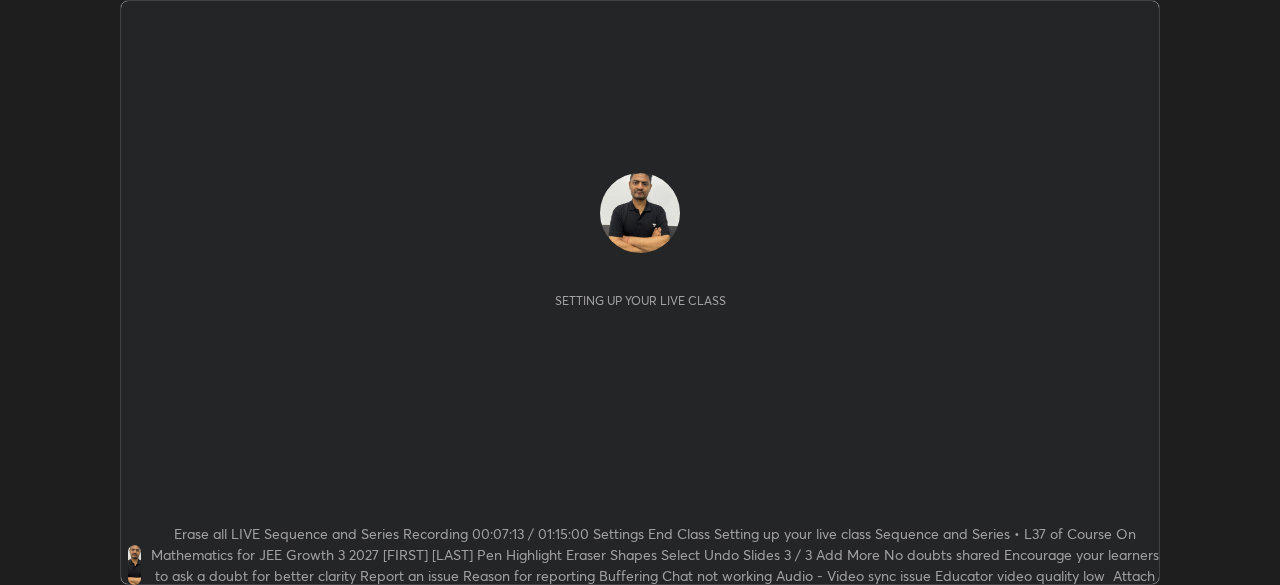 scroll, scrollTop: 0, scrollLeft: 0, axis: both 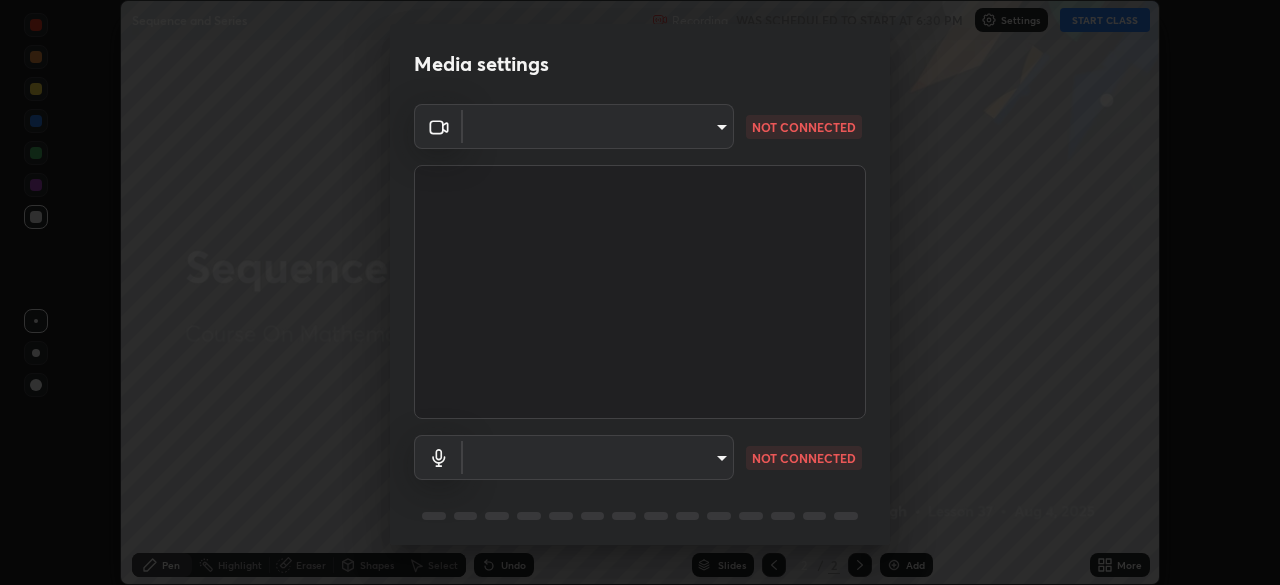 type on "094ffe3f61abc64f3ce73721aab664ef57d10a5fc7d187ad1ef3fa5fd4d2b427" 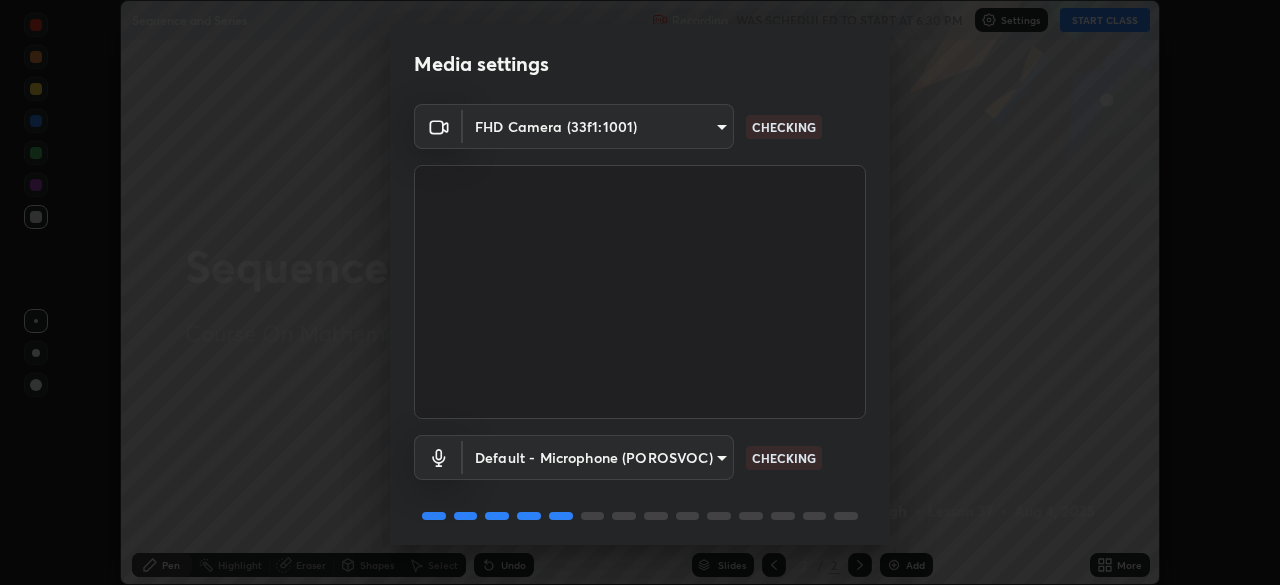 click on "Erase all Sequence and Series Recording WAS SCHEDULED TO START AT 6:30 PM Settings START CLASS Setting up your live class Sequence and Series • L37 of Course On Mathematics for JEE Growth 3 2027 [FIRST] [LAST] Pen Highlight Eraser Shapes Select Undo Slides 2 / 2 Add More No doubts shared Encourage your learners to ask a doubt for better clarity Report an issue Reason for reporting Buffering Chat not working Audio - Video sync issue Educator video quality low ​ Attach an image Report Media settings FHD Camera (33f1:1001) 094ffe3f61abc64f3ce73721aab664ef57d10a5fc7d187ad1ef3fa5fd4d2b427 CHECKING Default - Microphone (POROSVOC) default CHECKING 1 / 5 Next" at bounding box center [640, 292] 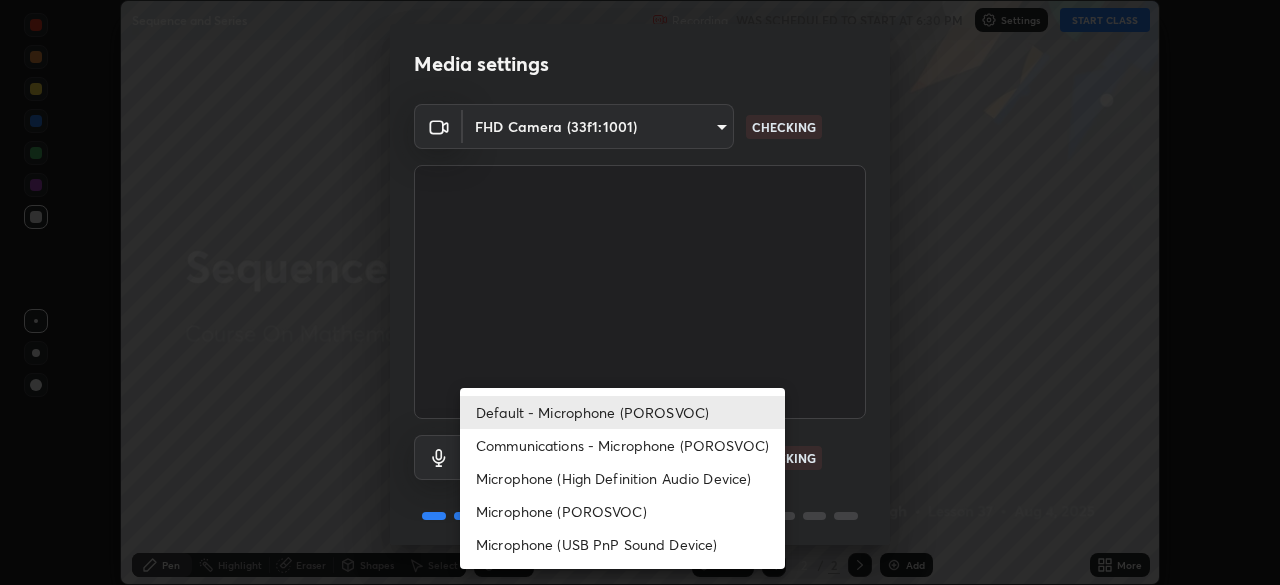 click on "Communications - Microphone (POROSVOC)" at bounding box center [622, 445] 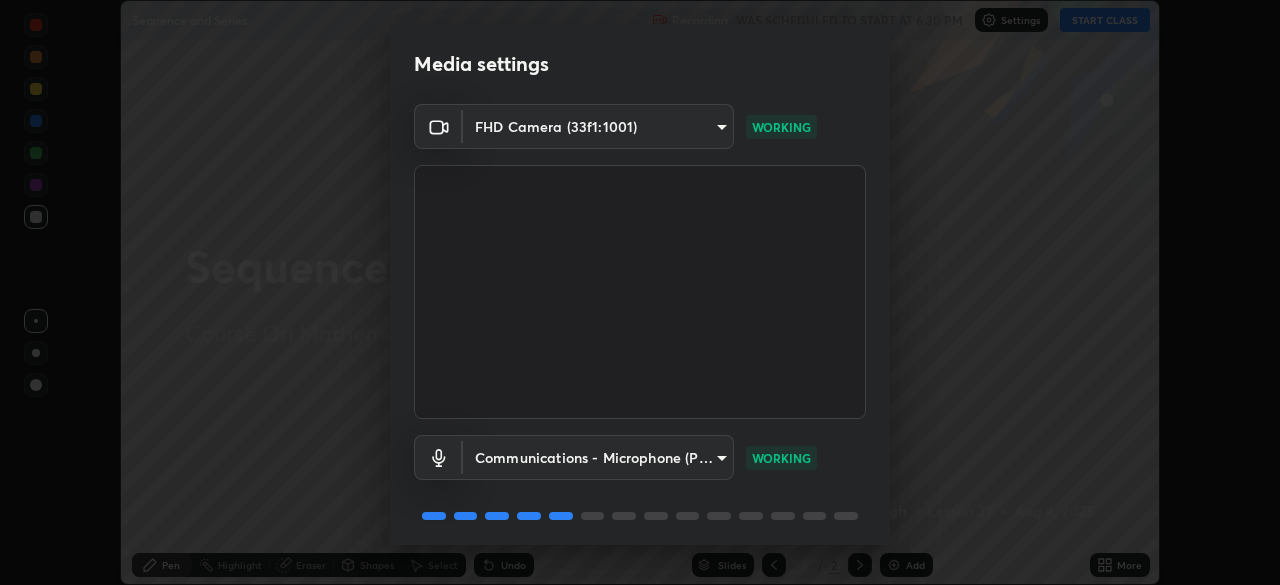 scroll, scrollTop: 71, scrollLeft: 0, axis: vertical 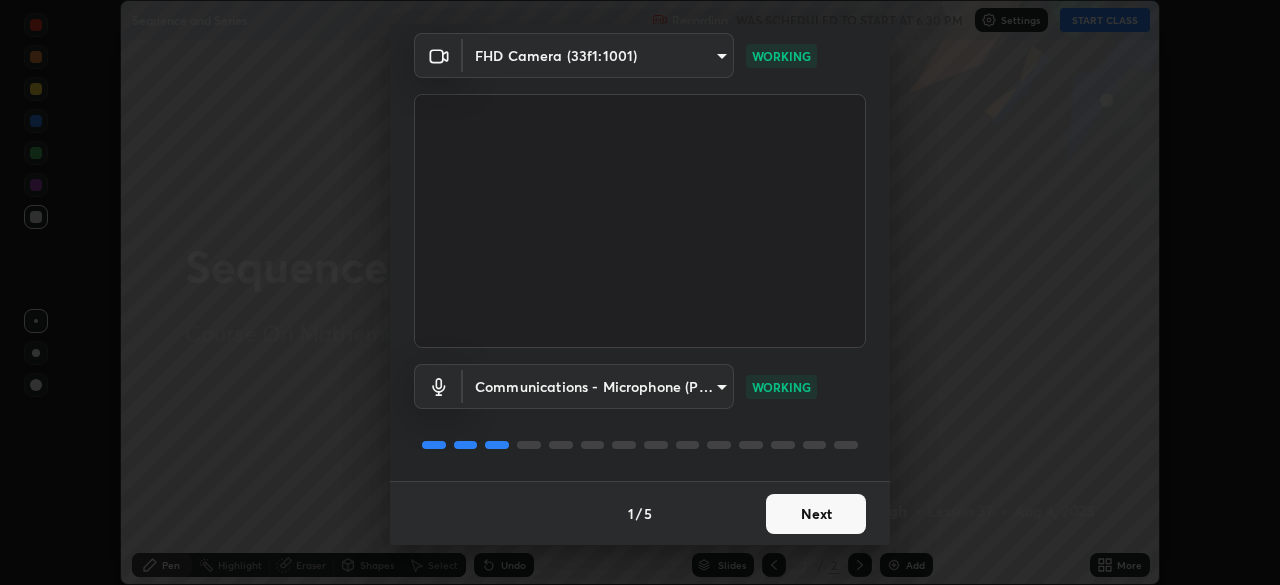 click on "Next" at bounding box center (816, 514) 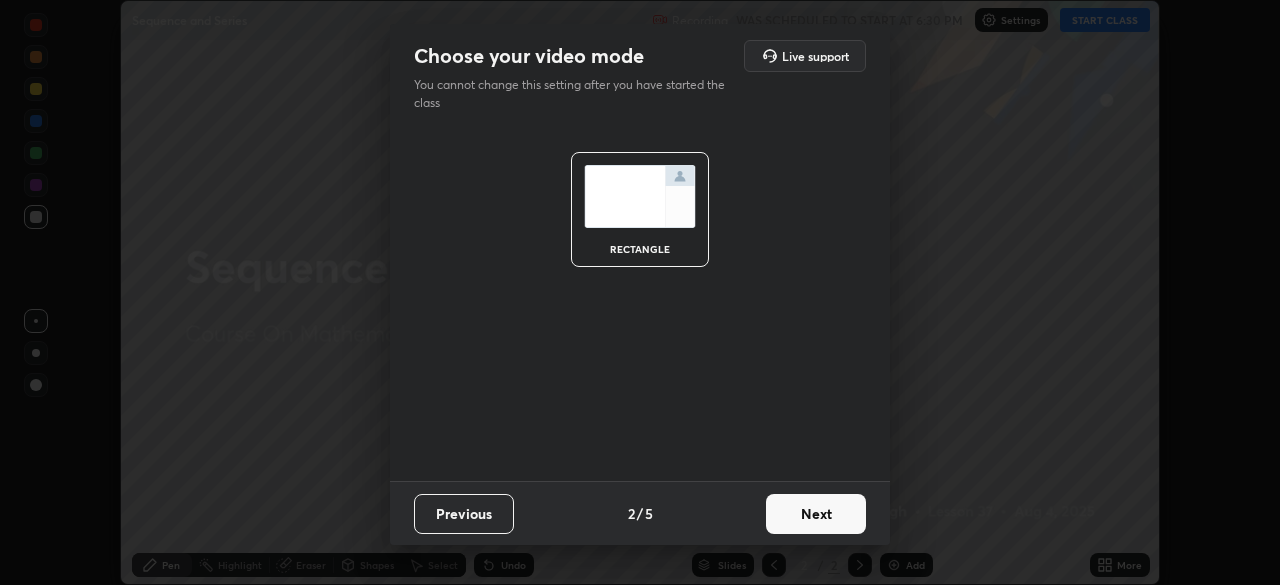 scroll, scrollTop: 0, scrollLeft: 0, axis: both 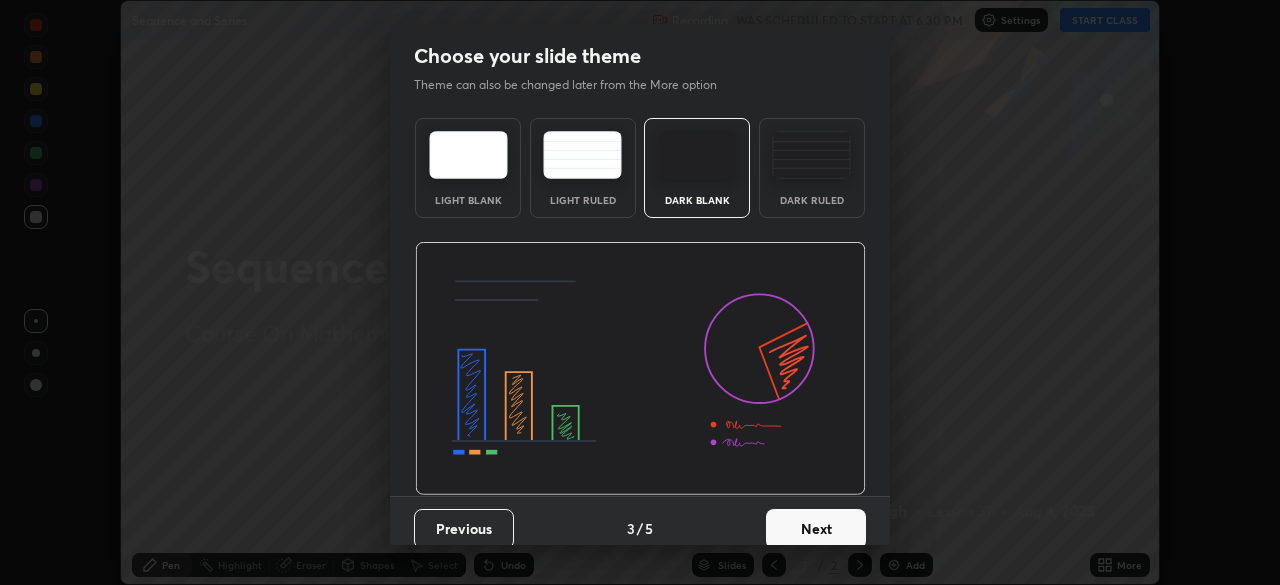 click on "Next" at bounding box center [816, 529] 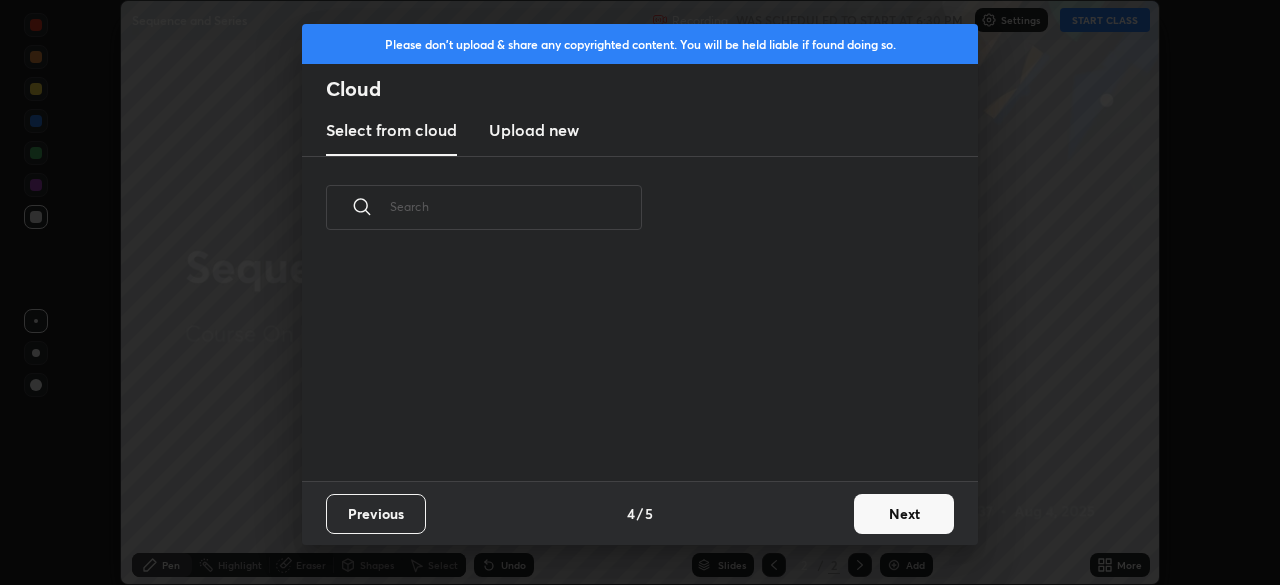 click on "Next" at bounding box center [904, 514] 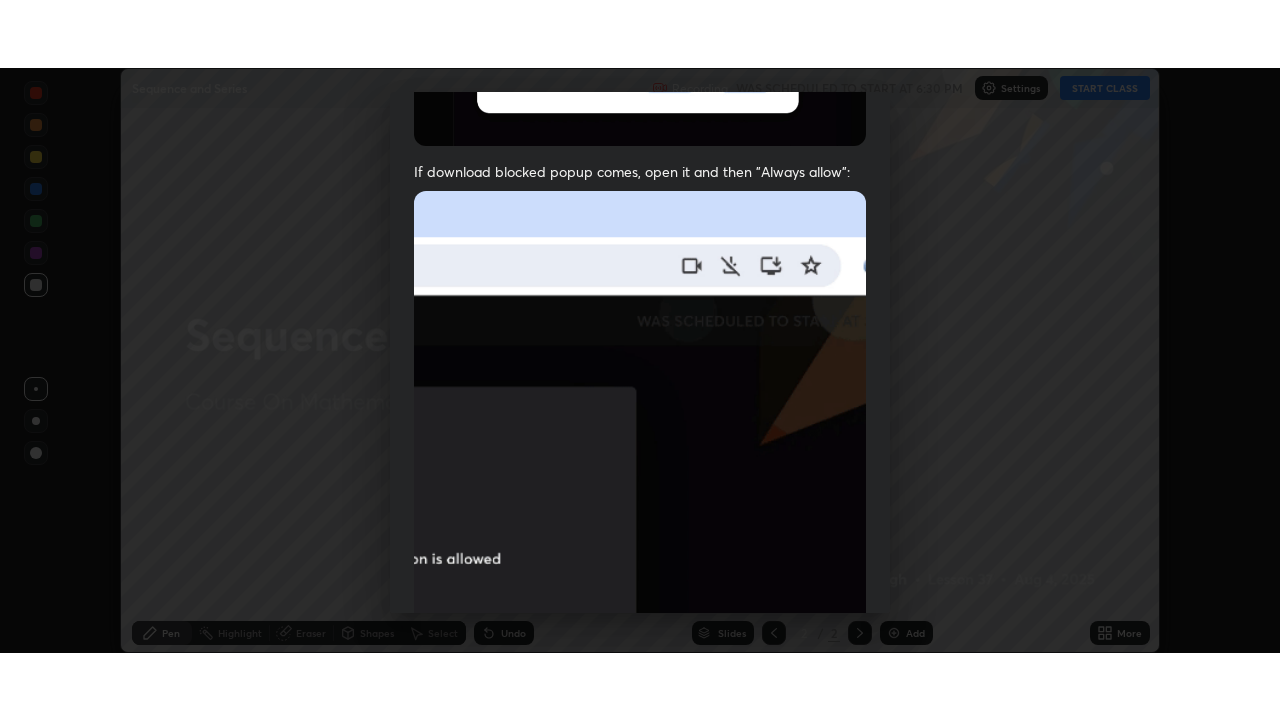 scroll, scrollTop: 479, scrollLeft: 0, axis: vertical 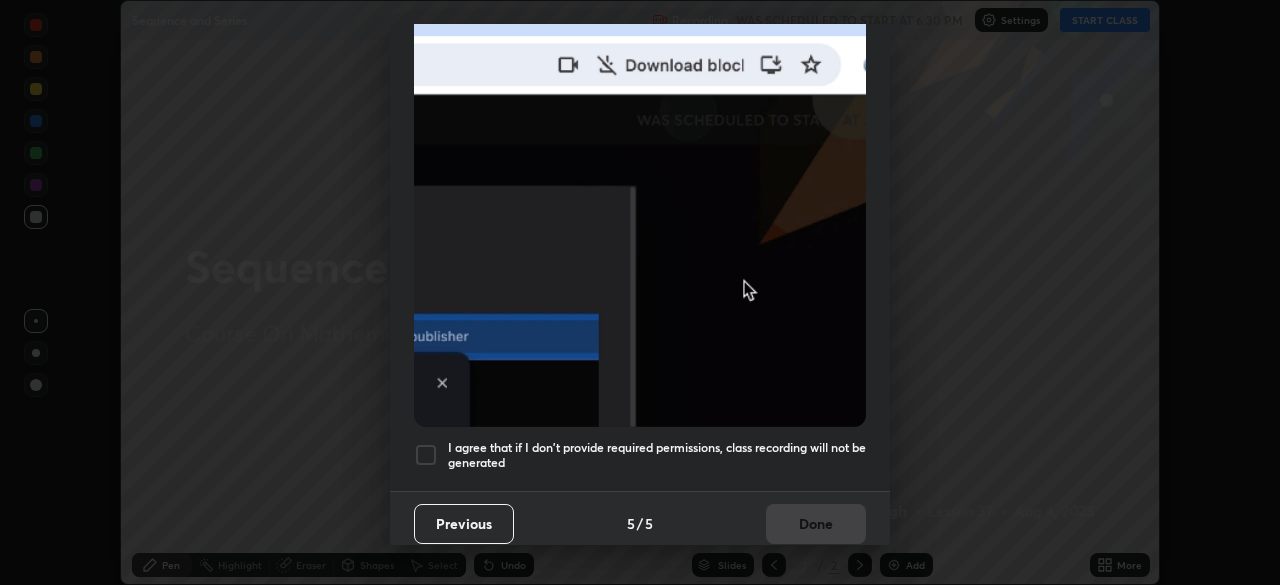 click at bounding box center (426, 455) 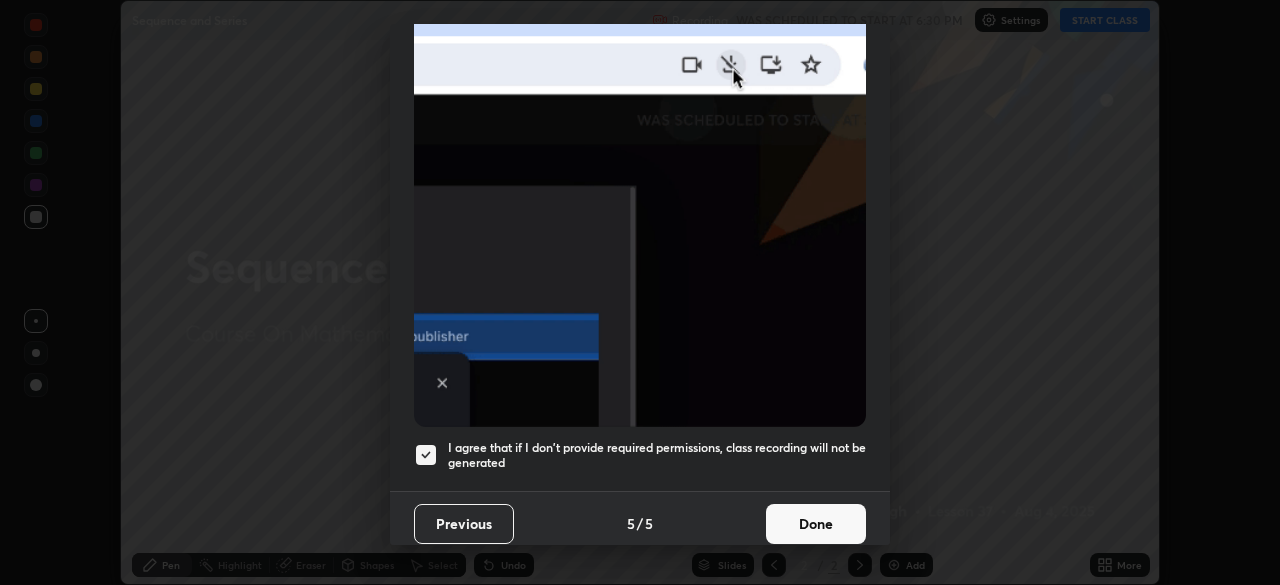 click on "Done" at bounding box center (816, 524) 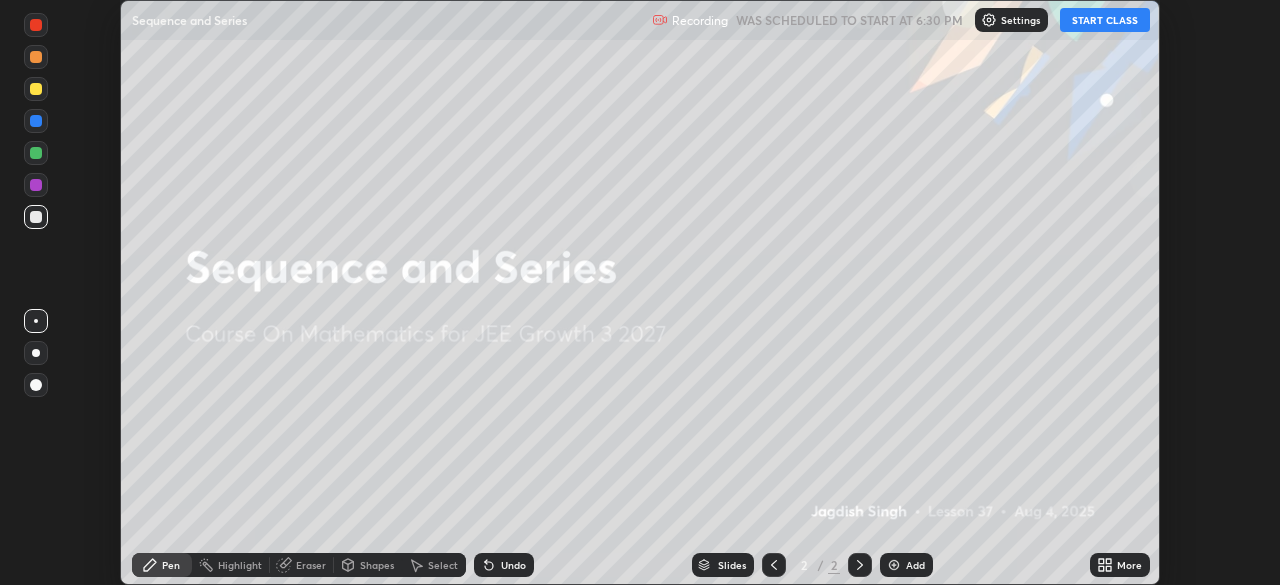click 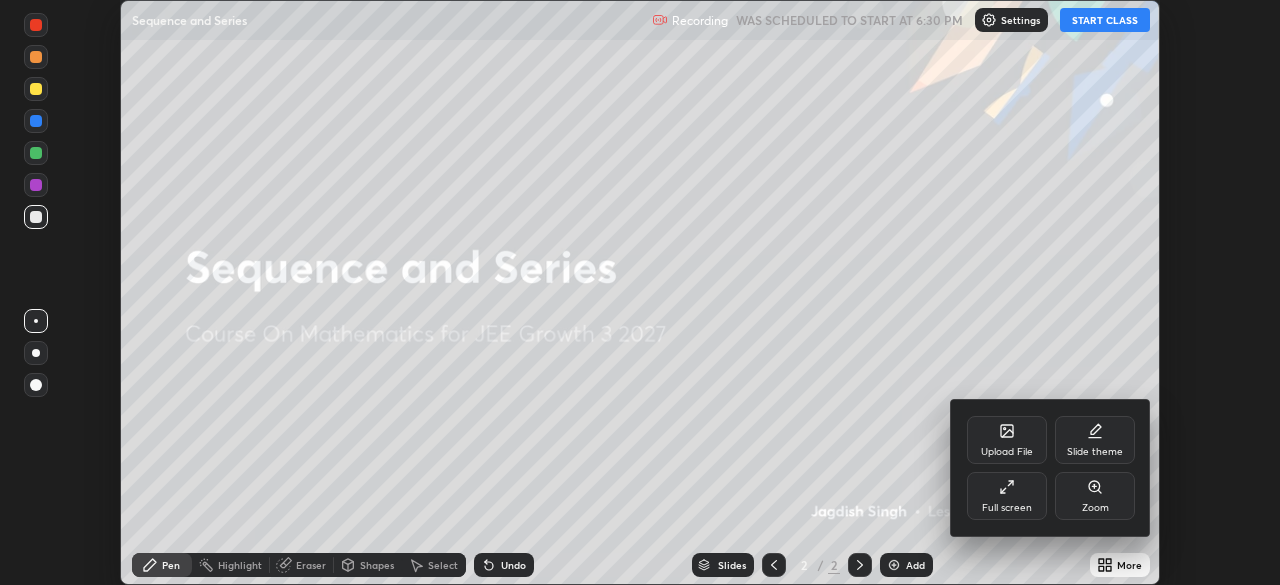 click on "Full screen" at bounding box center [1007, 508] 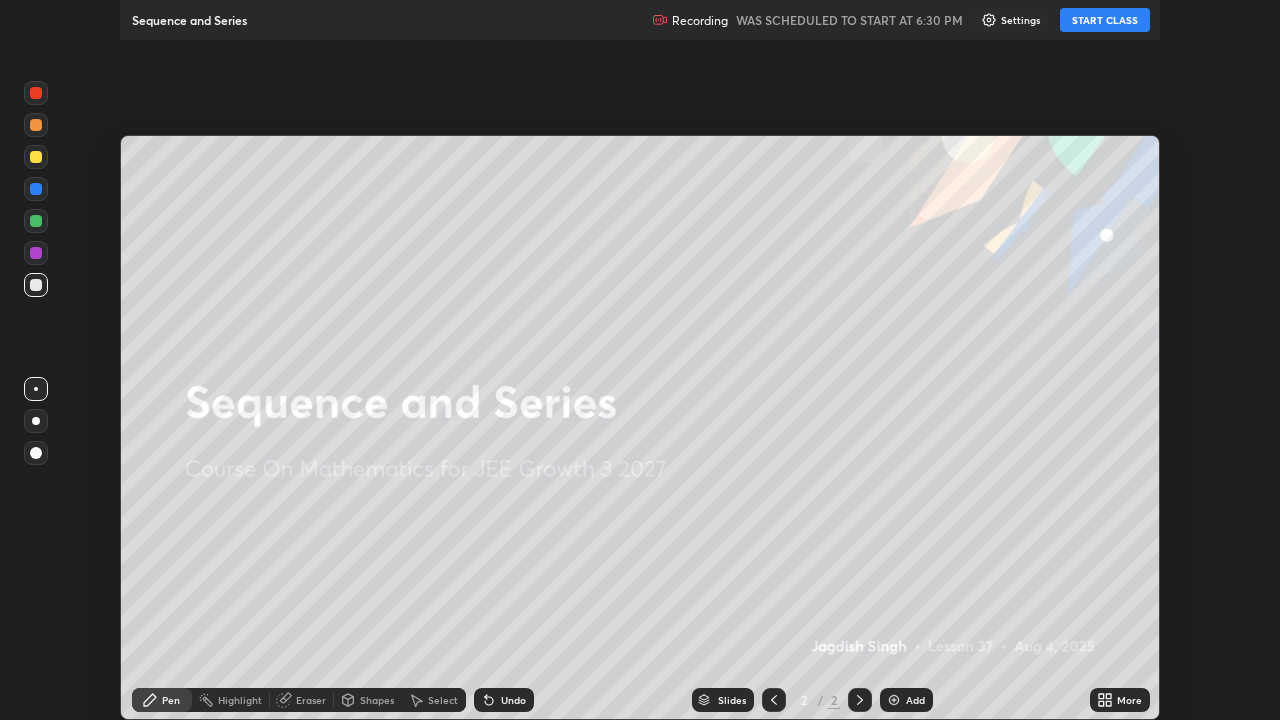 scroll, scrollTop: 99280, scrollLeft: 98720, axis: both 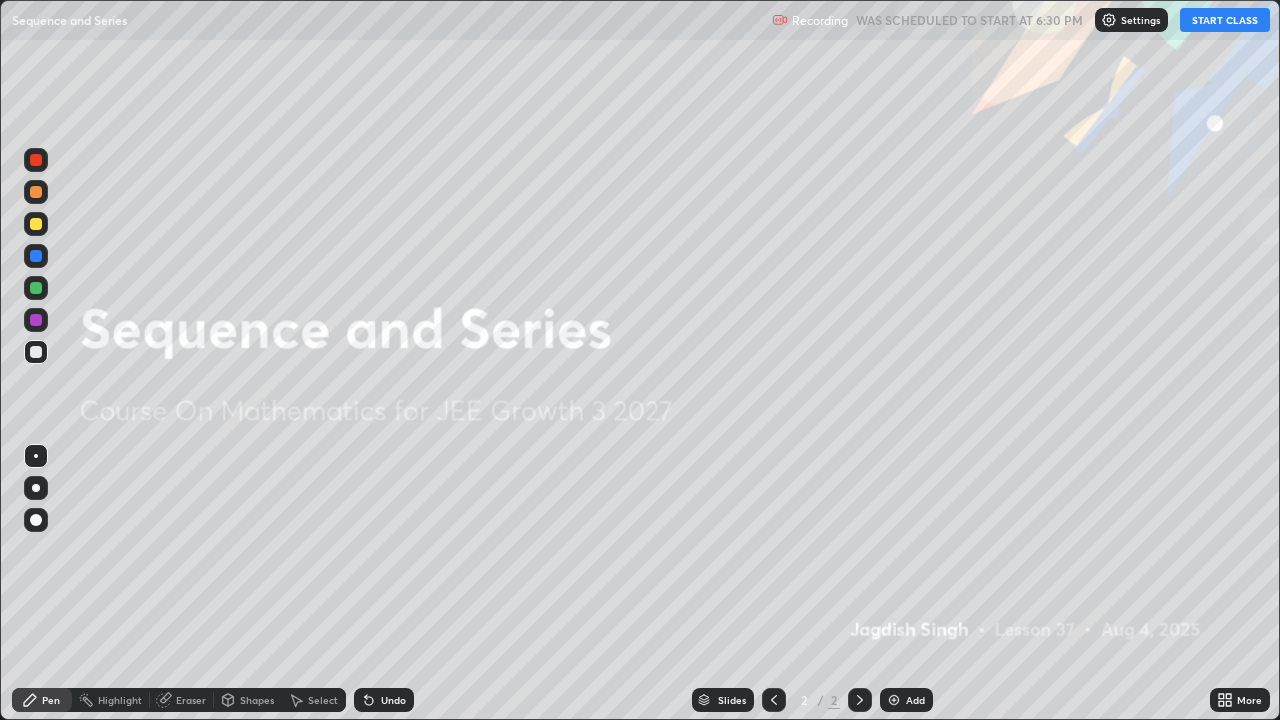 click on "START CLASS" at bounding box center (1225, 20) 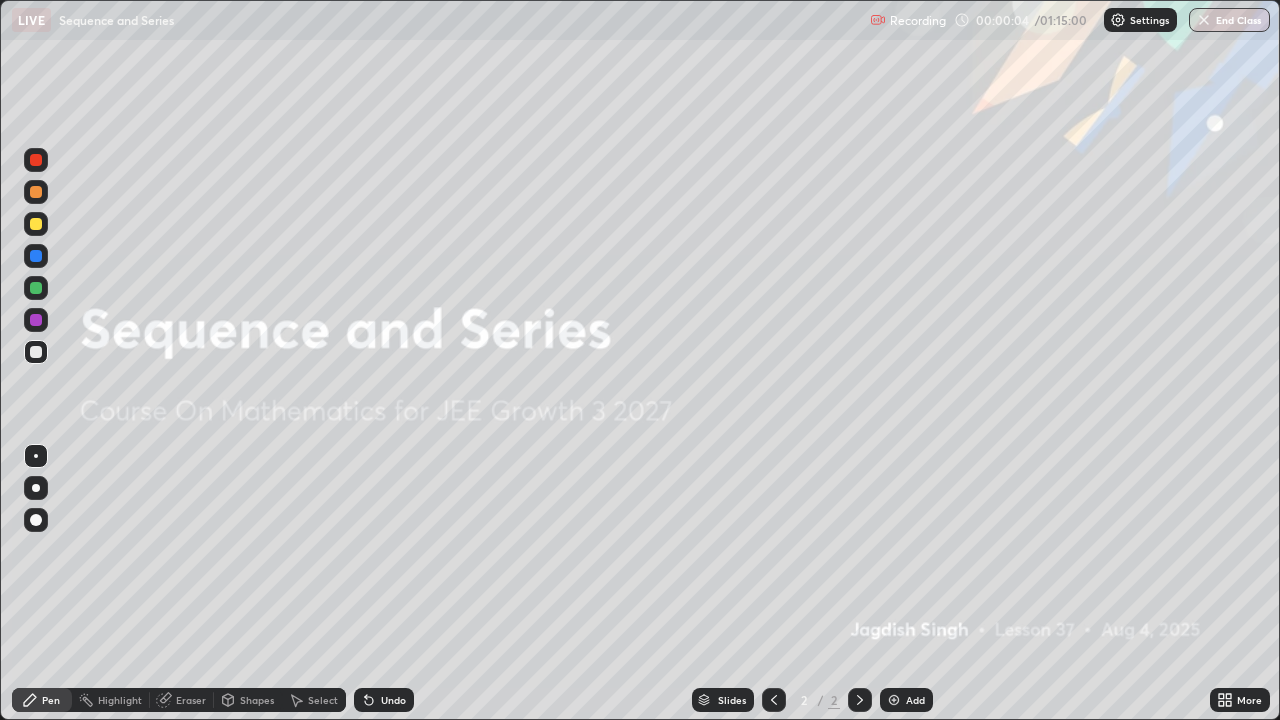 click at bounding box center [894, 700] 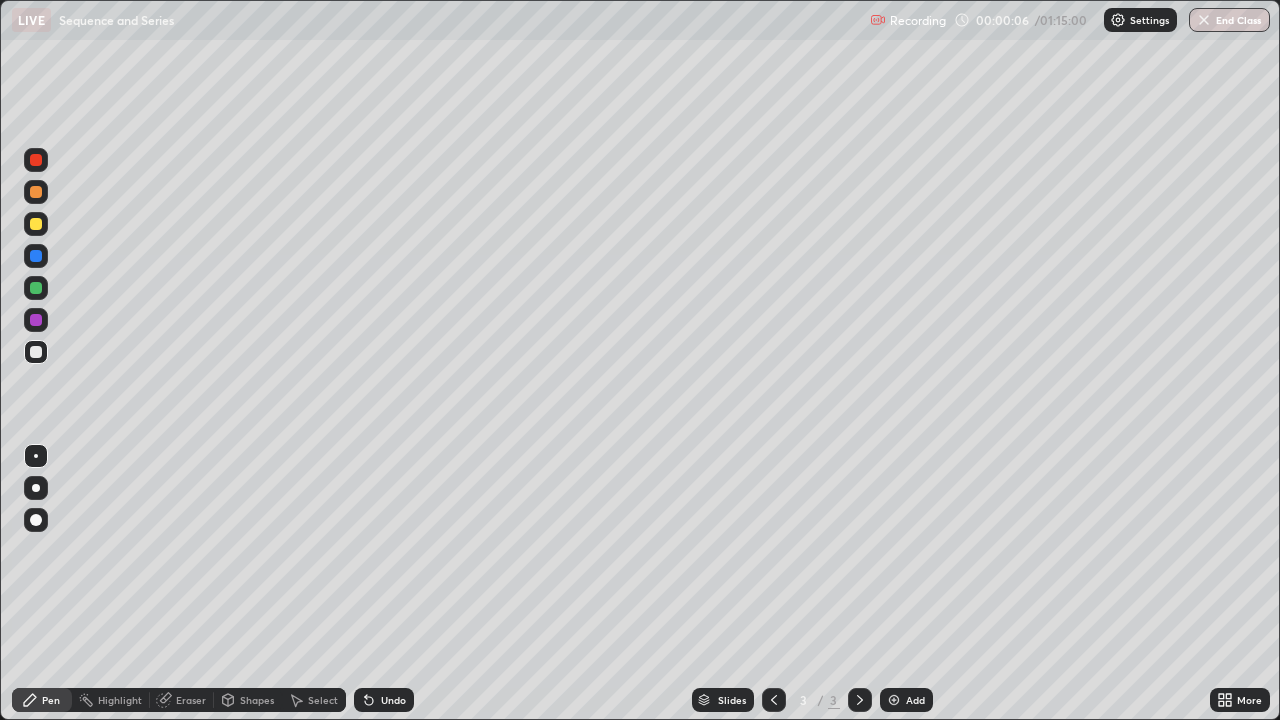 click at bounding box center (36, 224) 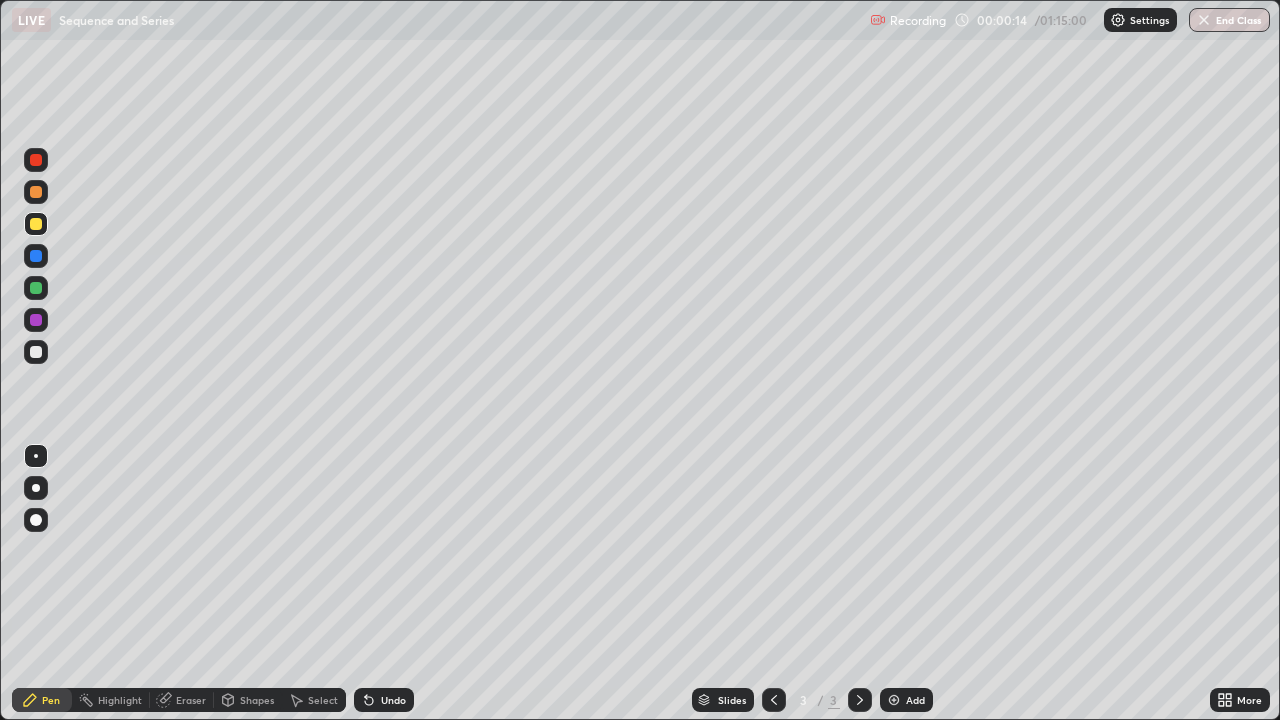 click at bounding box center (36, 352) 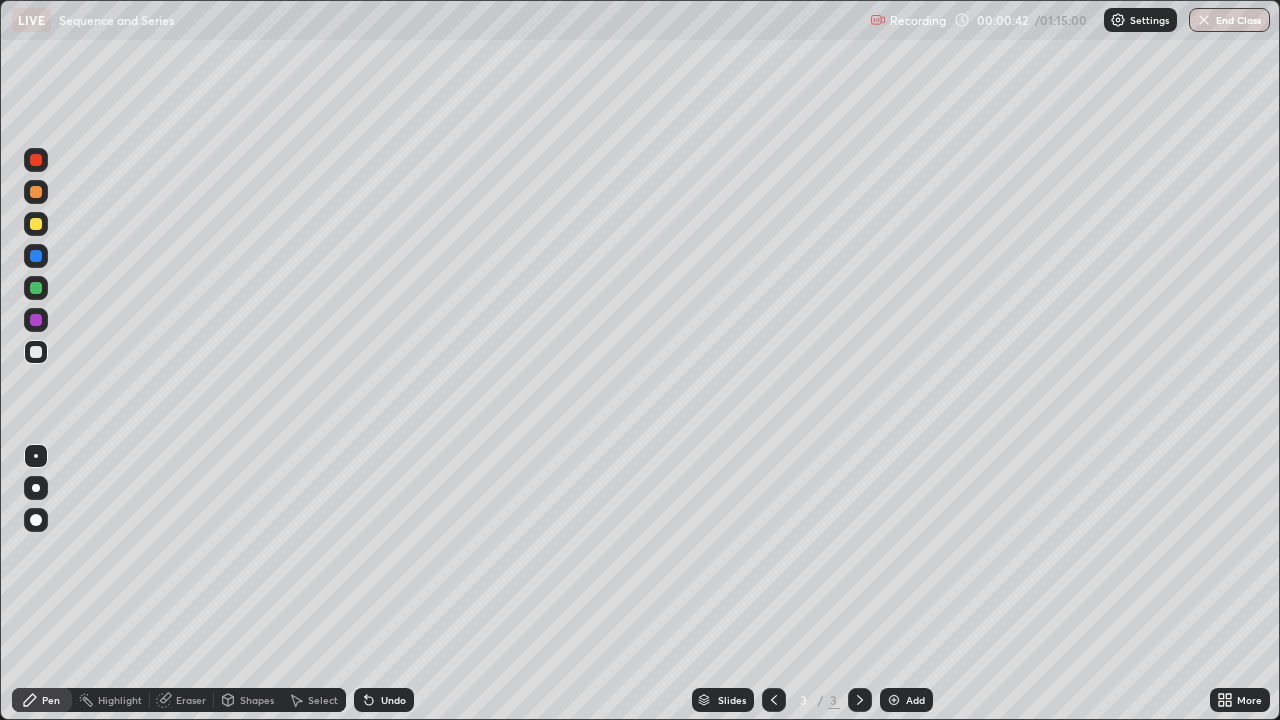 click at bounding box center [36, 224] 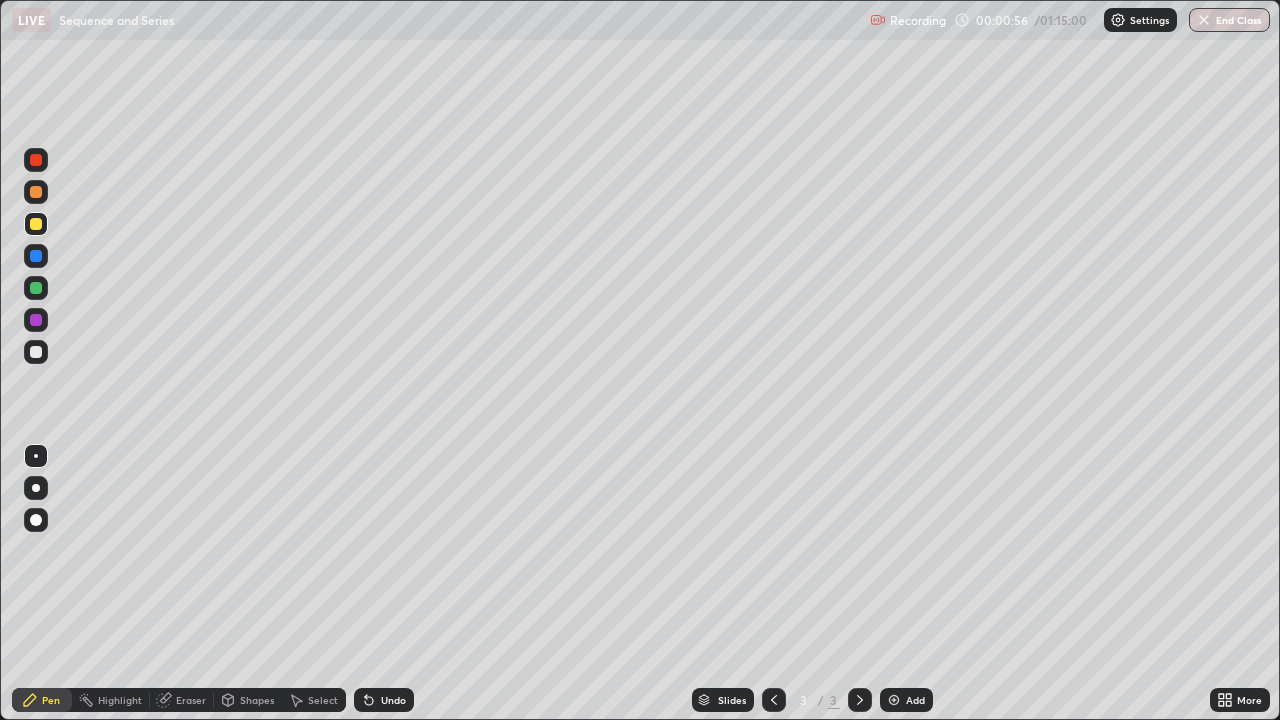click at bounding box center [36, 352] 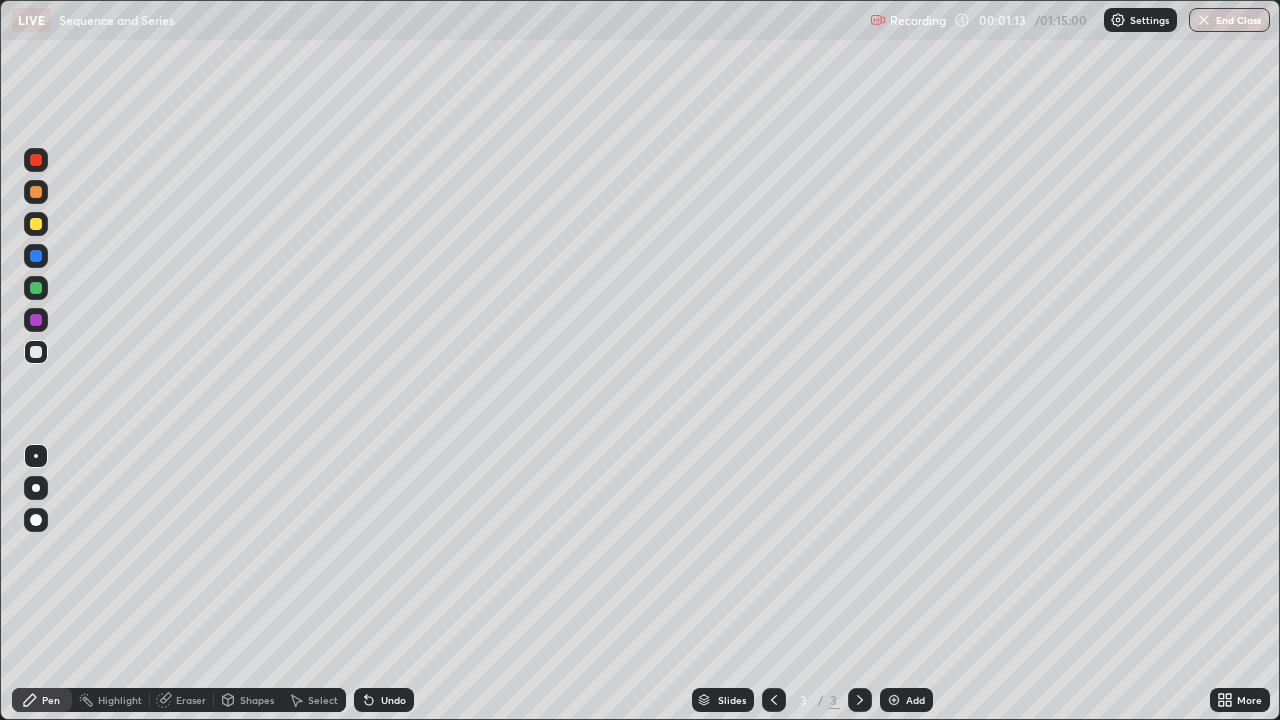 click on "Shapes" at bounding box center [248, 700] 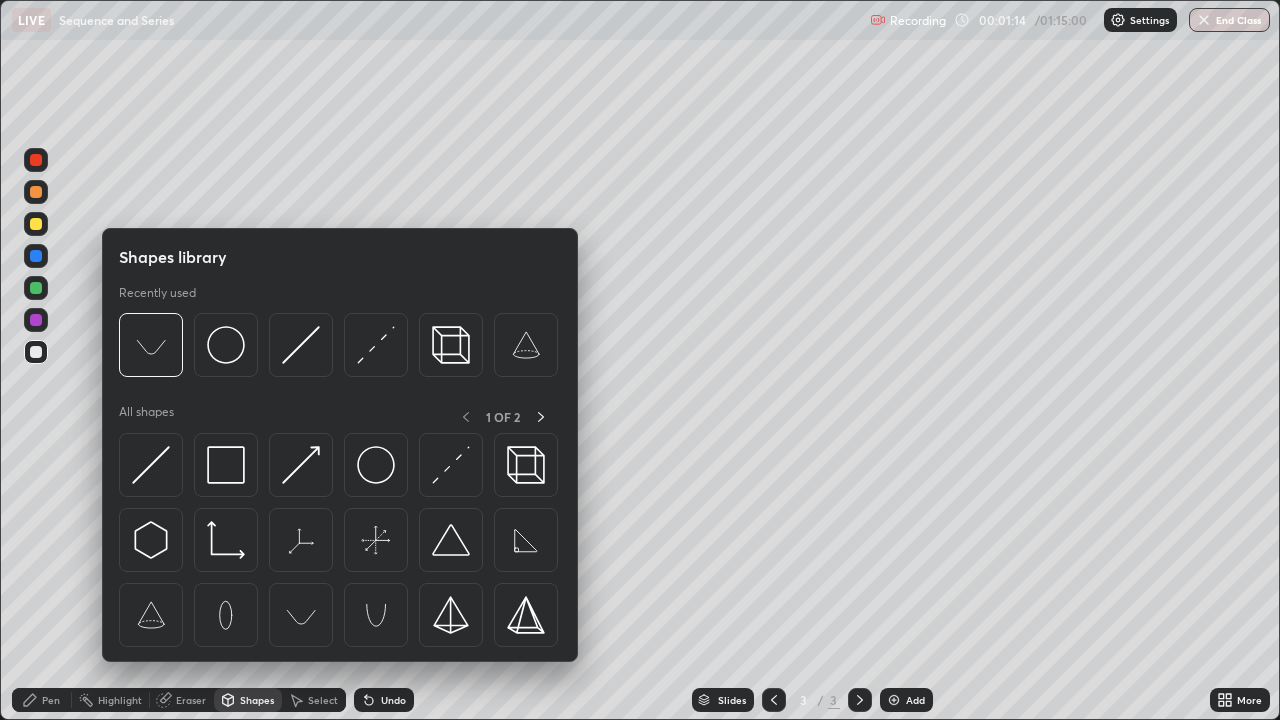 click on "Eraser" at bounding box center [191, 700] 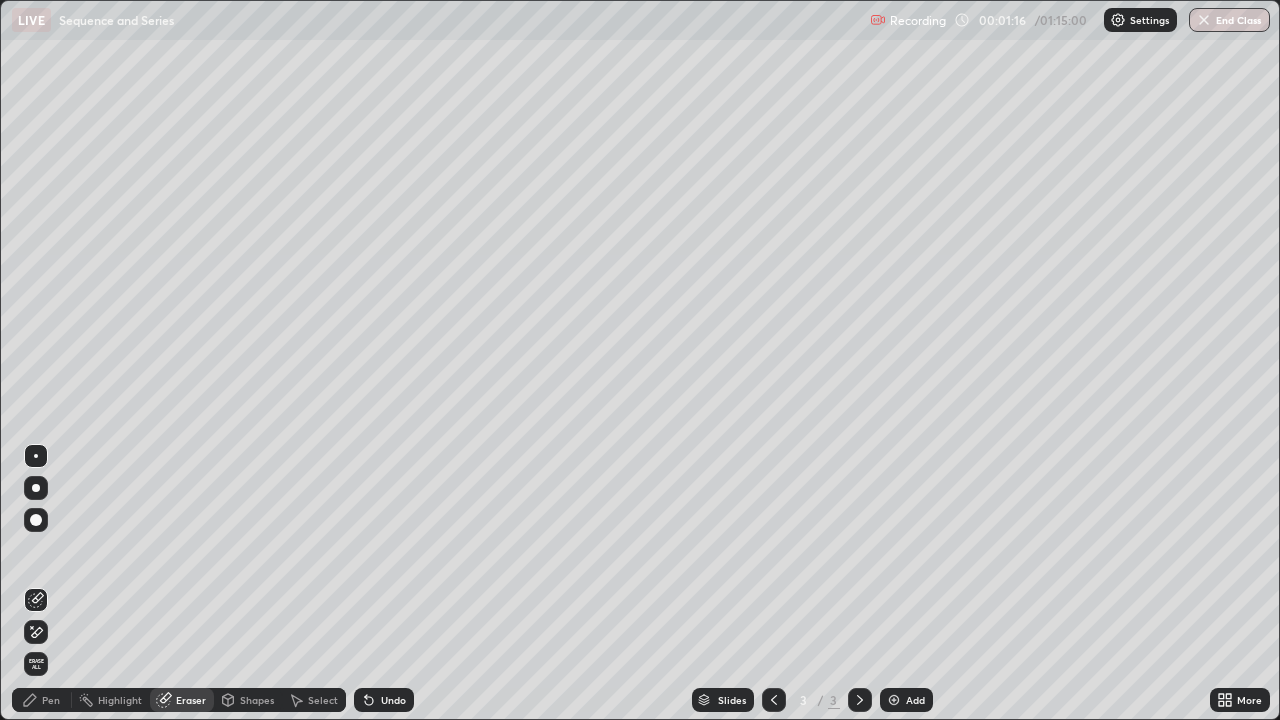 click on "Pen" at bounding box center (42, 700) 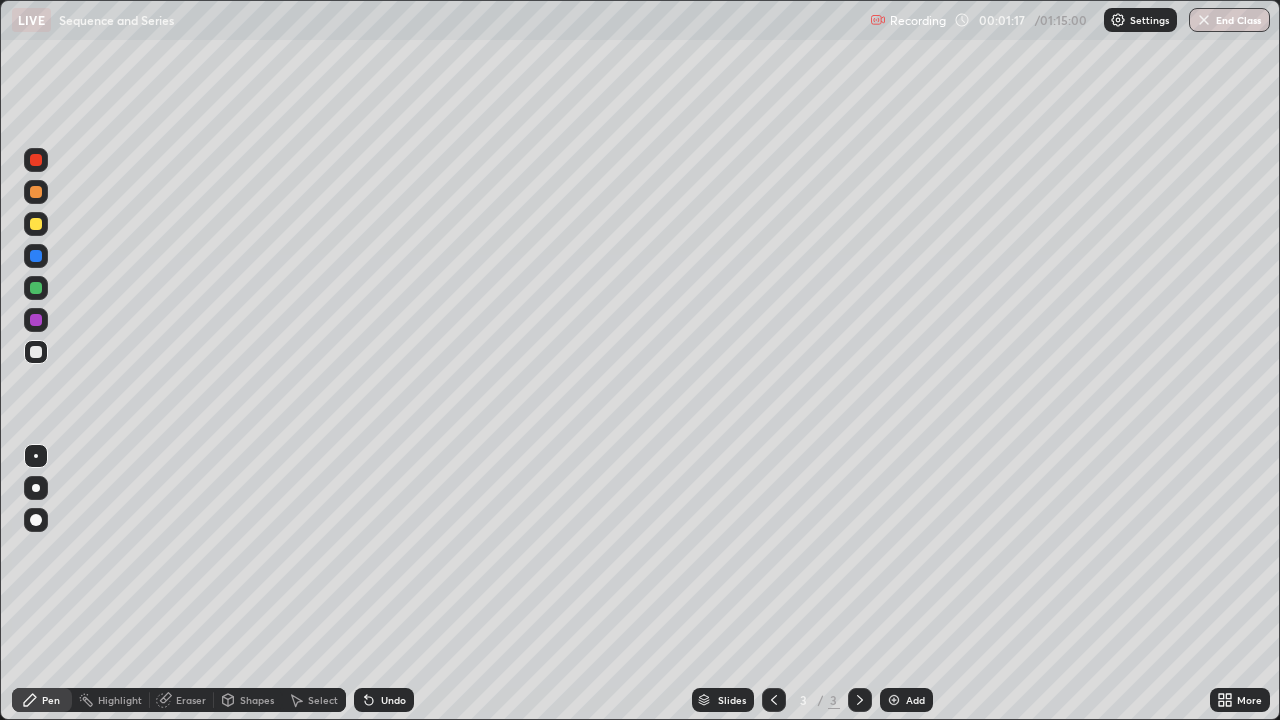 click at bounding box center (36, 288) 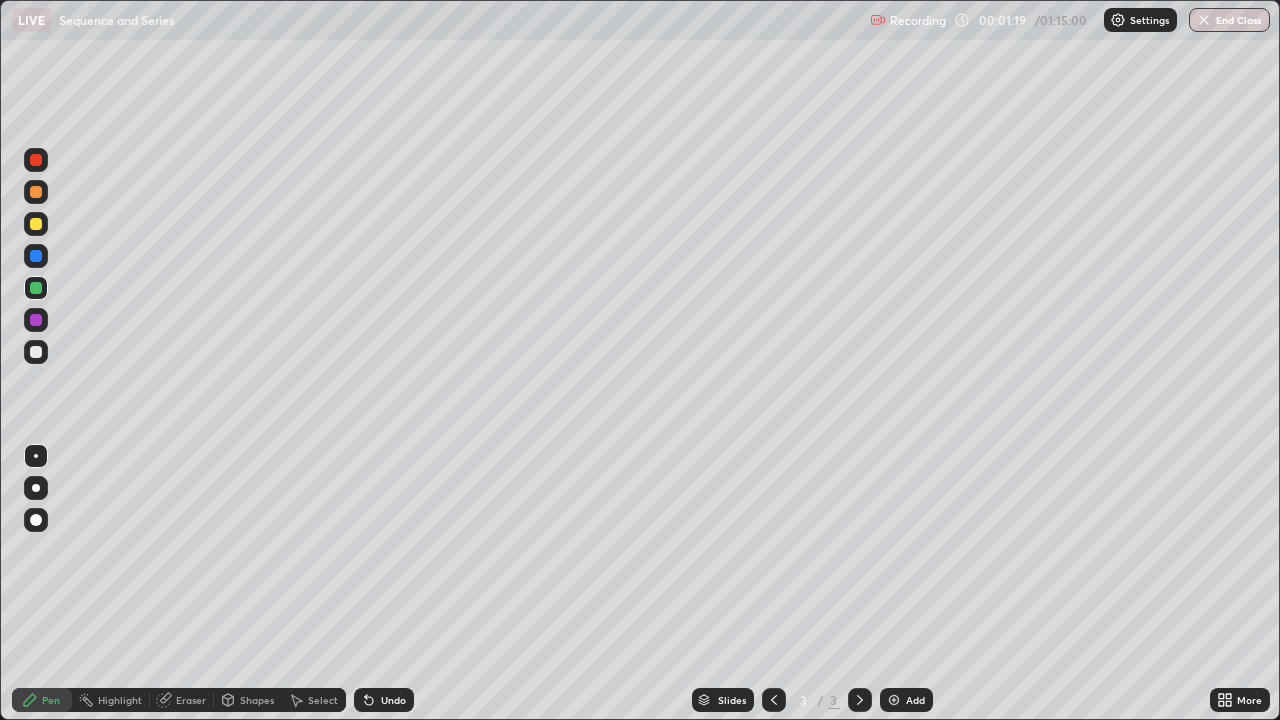 click at bounding box center (36, 352) 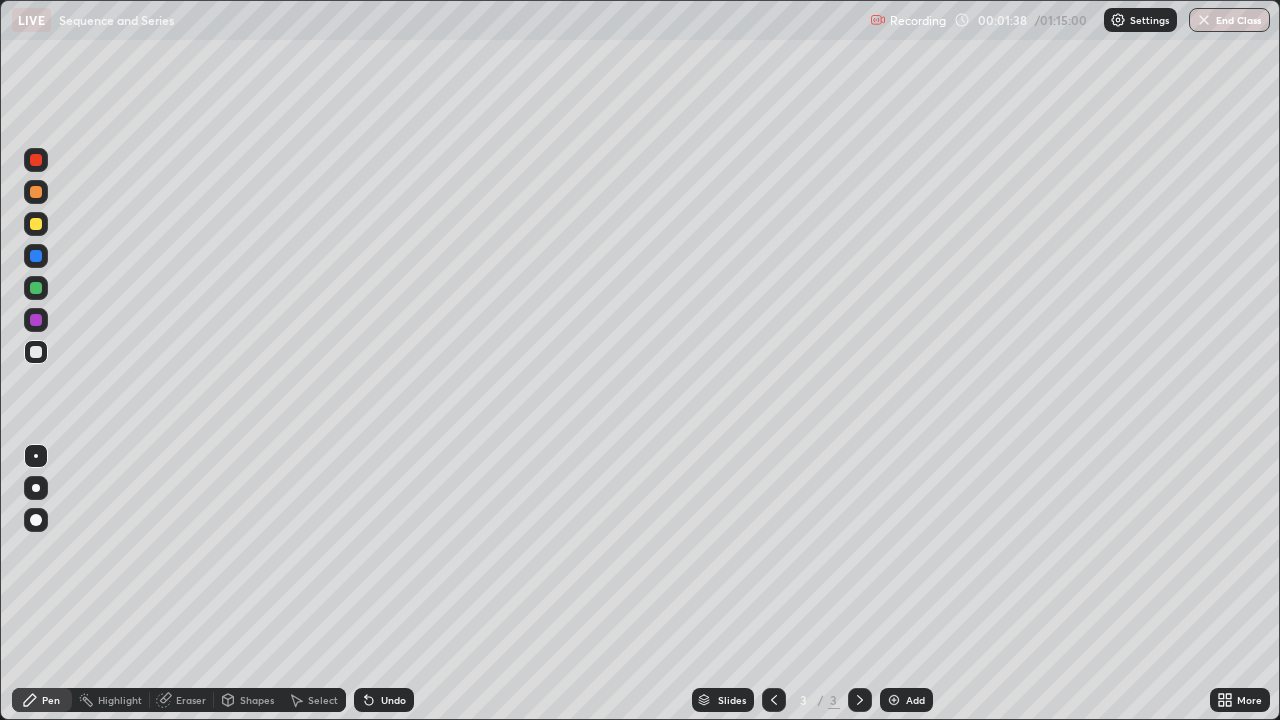 click at bounding box center [36, 320] 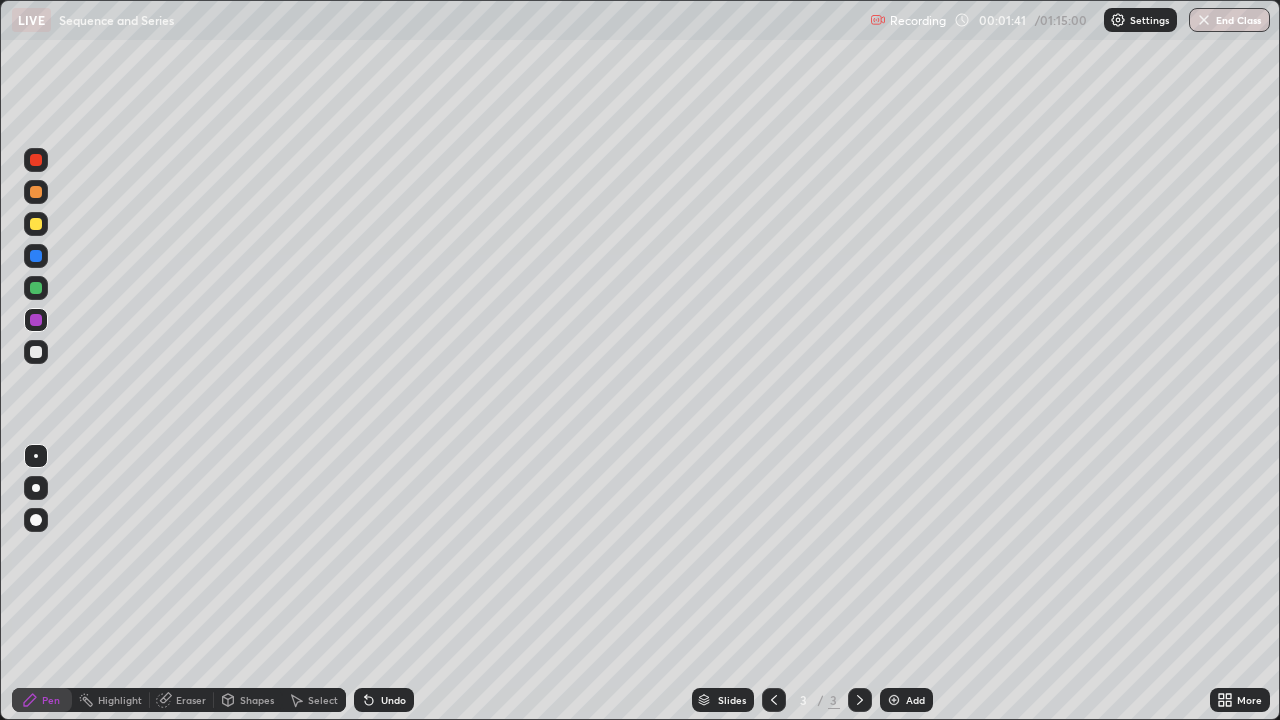 click at bounding box center (36, 352) 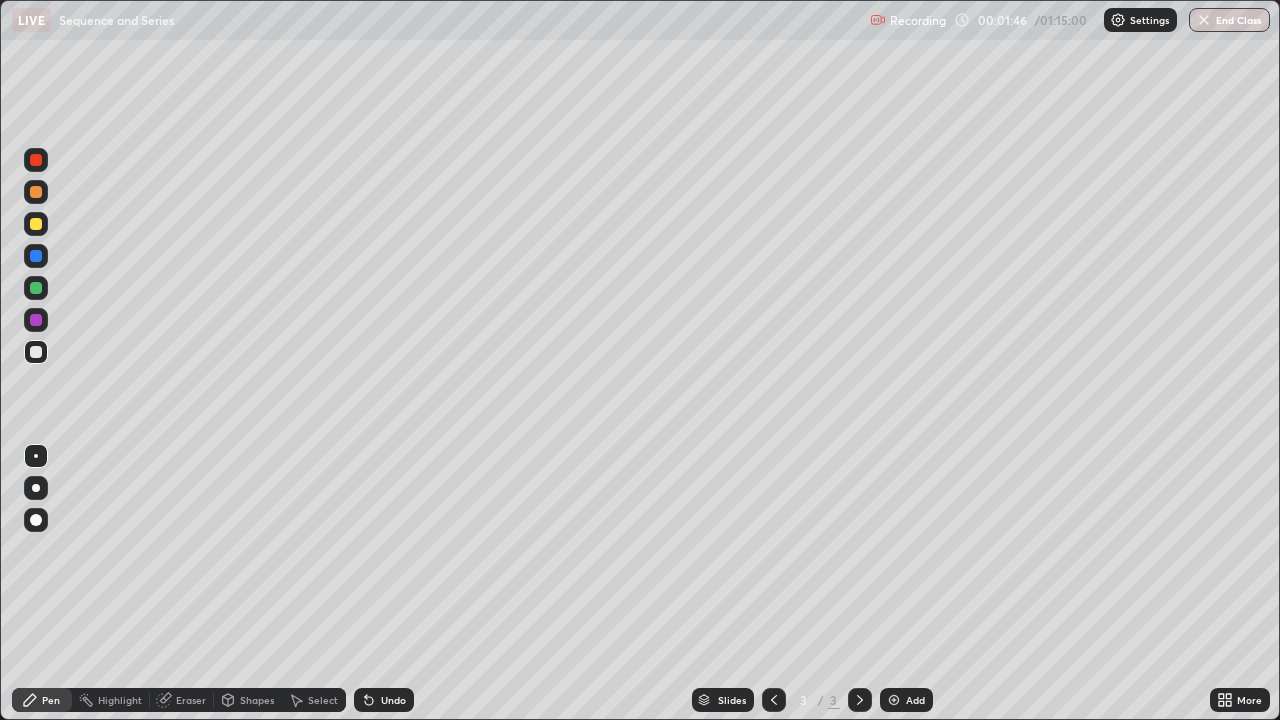 click on "Eraser" at bounding box center [191, 700] 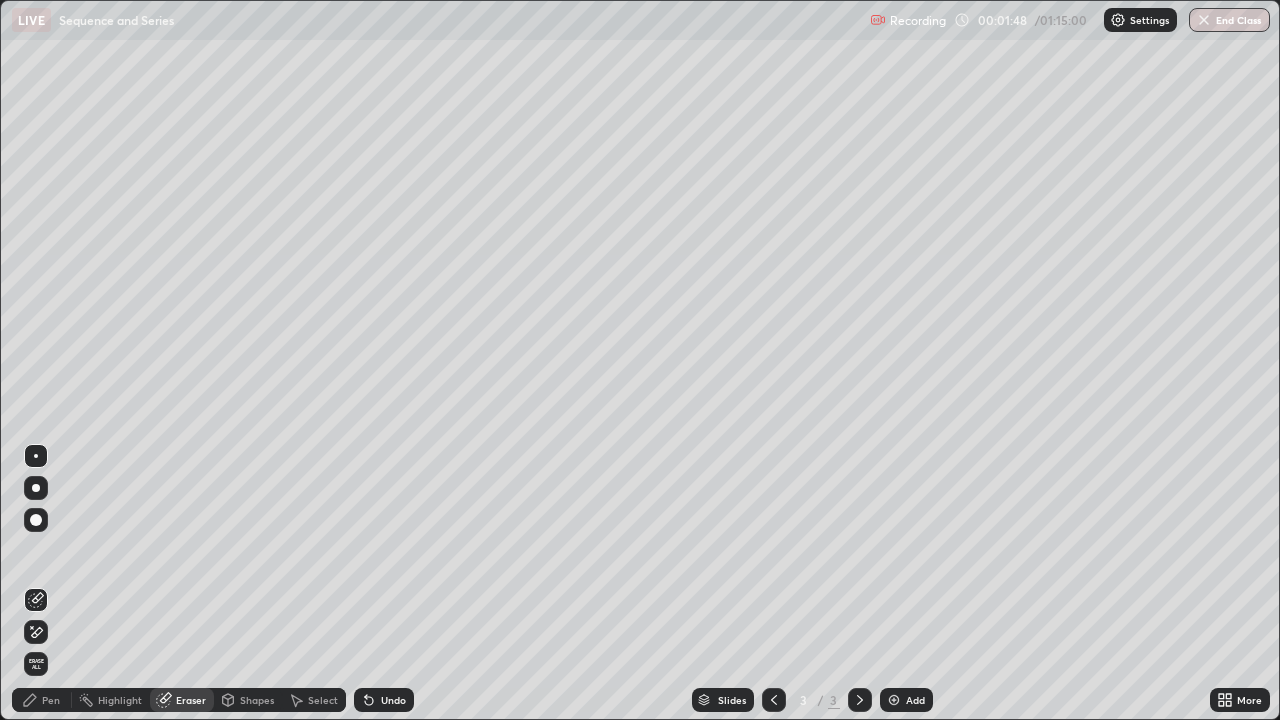 click on "Pen" at bounding box center (42, 700) 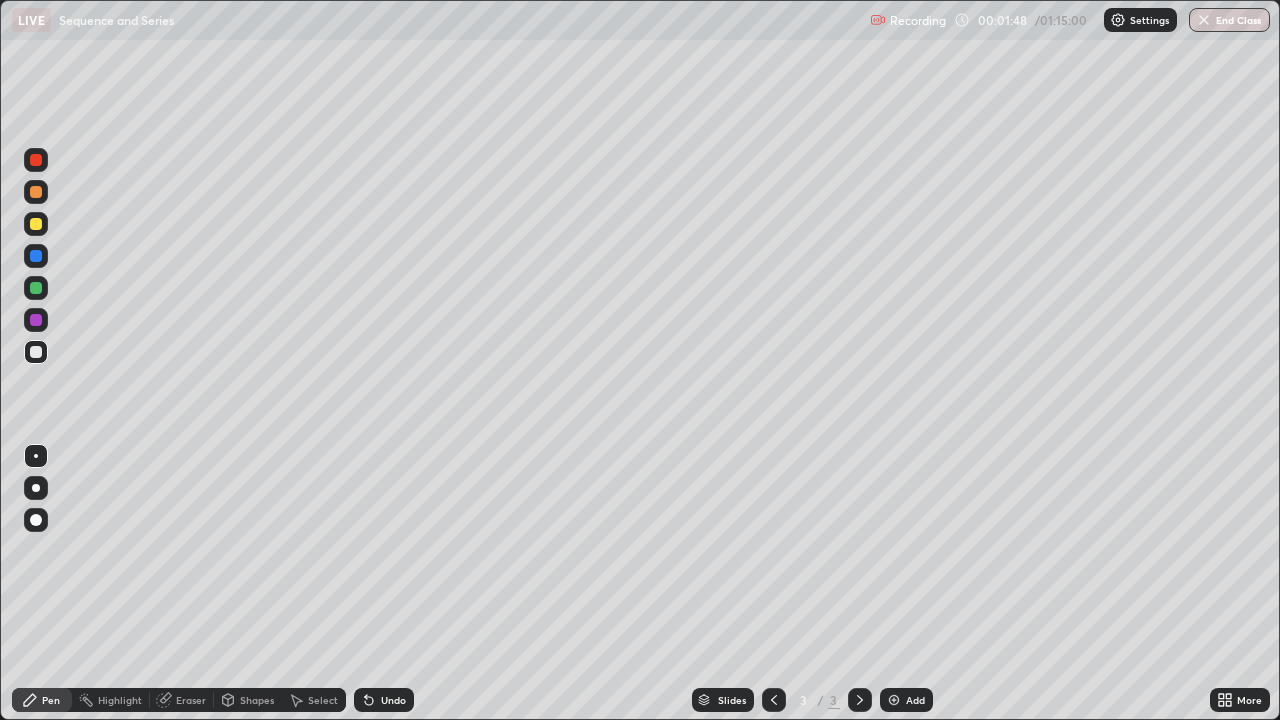 click at bounding box center (36, 352) 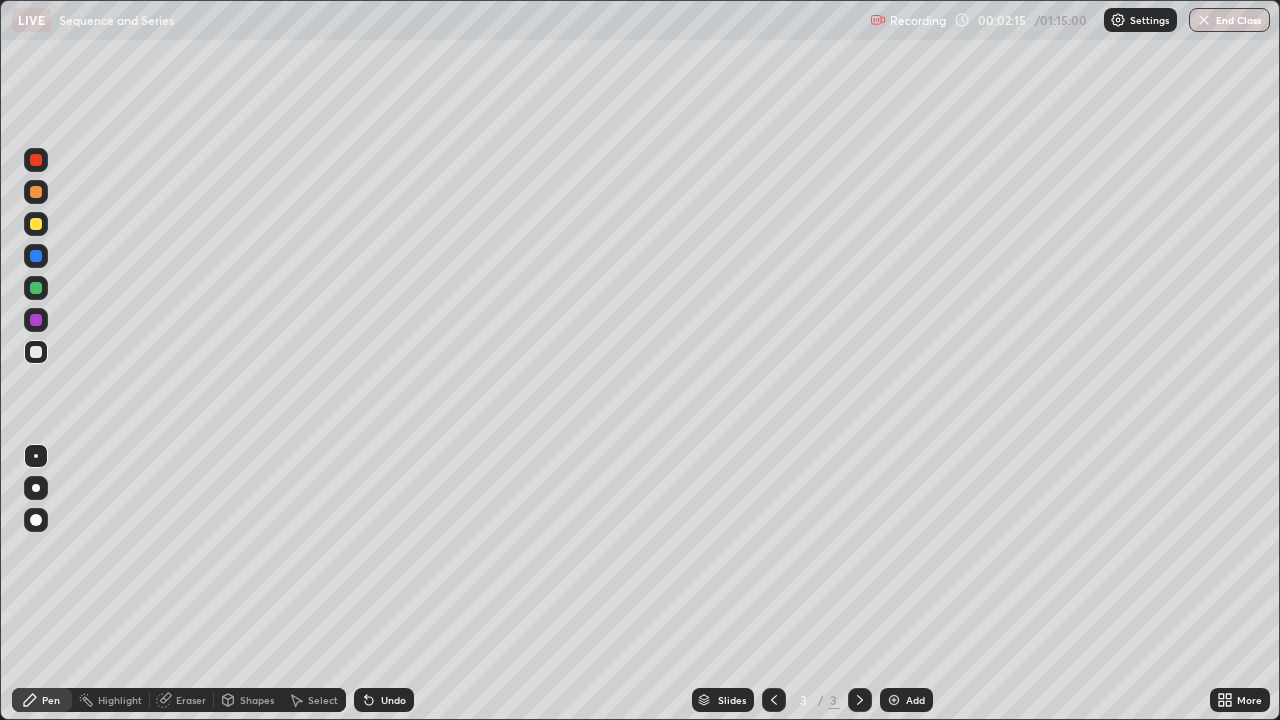 click on "Eraser" at bounding box center [182, 700] 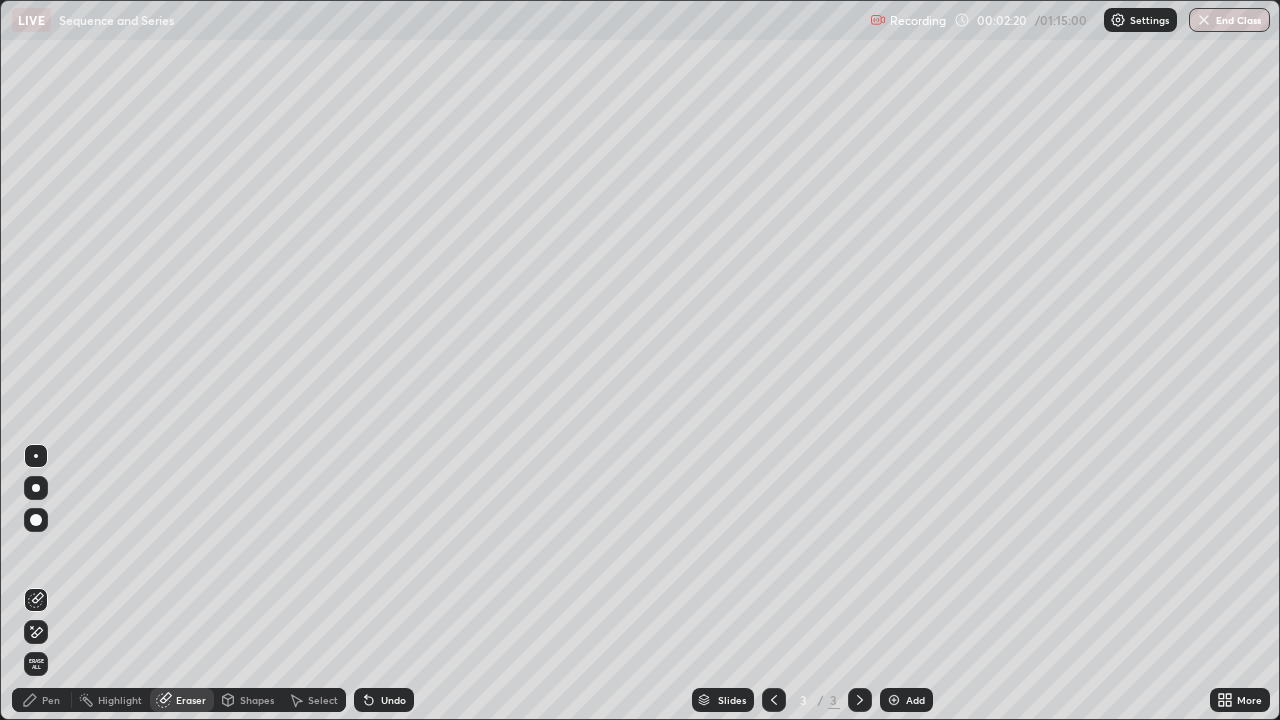 click on "Pen" at bounding box center [51, 700] 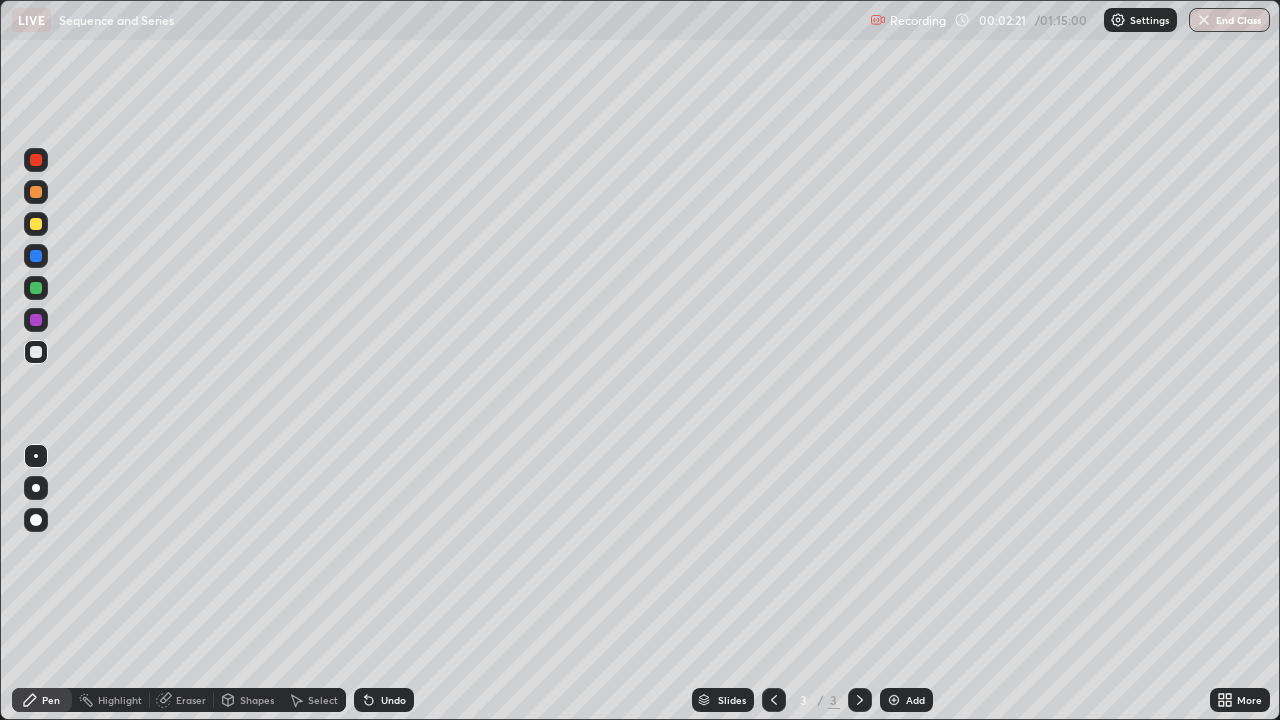click at bounding box center [36, 224] 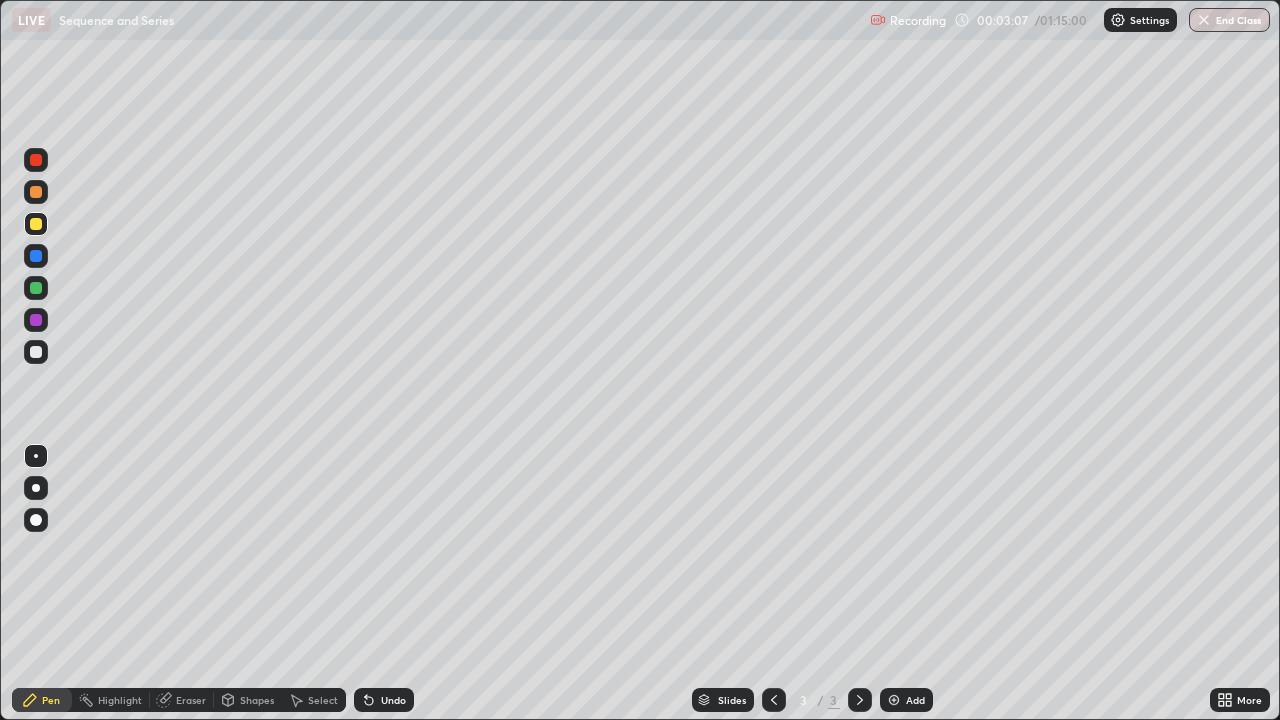 click at bounding box center [36, 352] 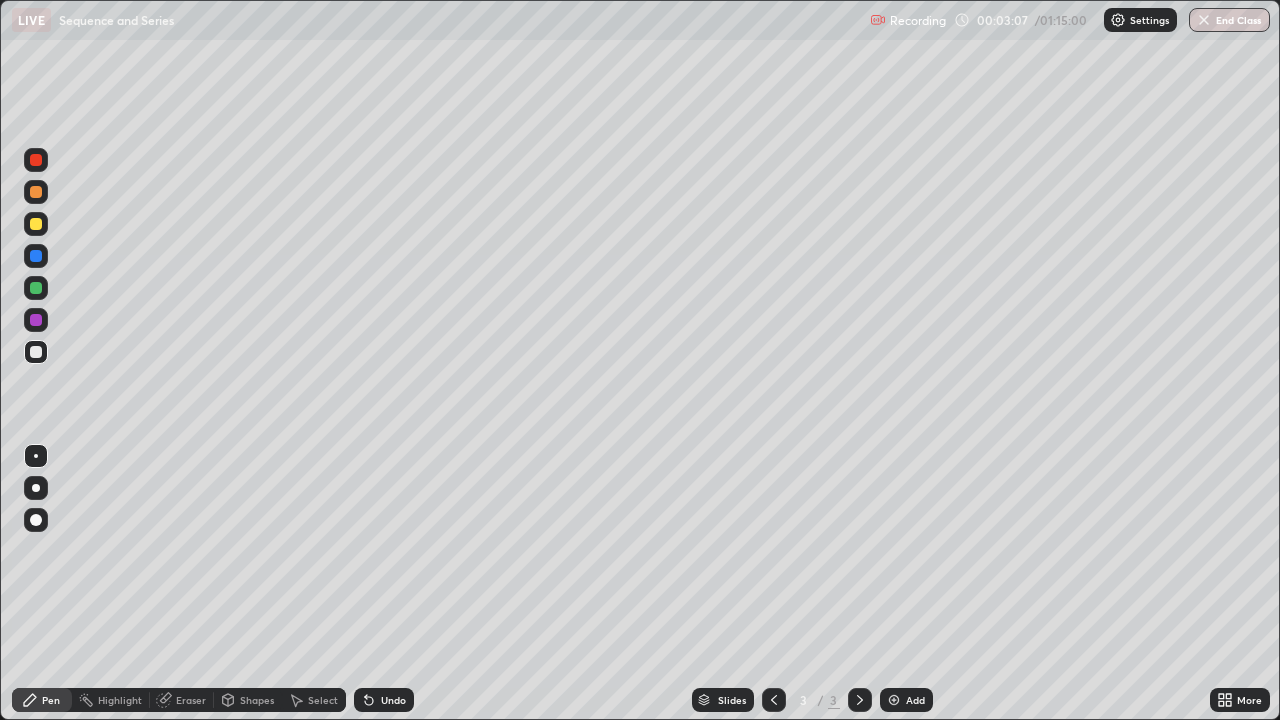 click at bounding box center (36, 352) 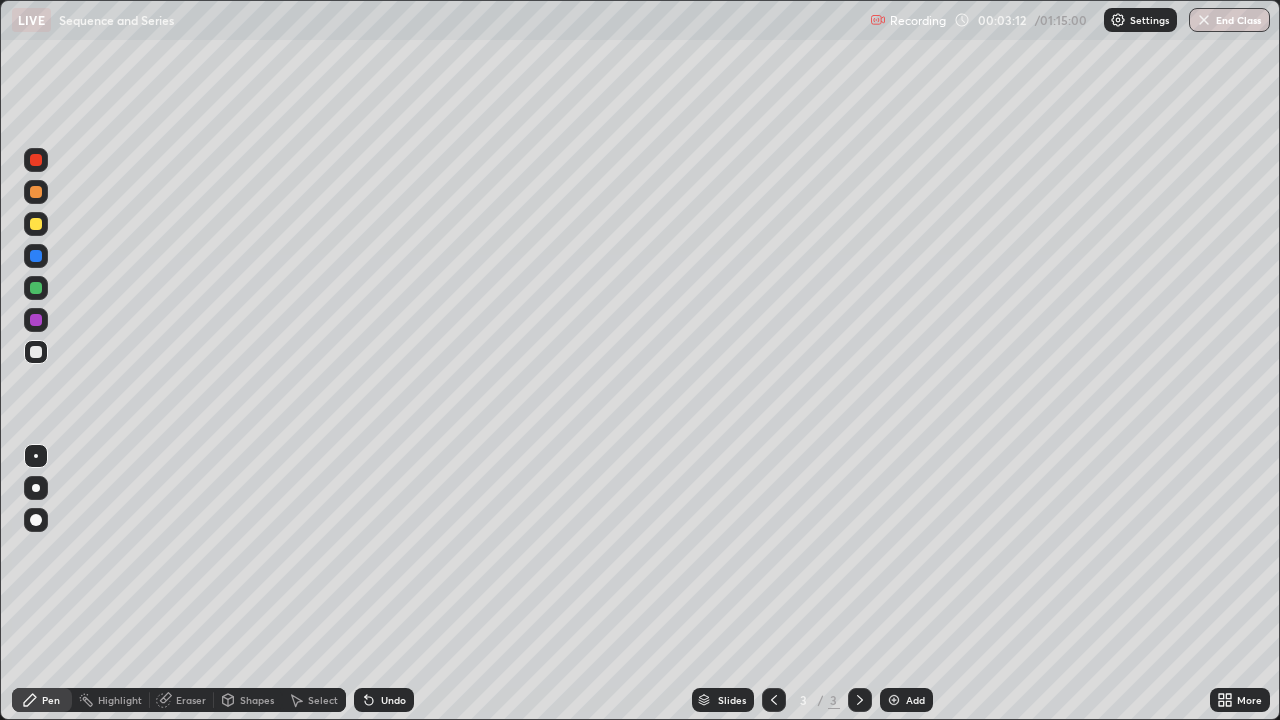 click at bounding box center (36, 352) 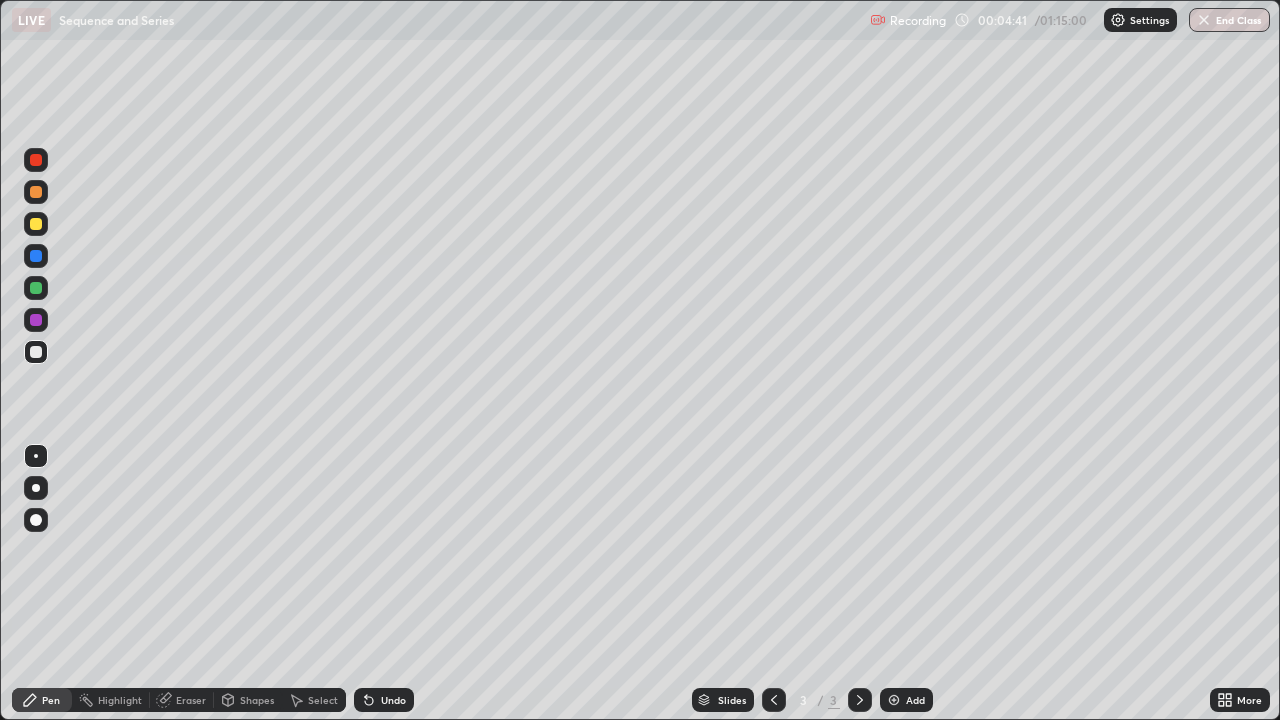 click on "Eraser" at bounding box center (182, 700) 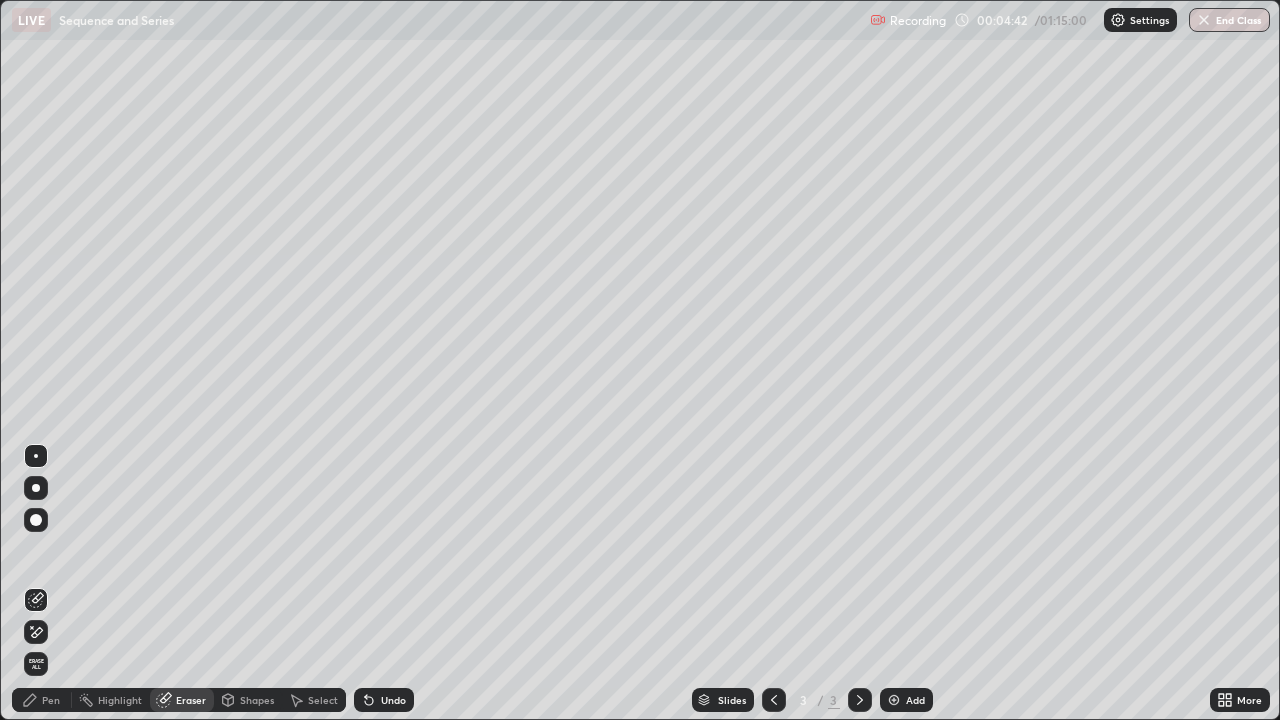 click on "Pen" at bounding box center (51, 700) 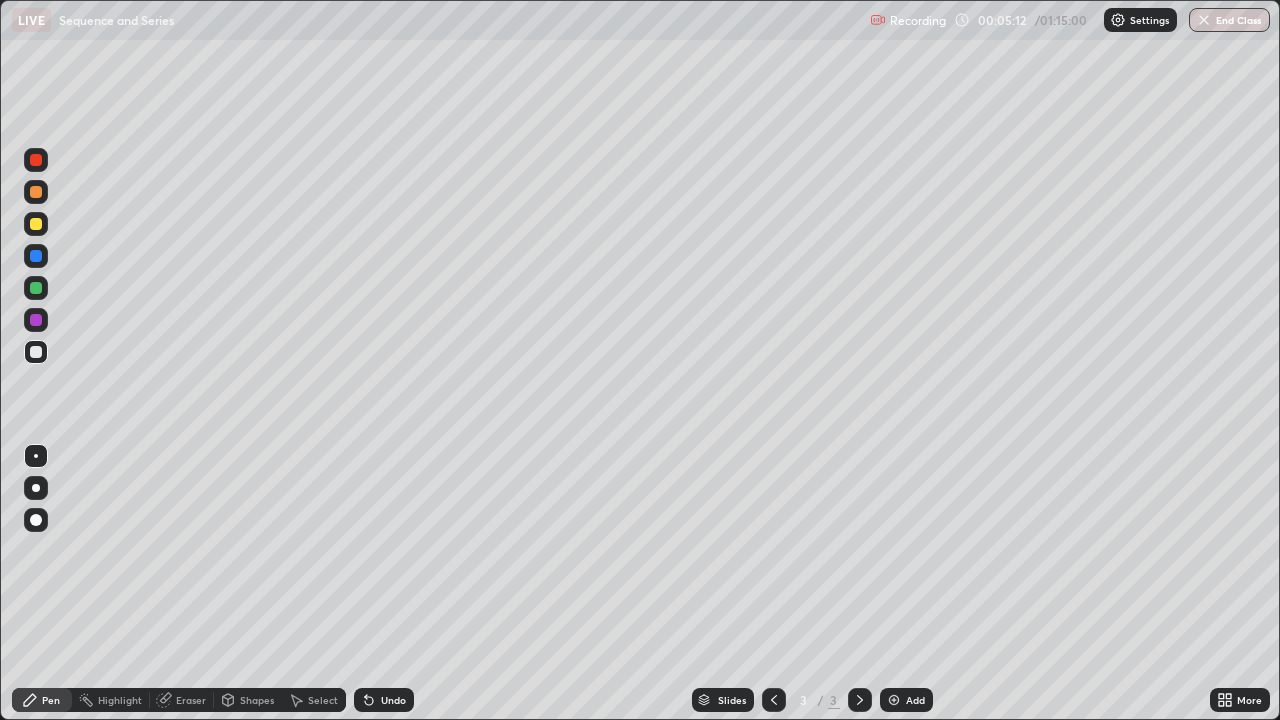 click at bounding box center (36, 192) 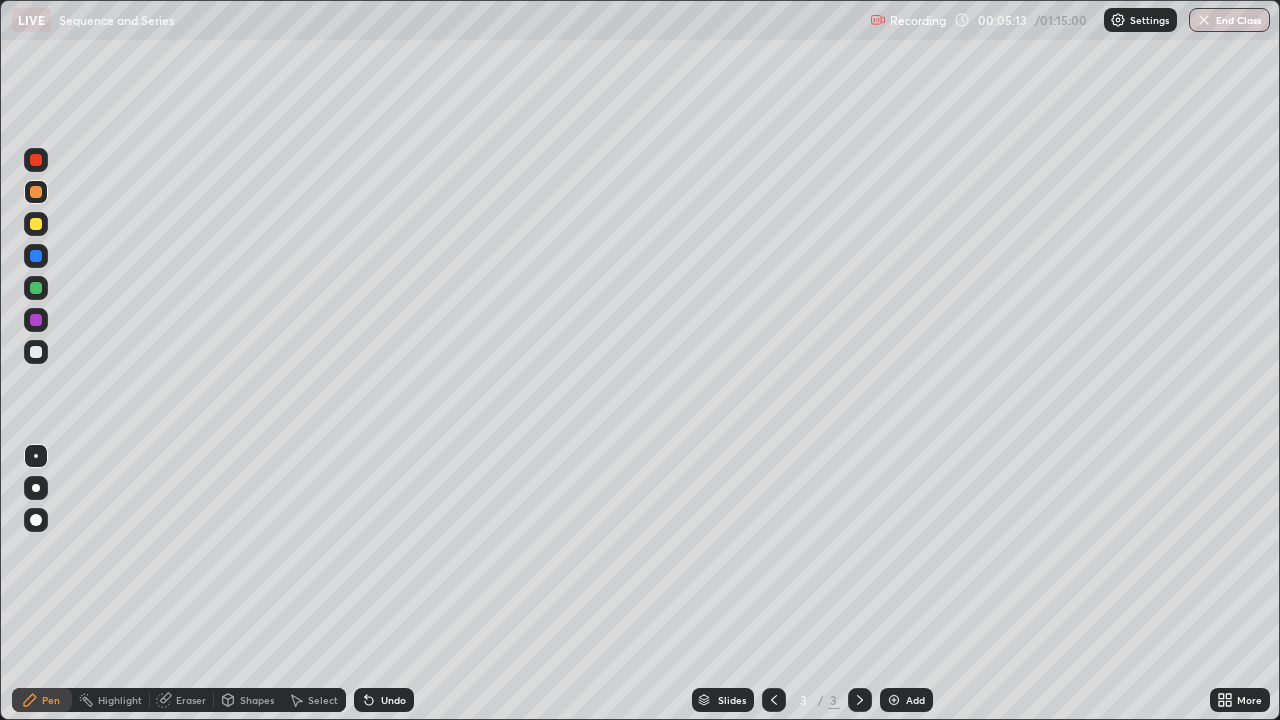 click at bounding box center [36, 224] 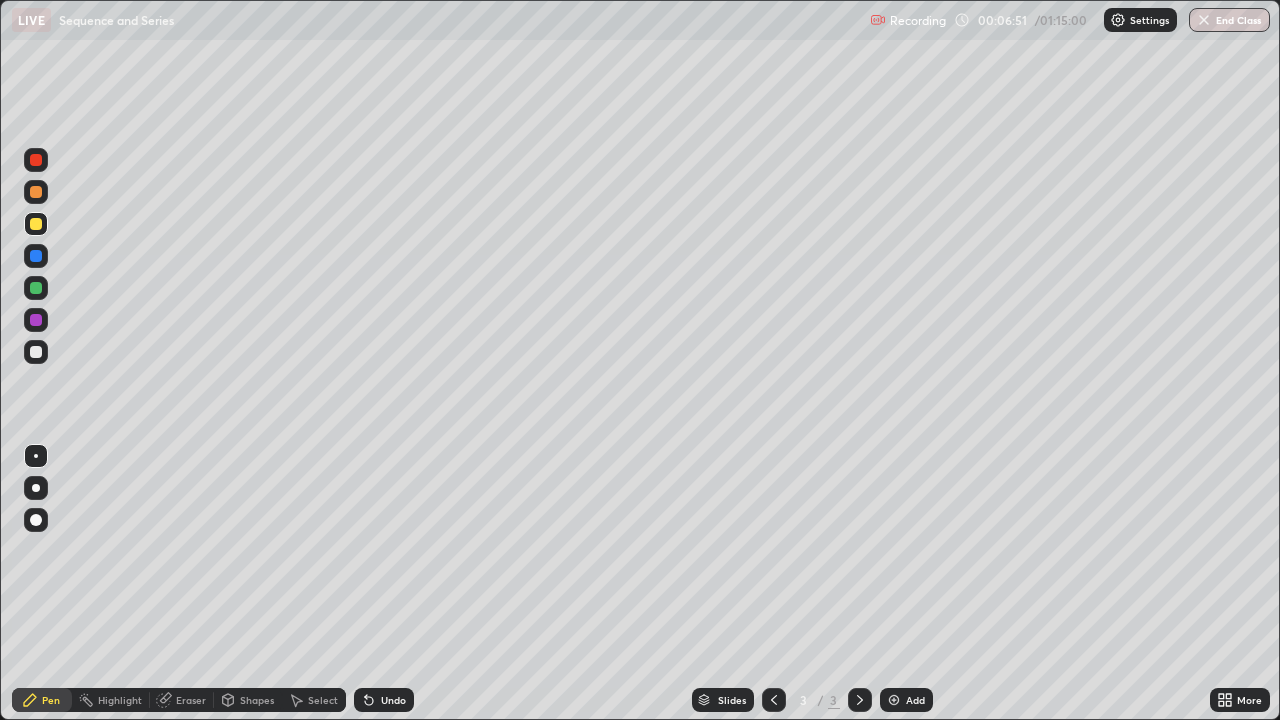 click at bounding box center (36, 288) 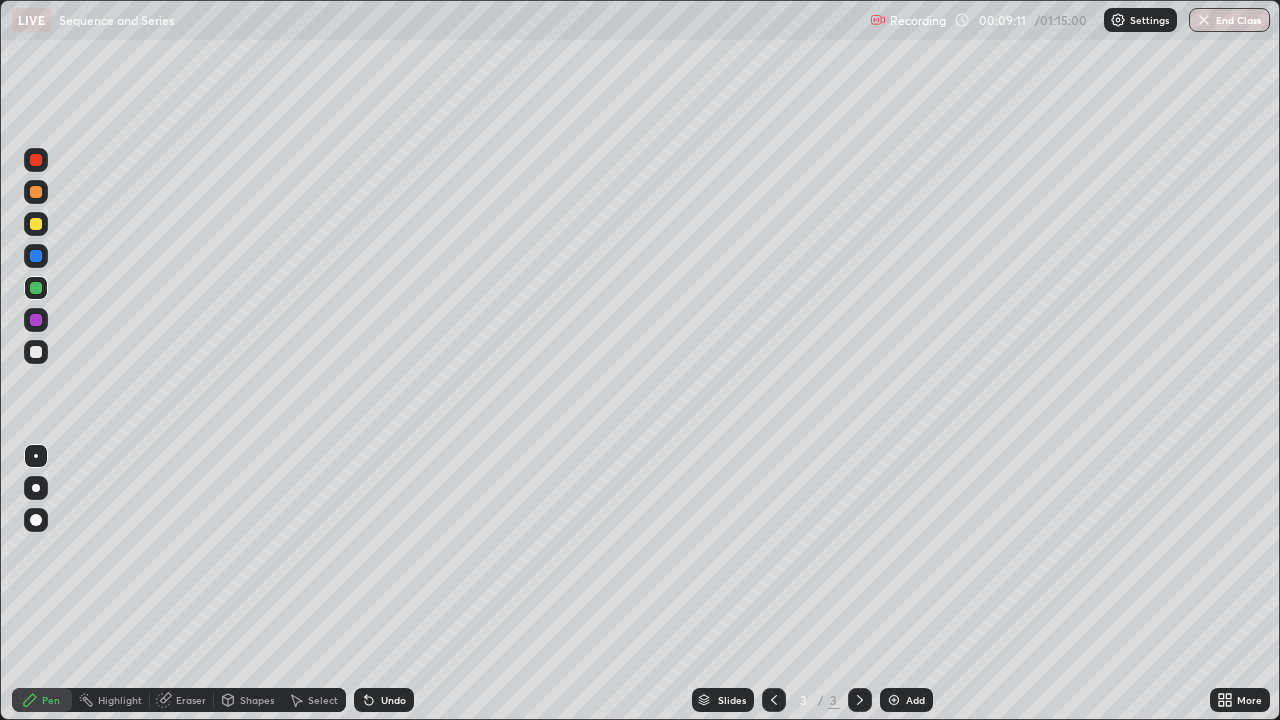 click on "Add" at bounding box center [906, 700] 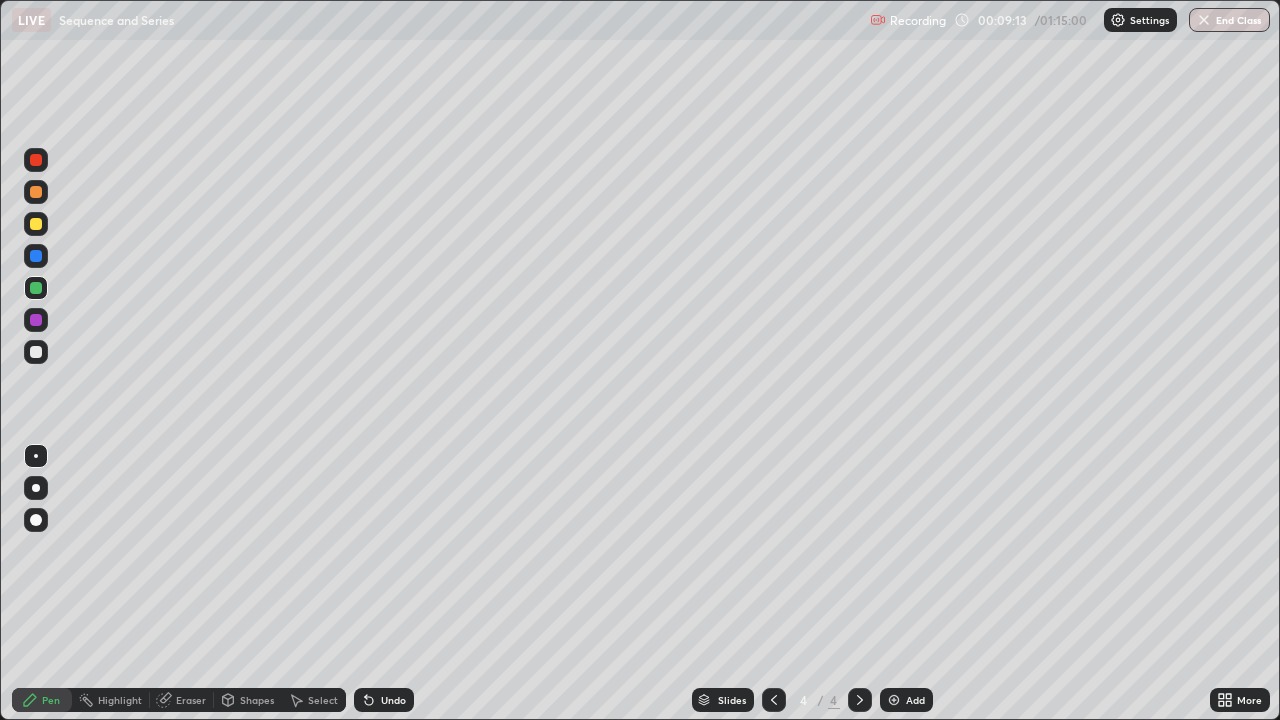 click at bounding box center (36, 224) 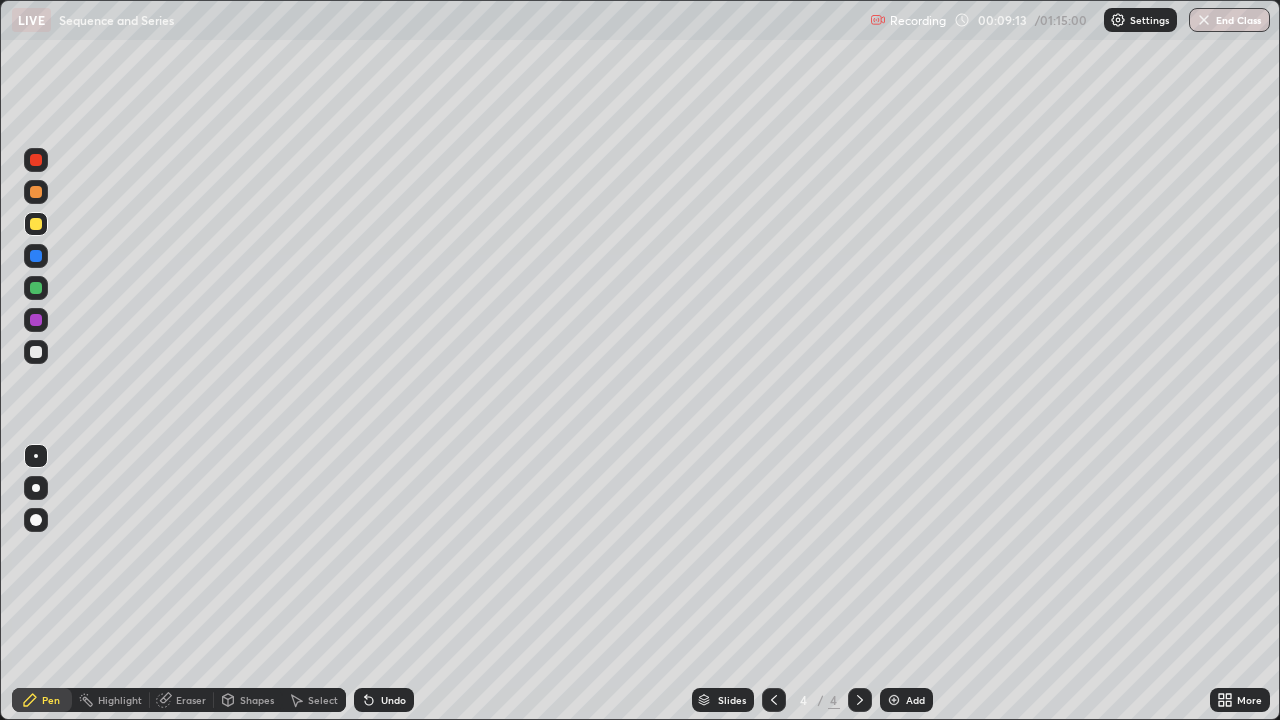 click at bounding box center (36, 224) 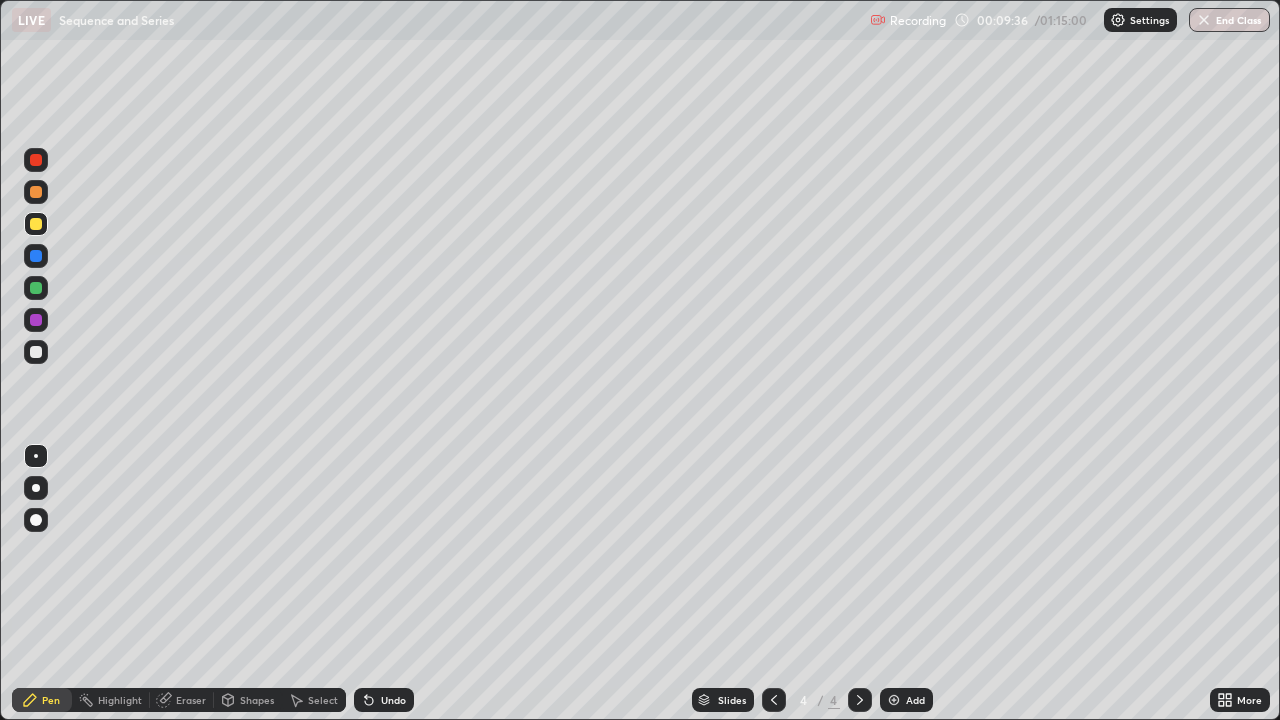 click at bounding box center [36, 352] 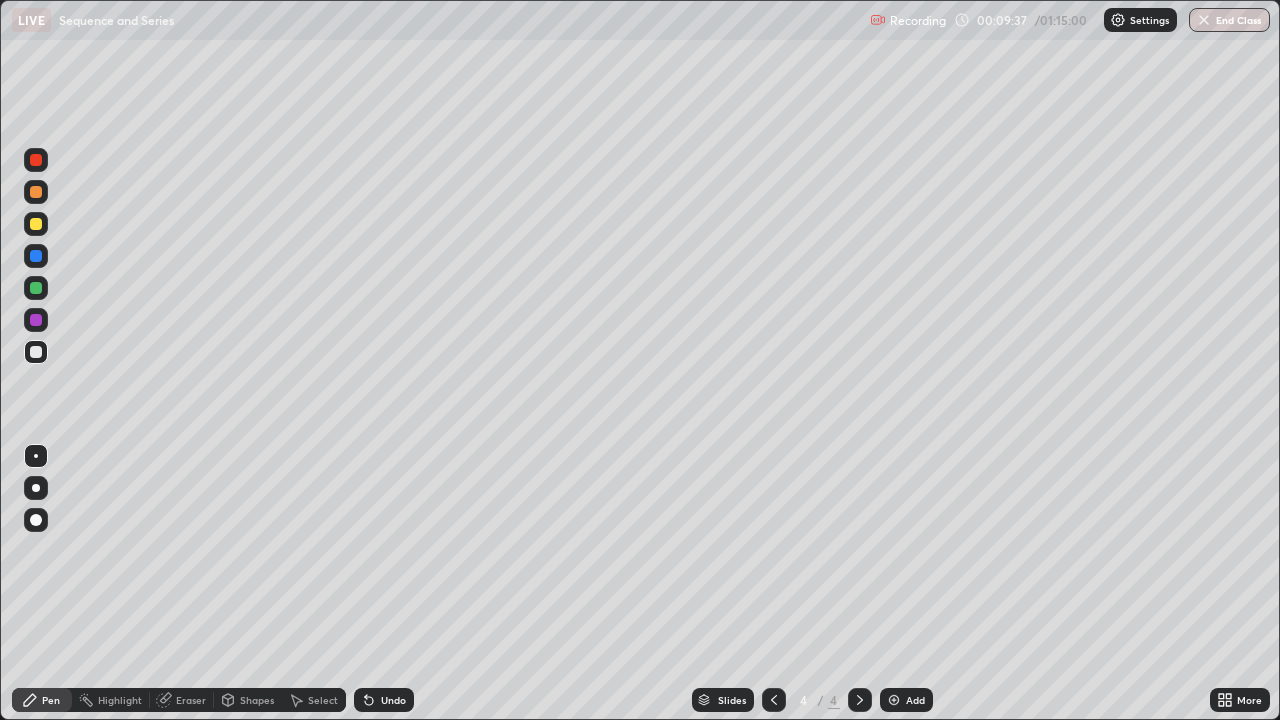 click at bounding box center (36, 352) 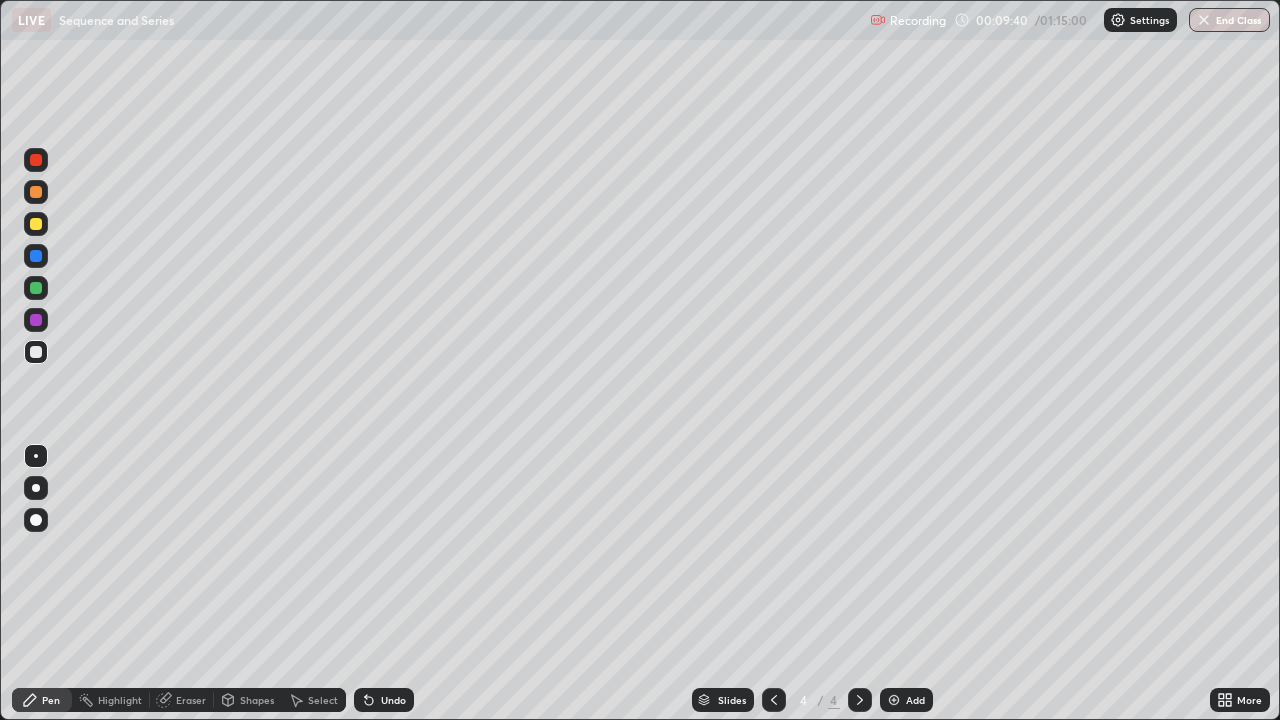 click at bounding box center [36, 352] 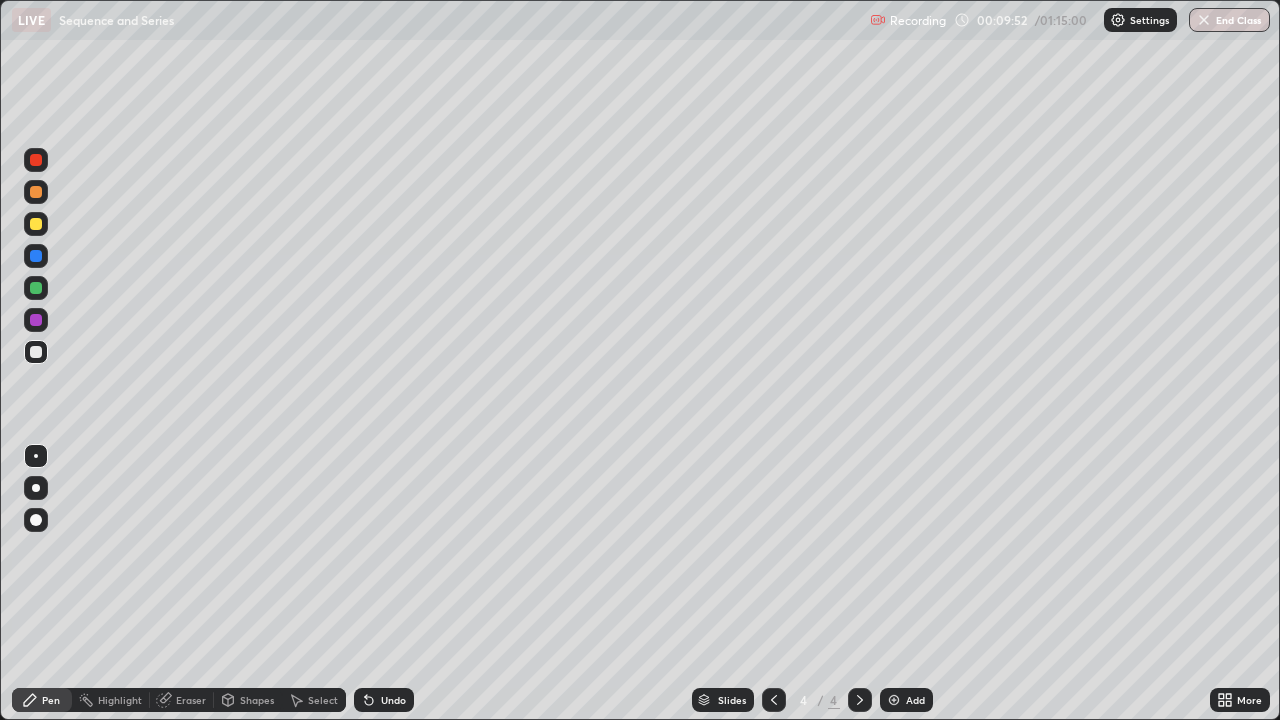 click at bounding box center [36, 352] 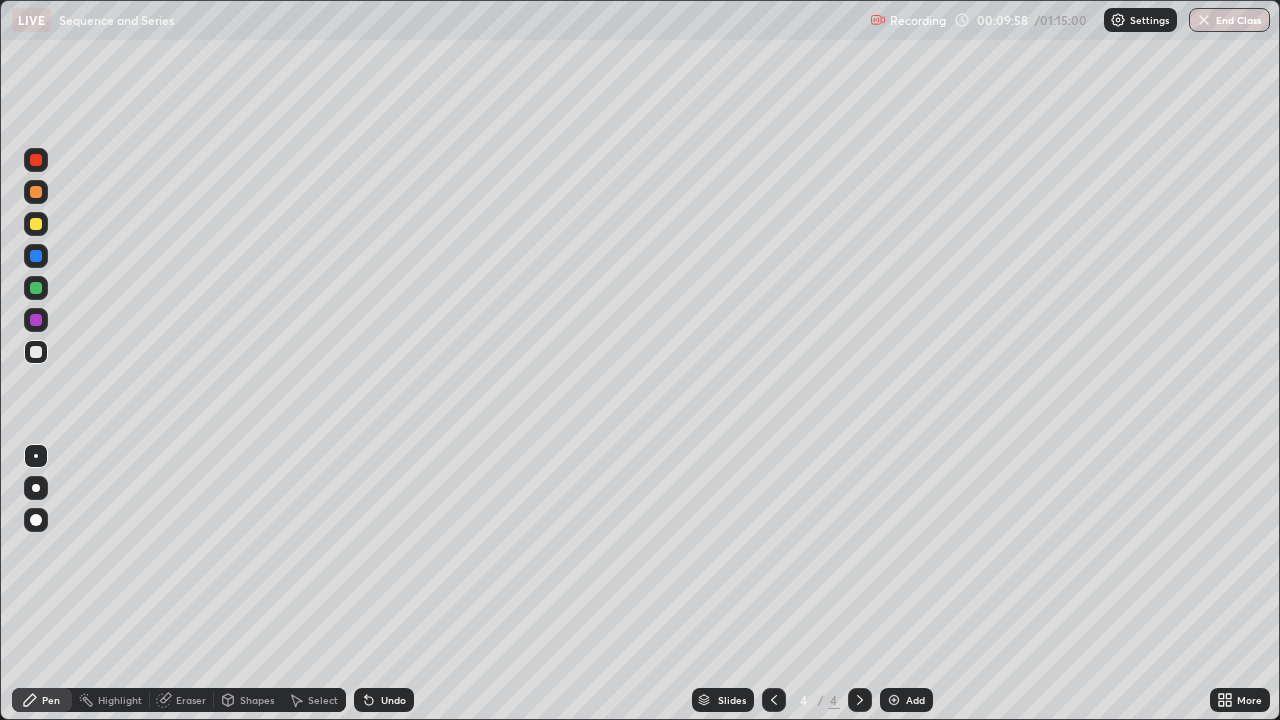 click at bounding box center (36, 352) 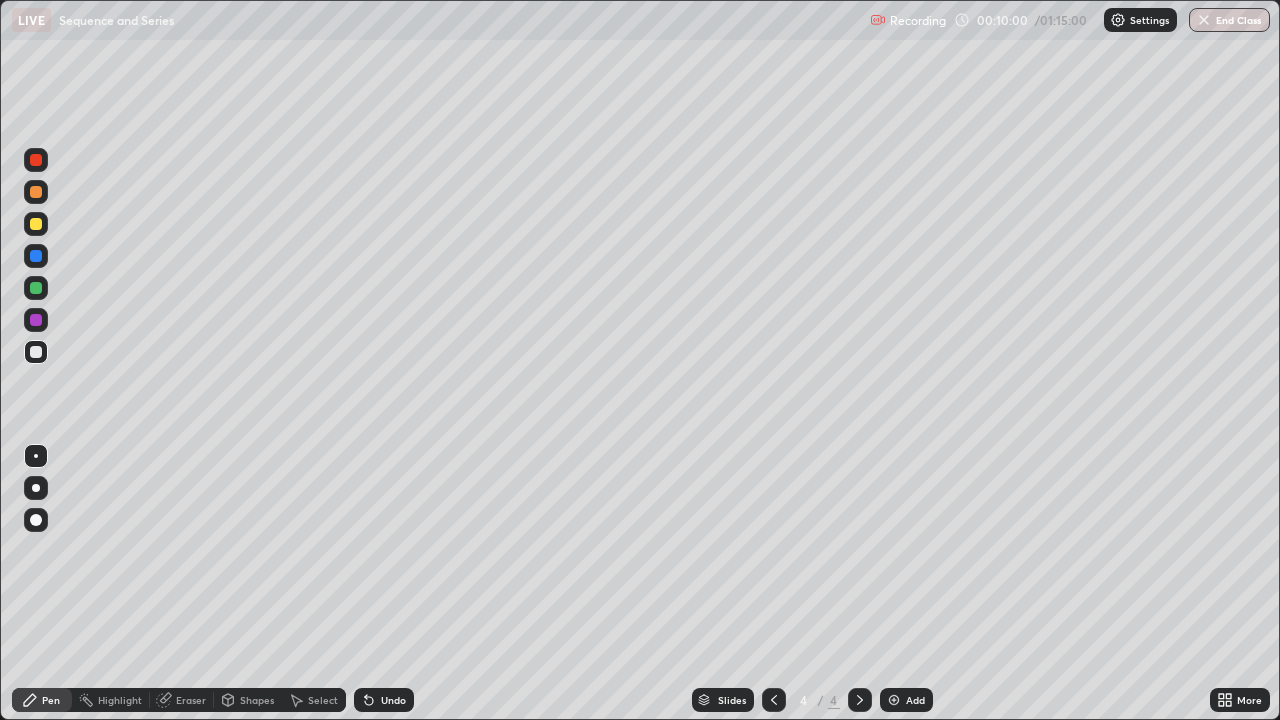 click at bounding box center [36, 288] 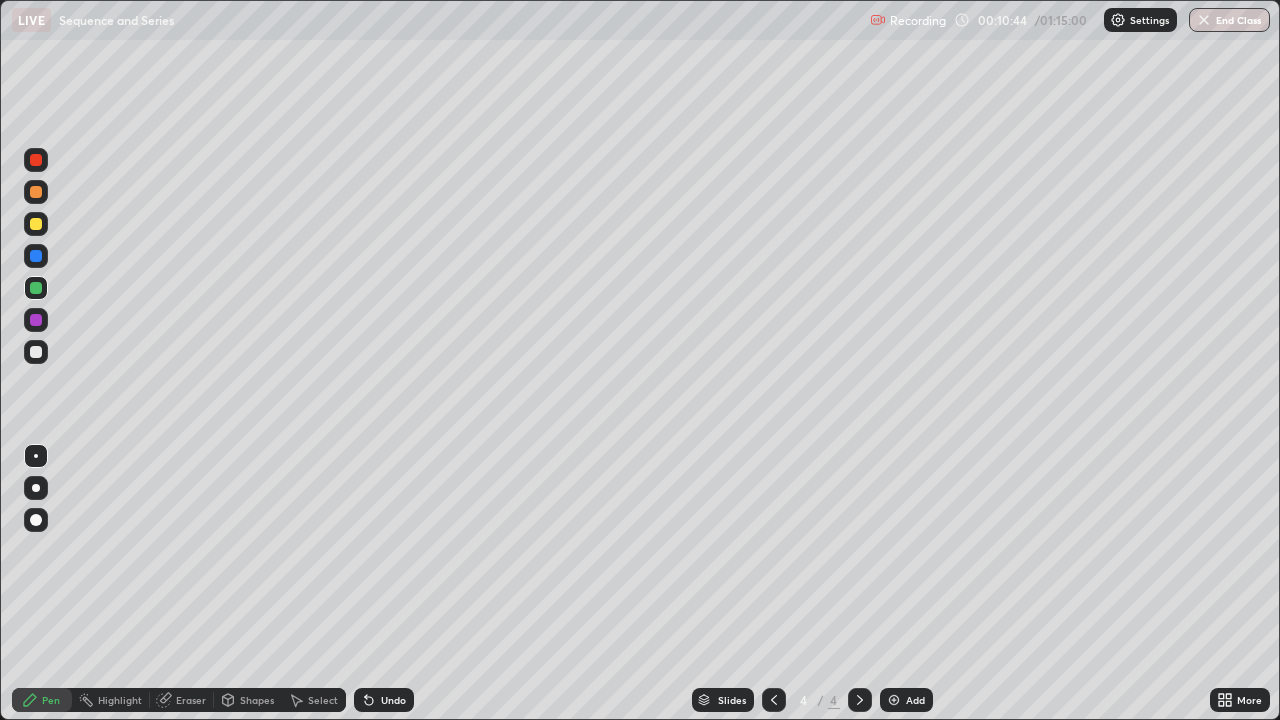 click on "Eraser" at bounding box center [191, 700] 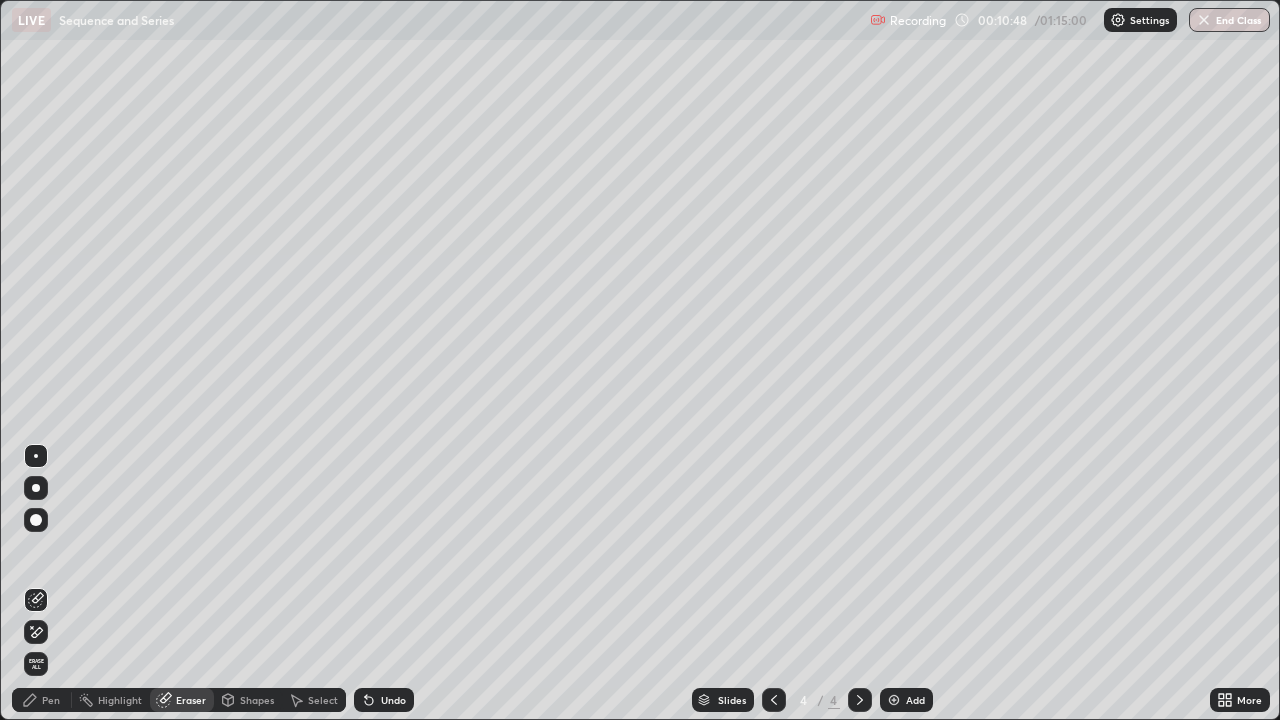 click on "Pen" at bounding box center (42, 700) 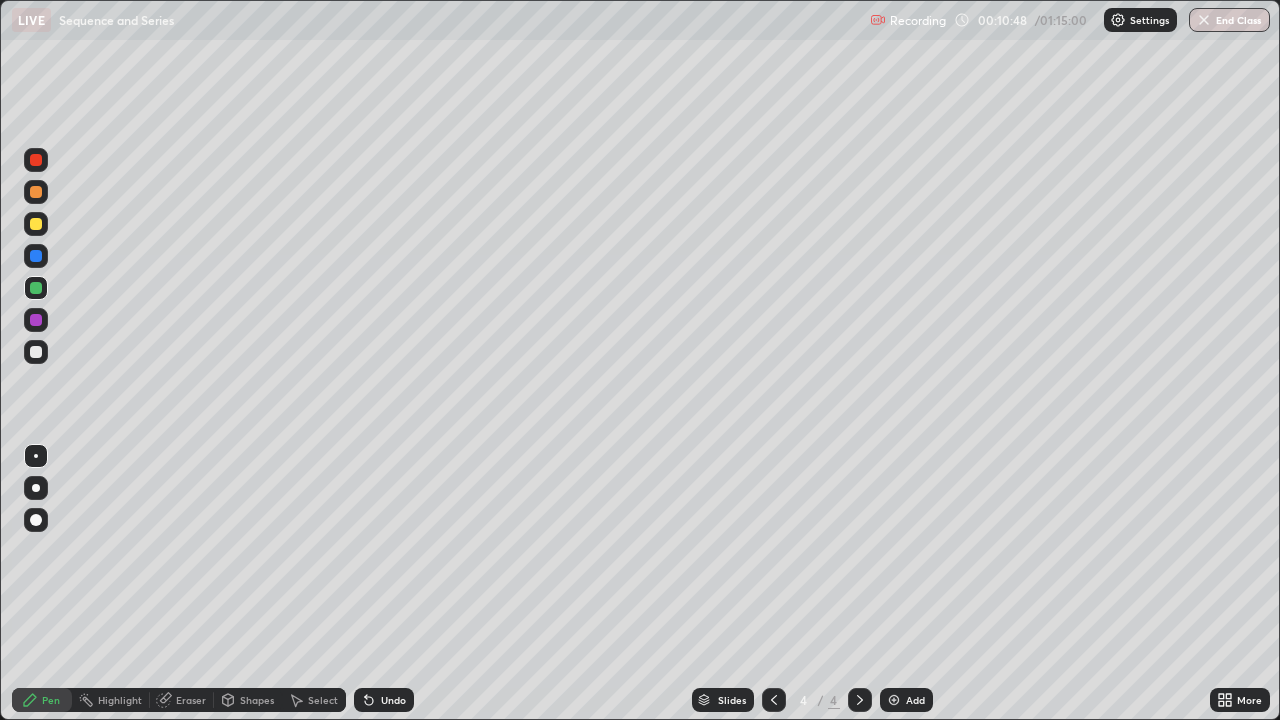 click at bounding box center [36, 288] 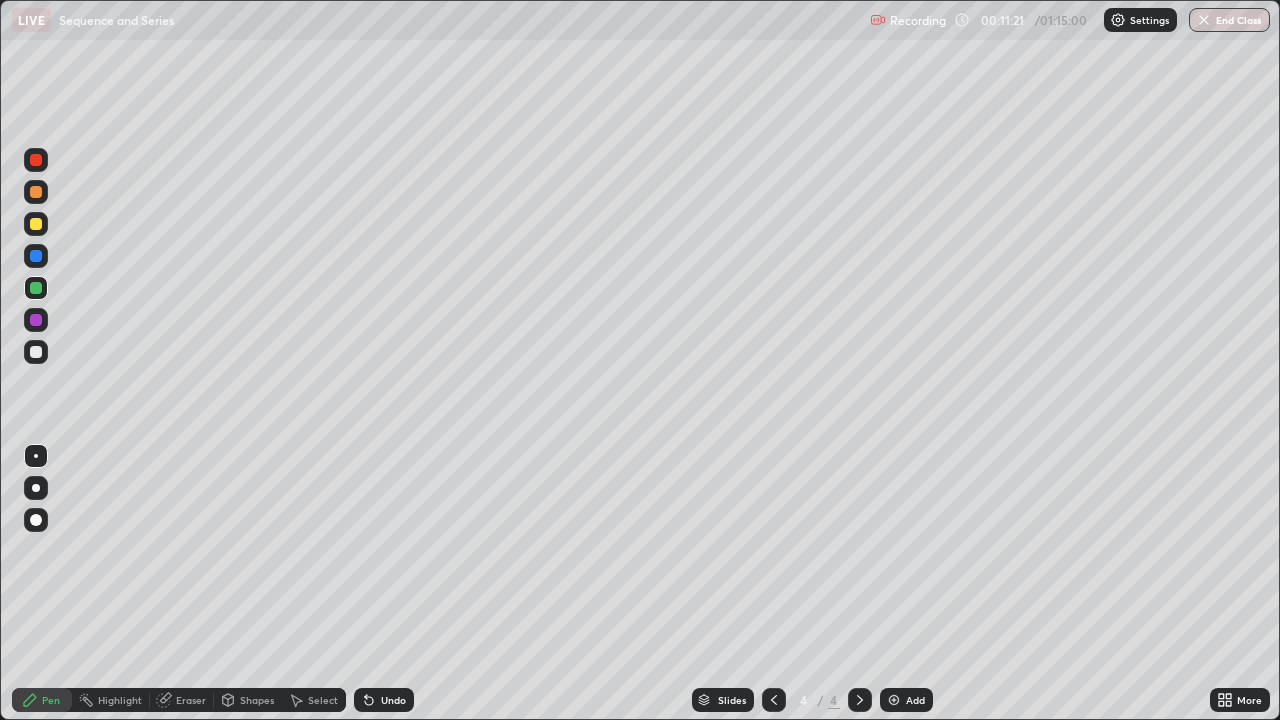 click on "Eraser" at bounding box center (191, 700) 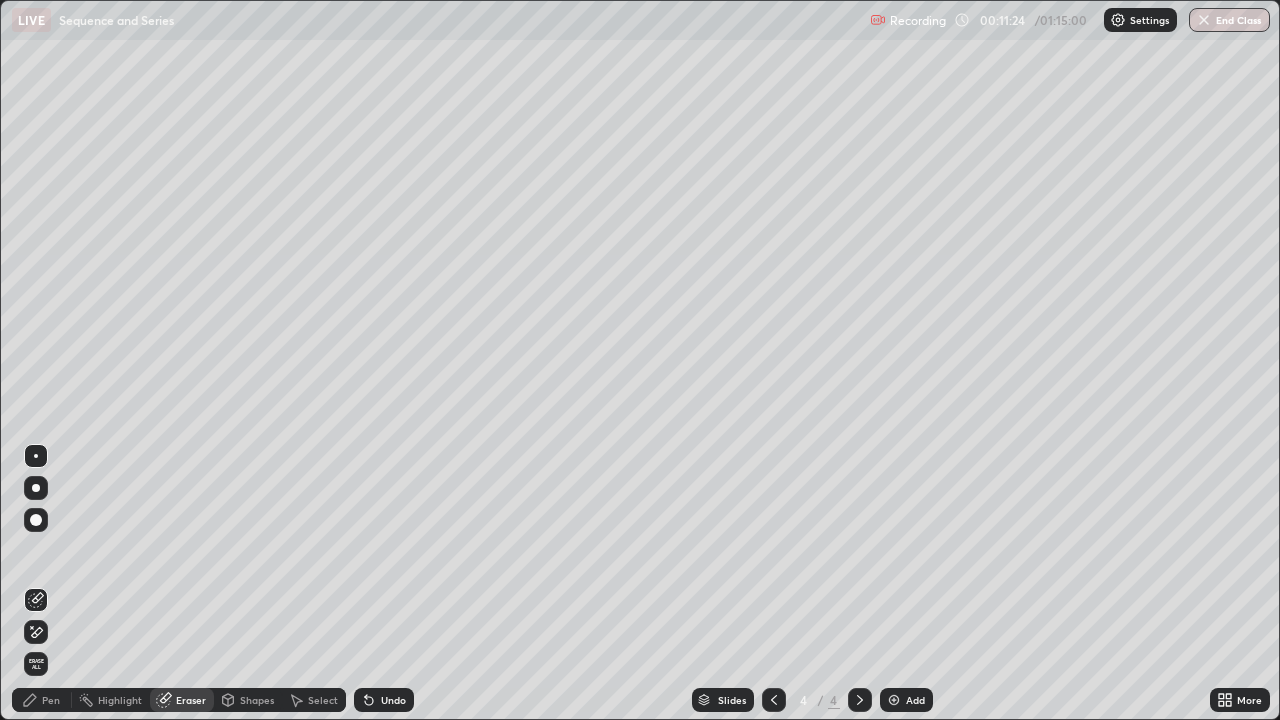 click on "Pen" at bounding box center (51, 700) 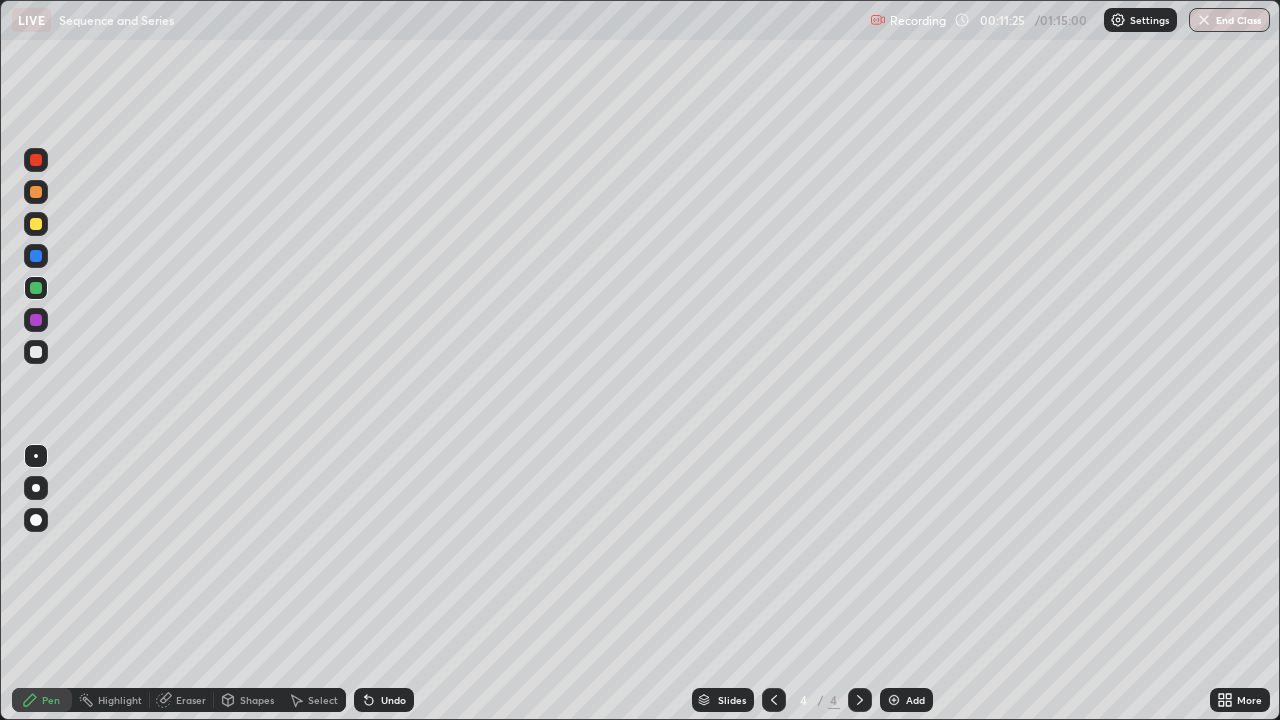 click at bounding box center (36, 352) 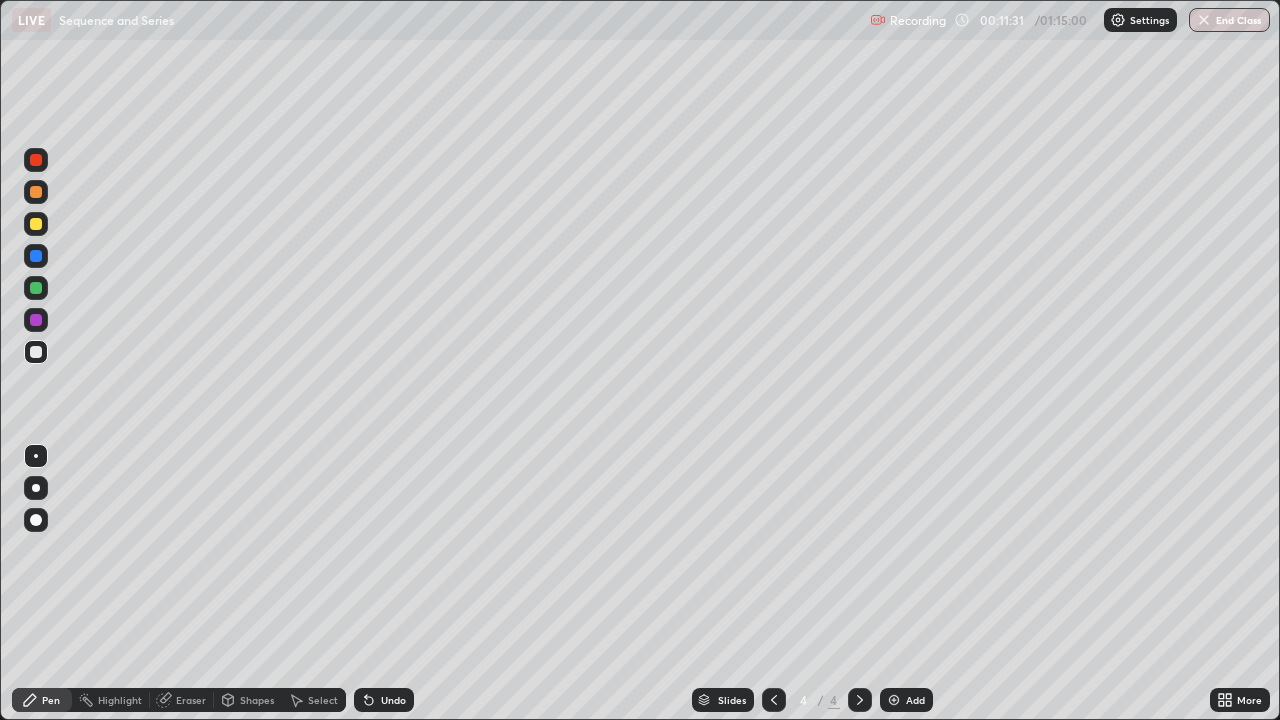 click at bounding box center (36, 352) 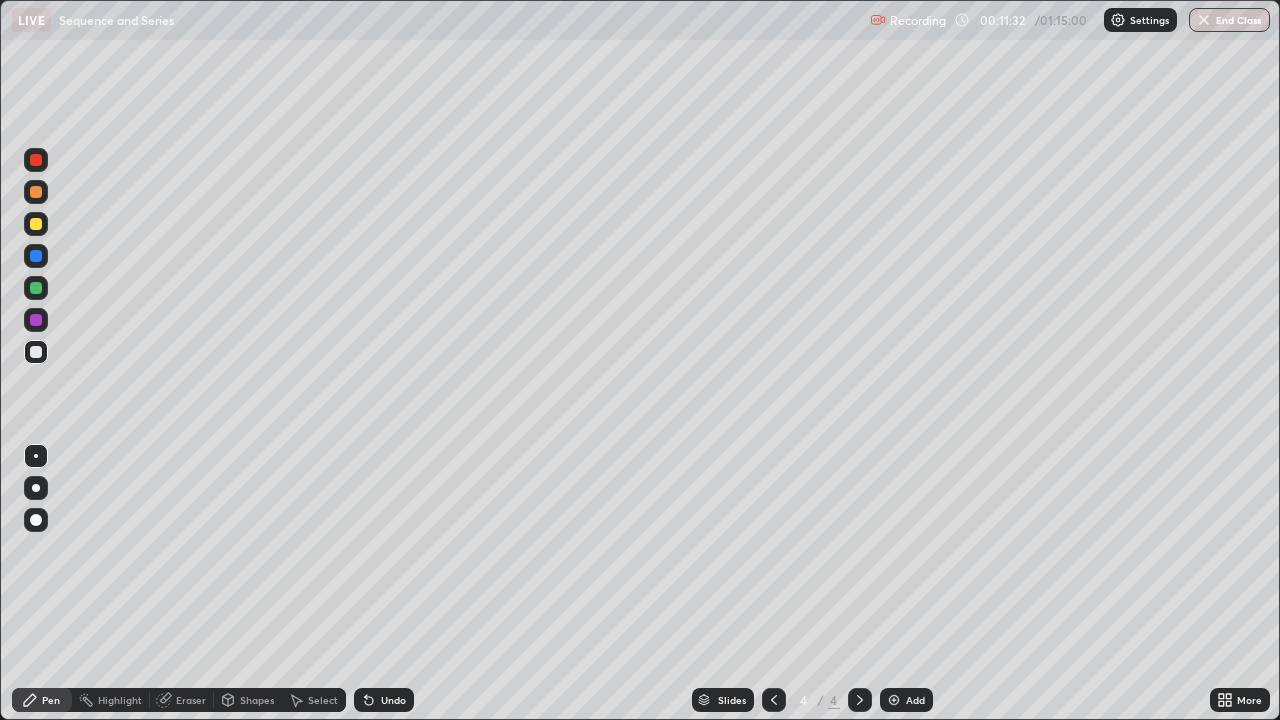 click at bounding box center [36, 288] 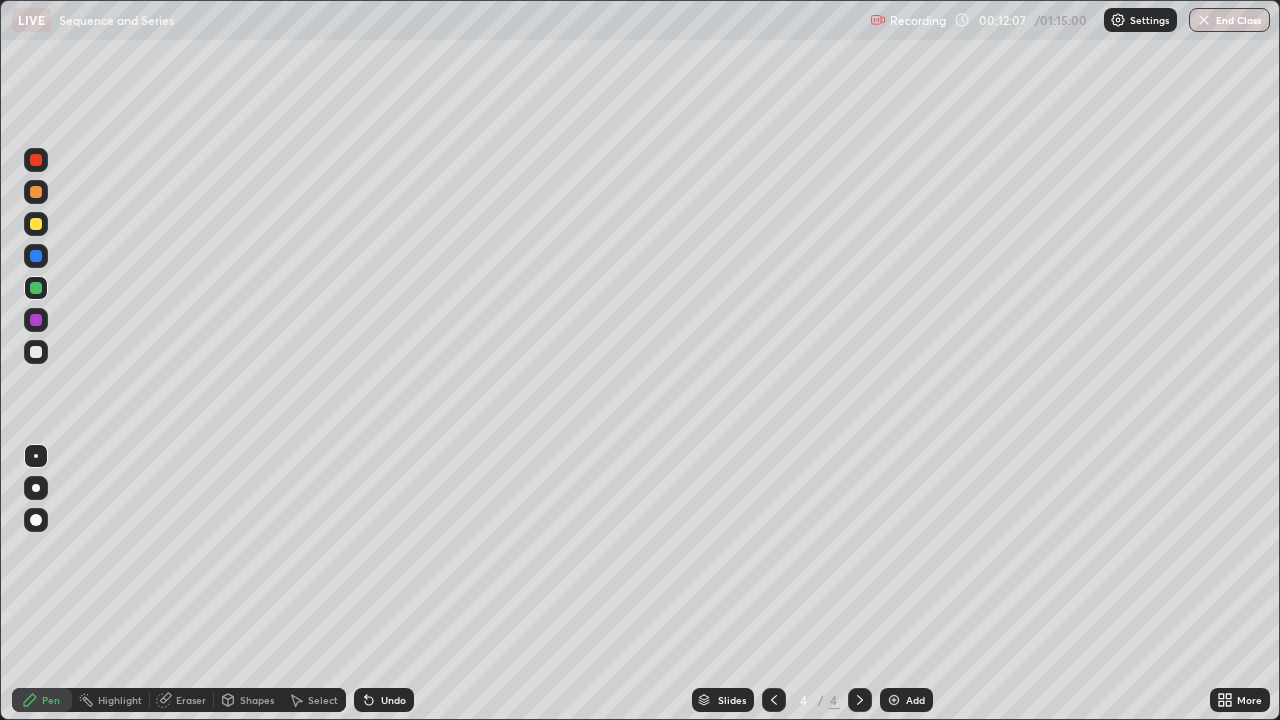 click at bounding box center (36, 352) 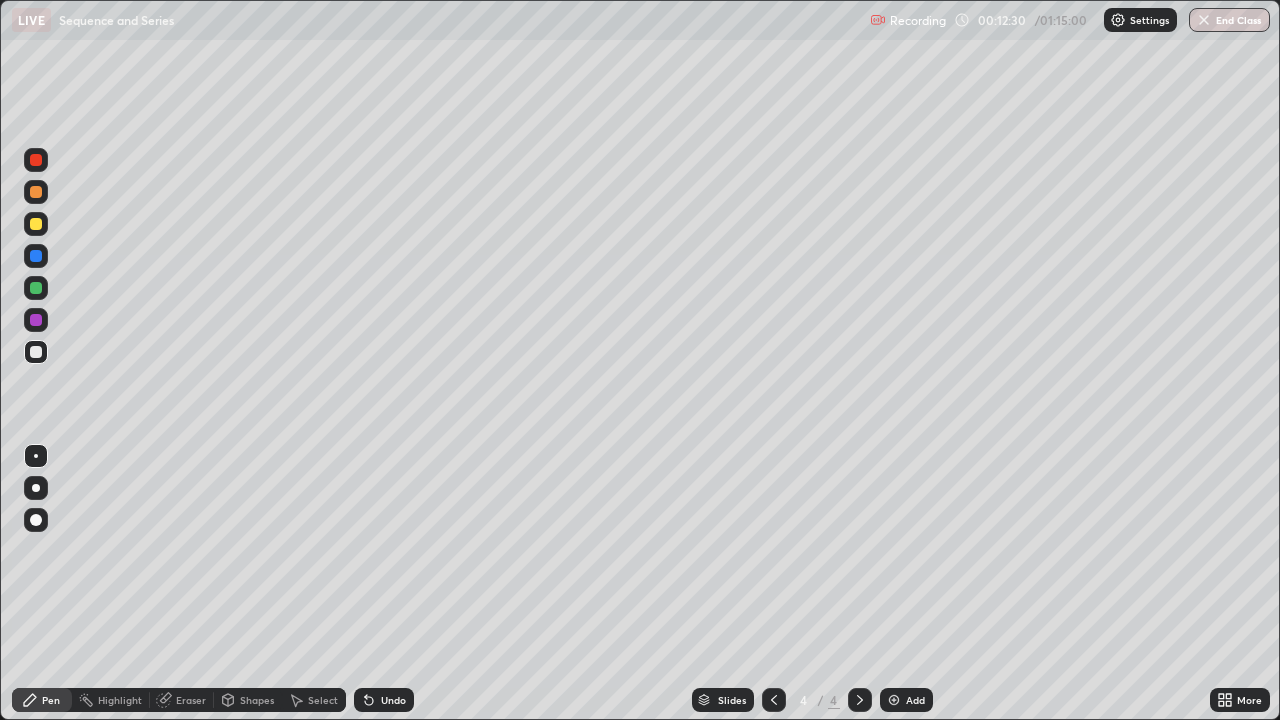 click at bounding box center [36, 320] 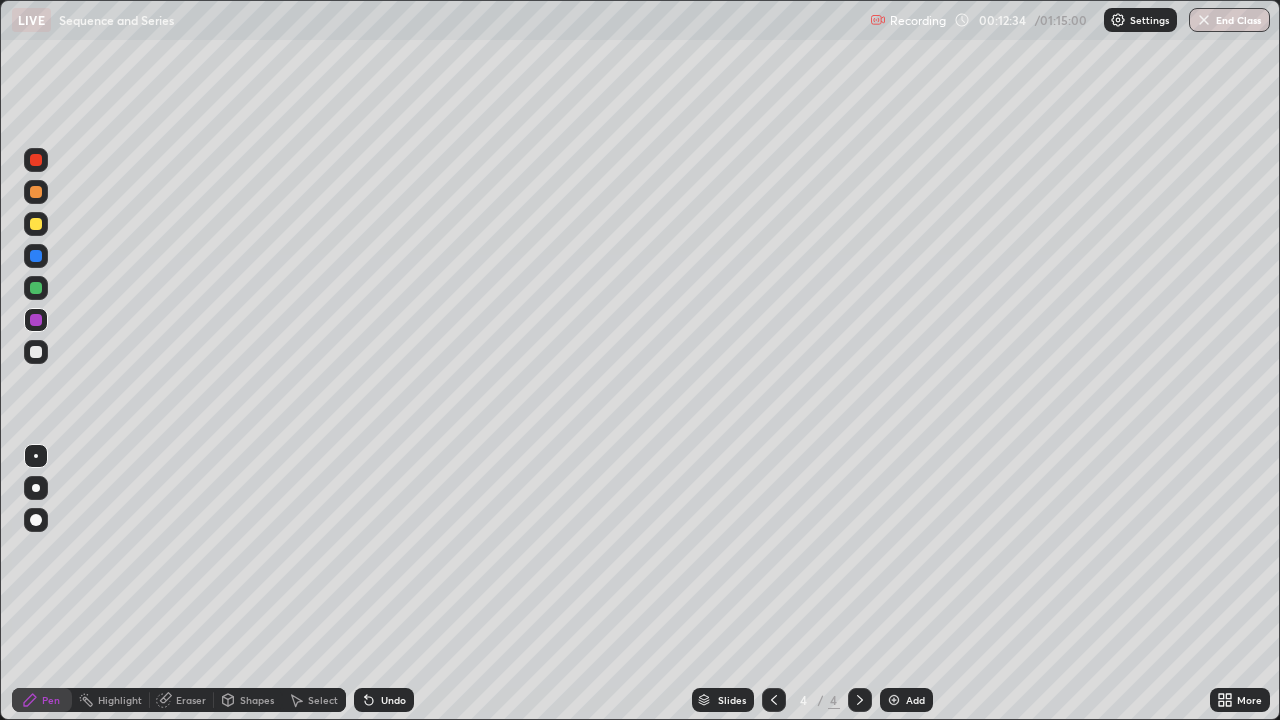 click on "Eraser" at bounding box center (191, 700) 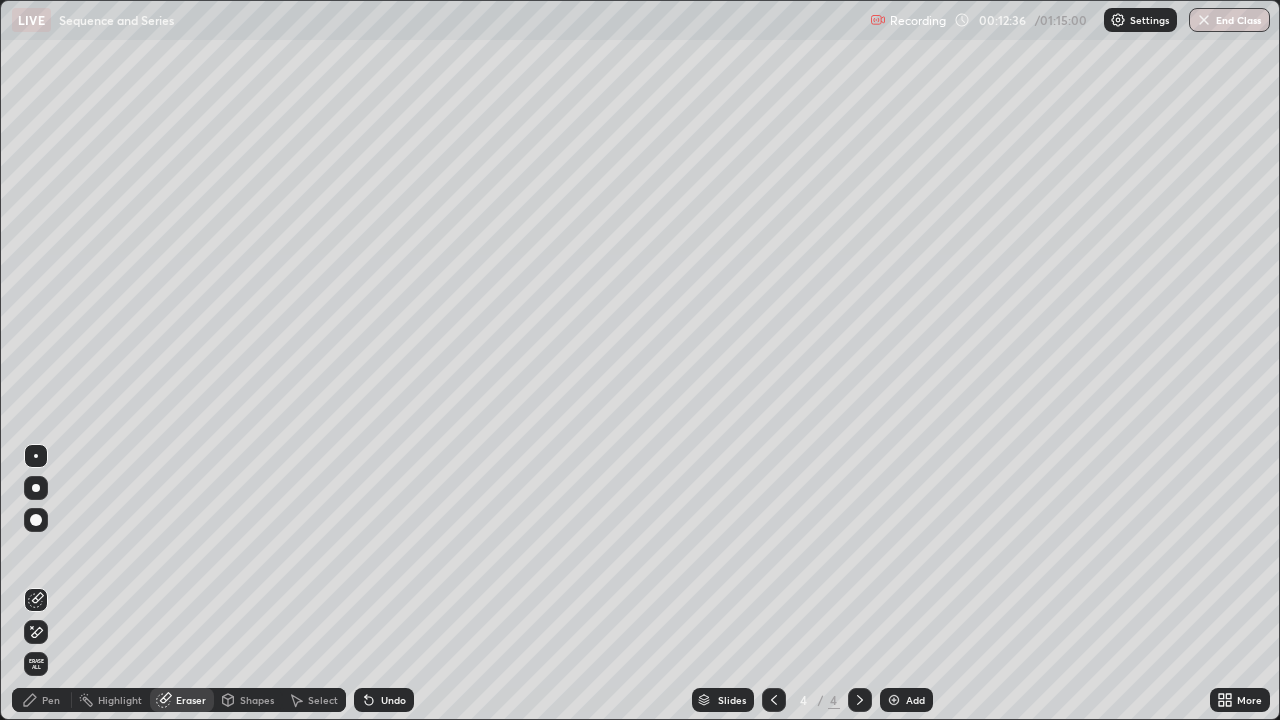 click on "Pen" at bounding box center (42, 700) 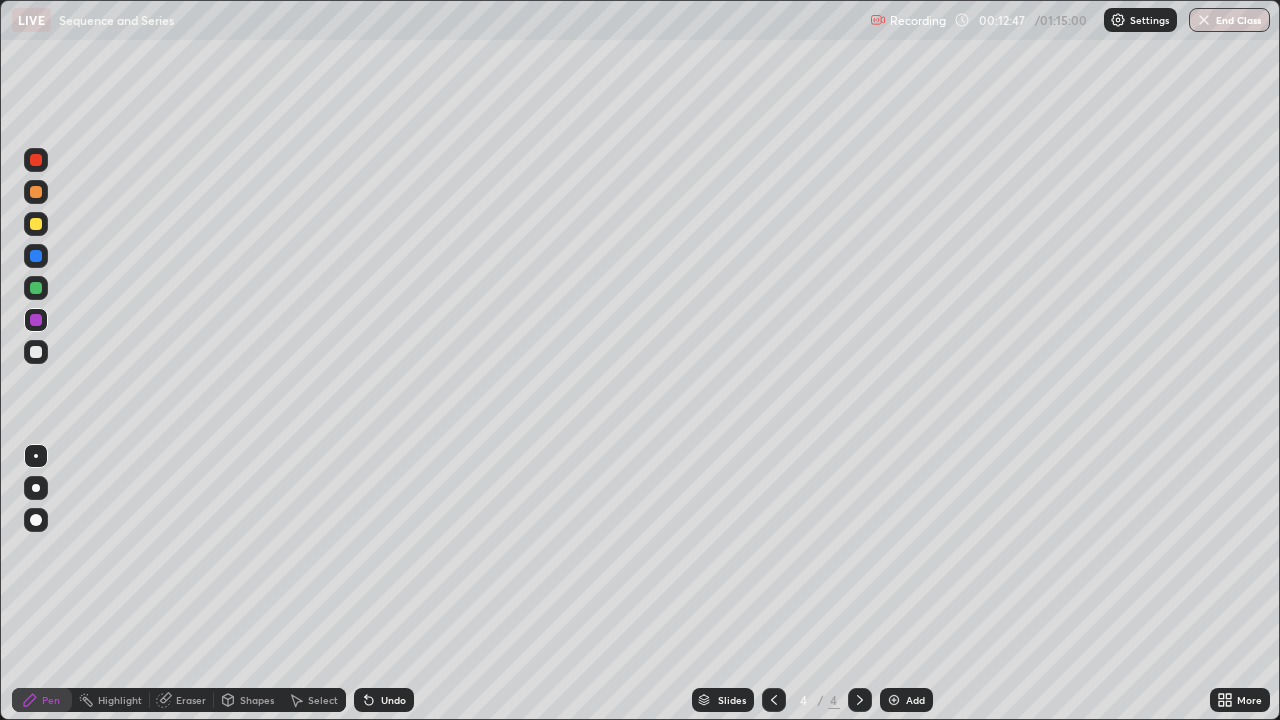click at bounding box center [36, 224] 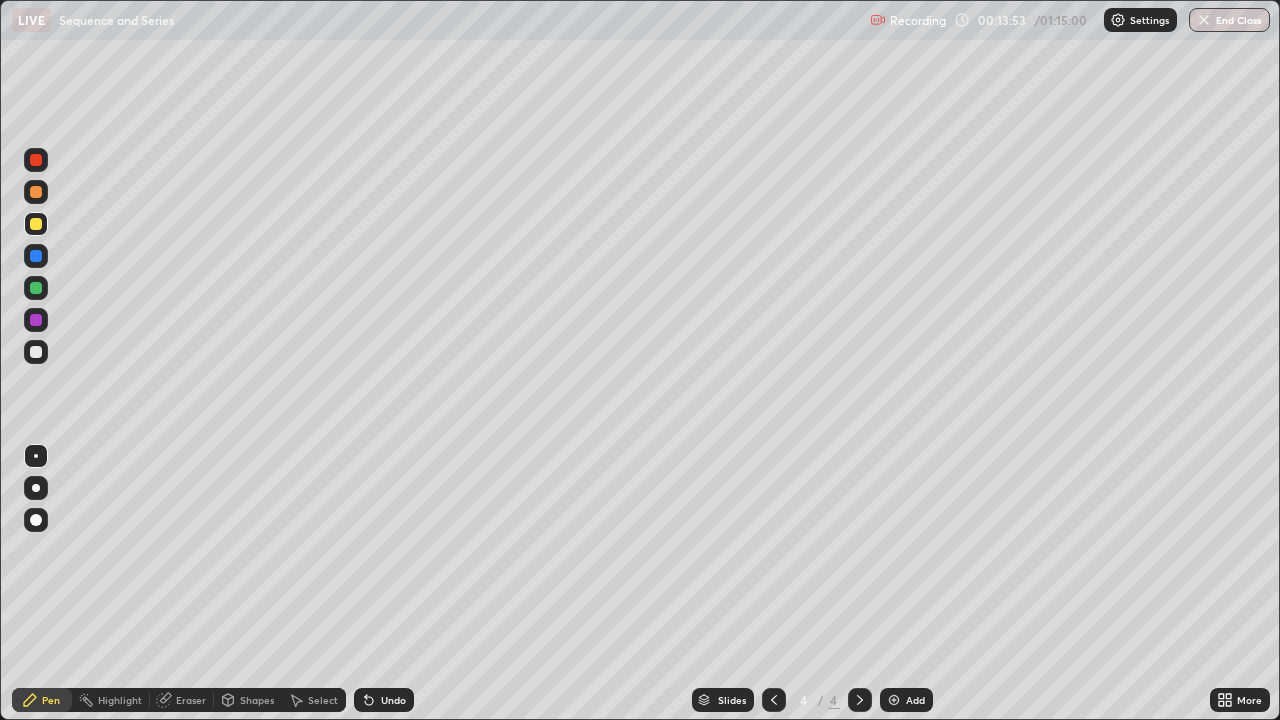 click on "Eraser" at bounding box center (191, 700) 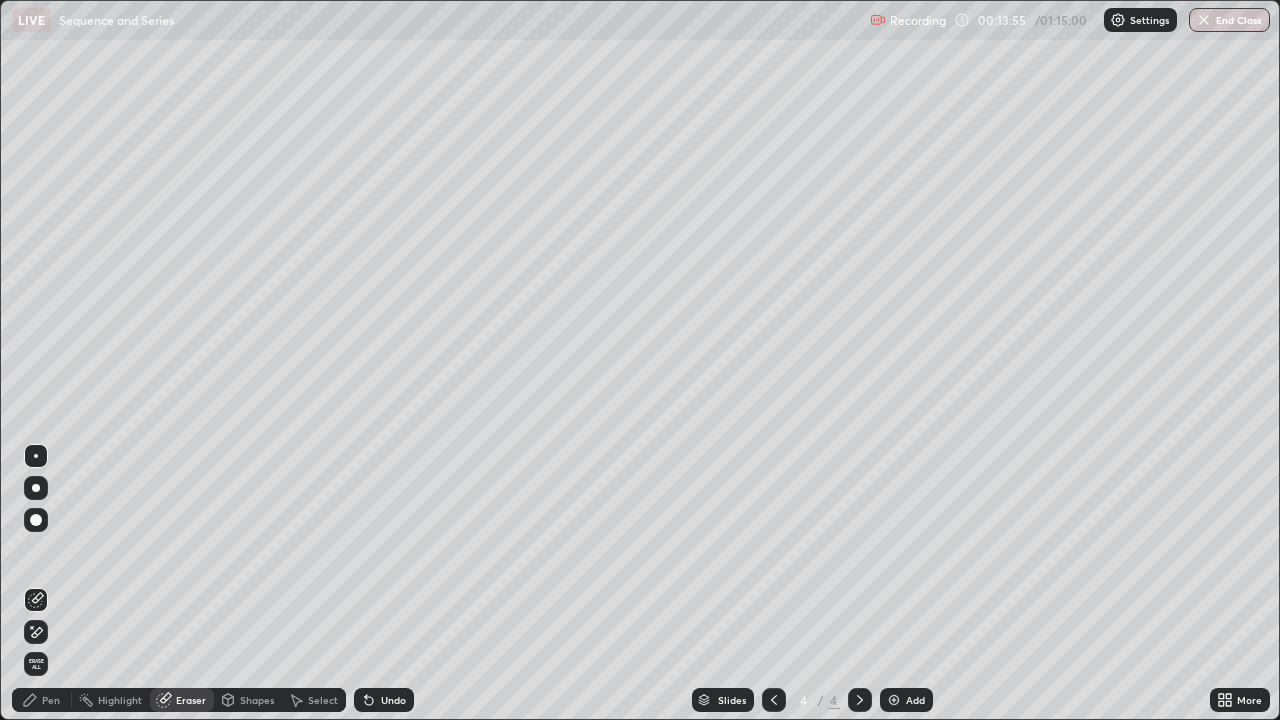 click on "Pen" at bounding box center (42, 700) 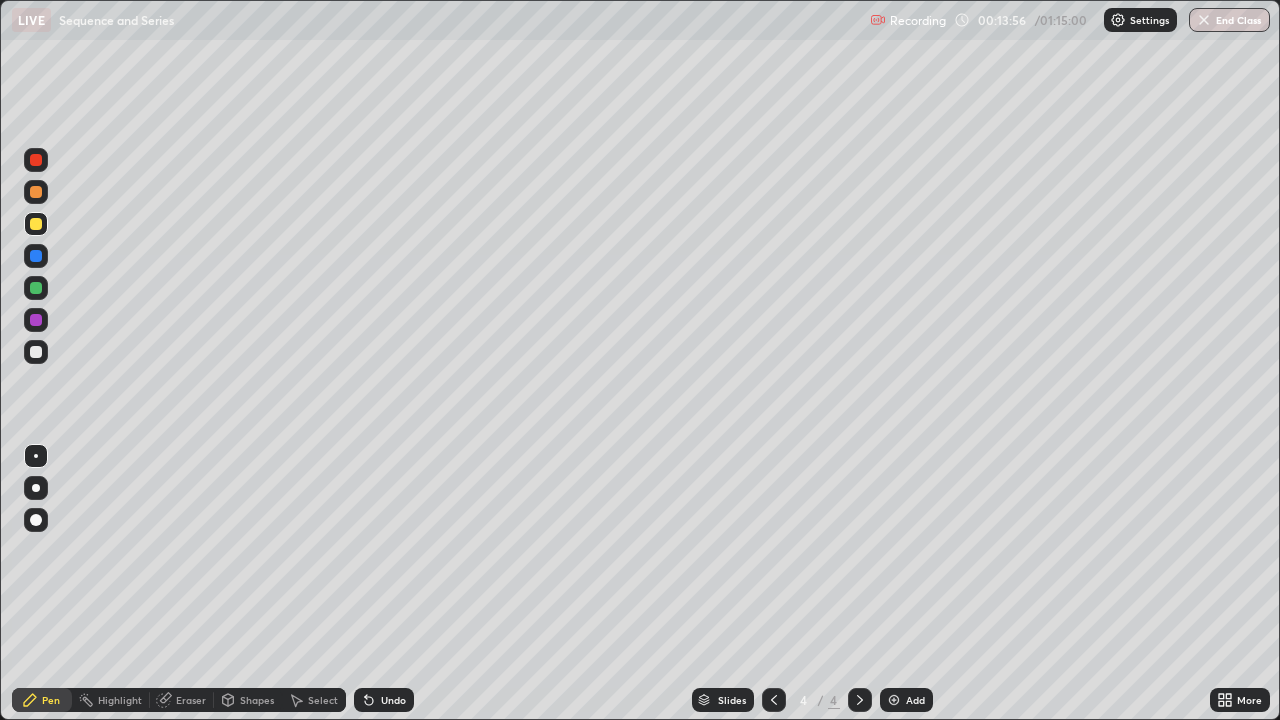 click at bounding box center [36, 224] 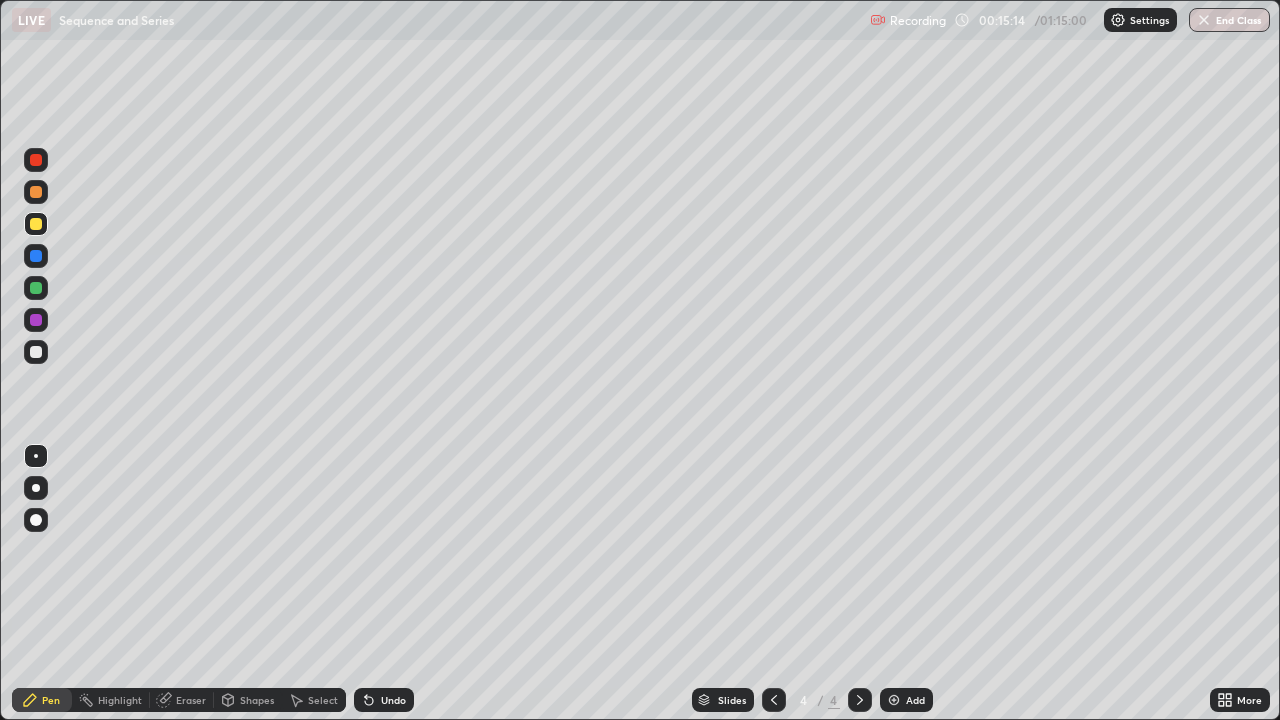click on "Add" at bounding box center (906, 700) 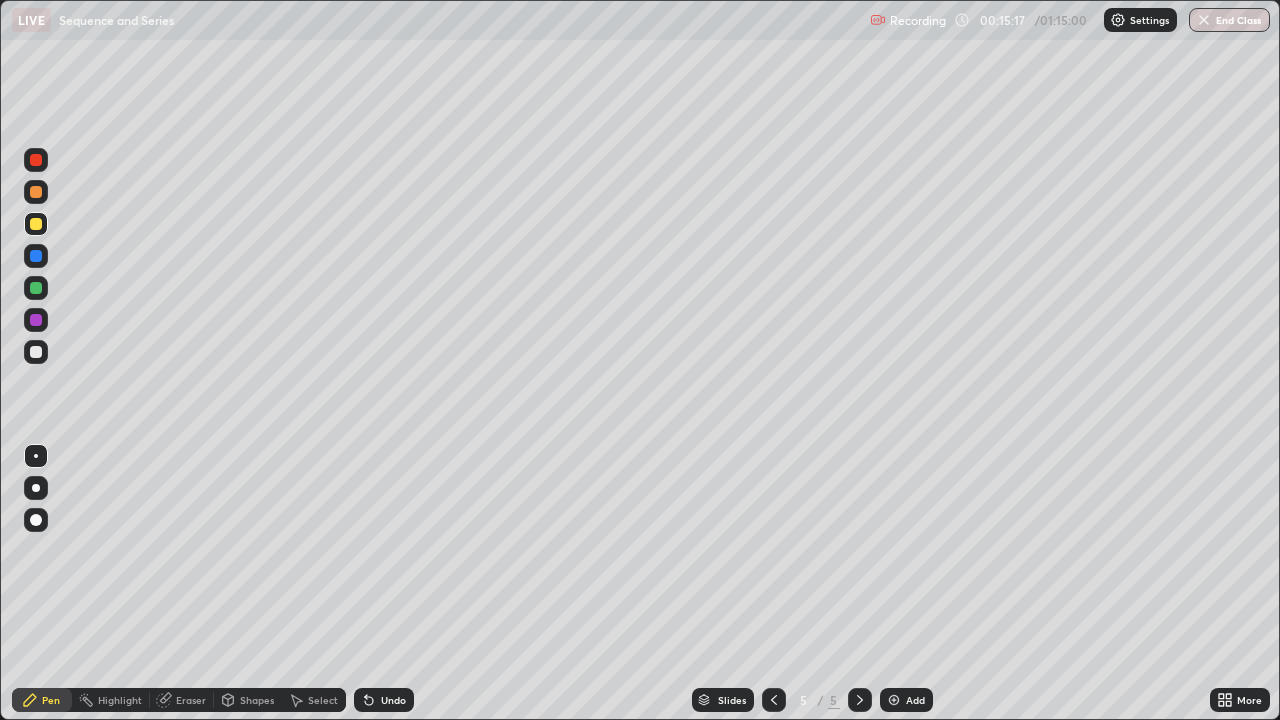 click 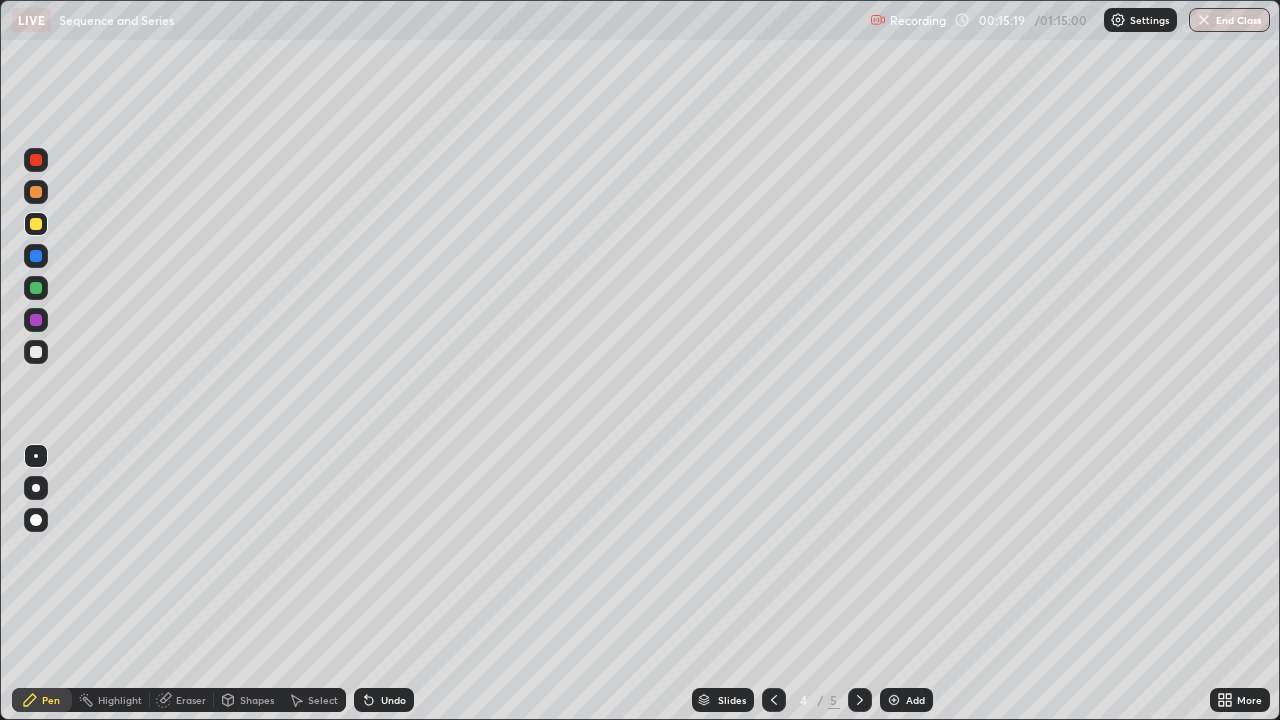 click 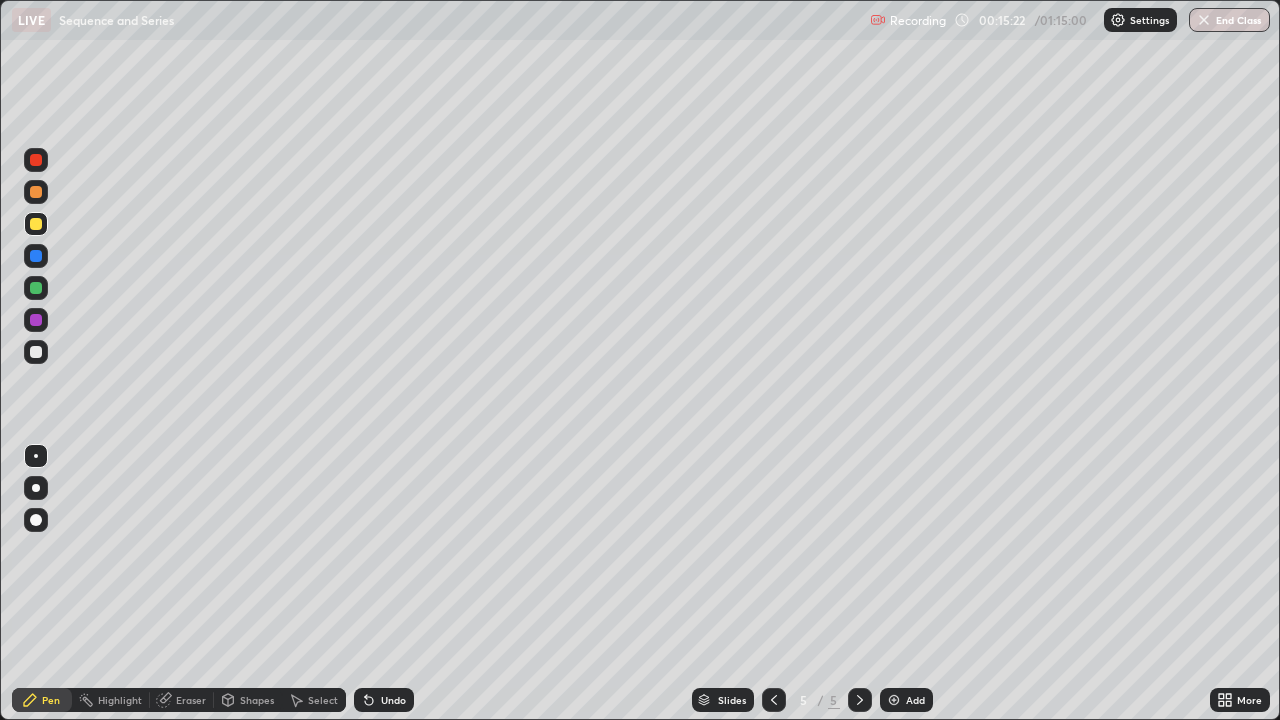 click at bounding box center (36, 352) 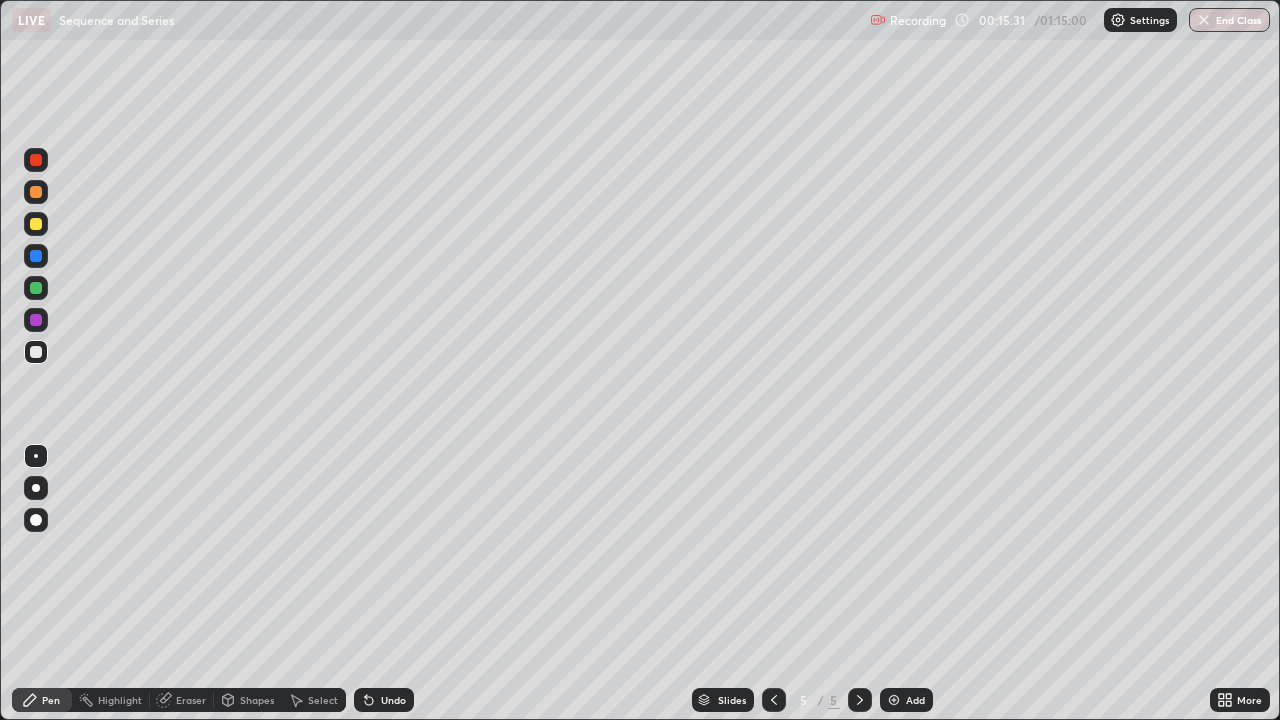 click at bounding box center (36, 224) 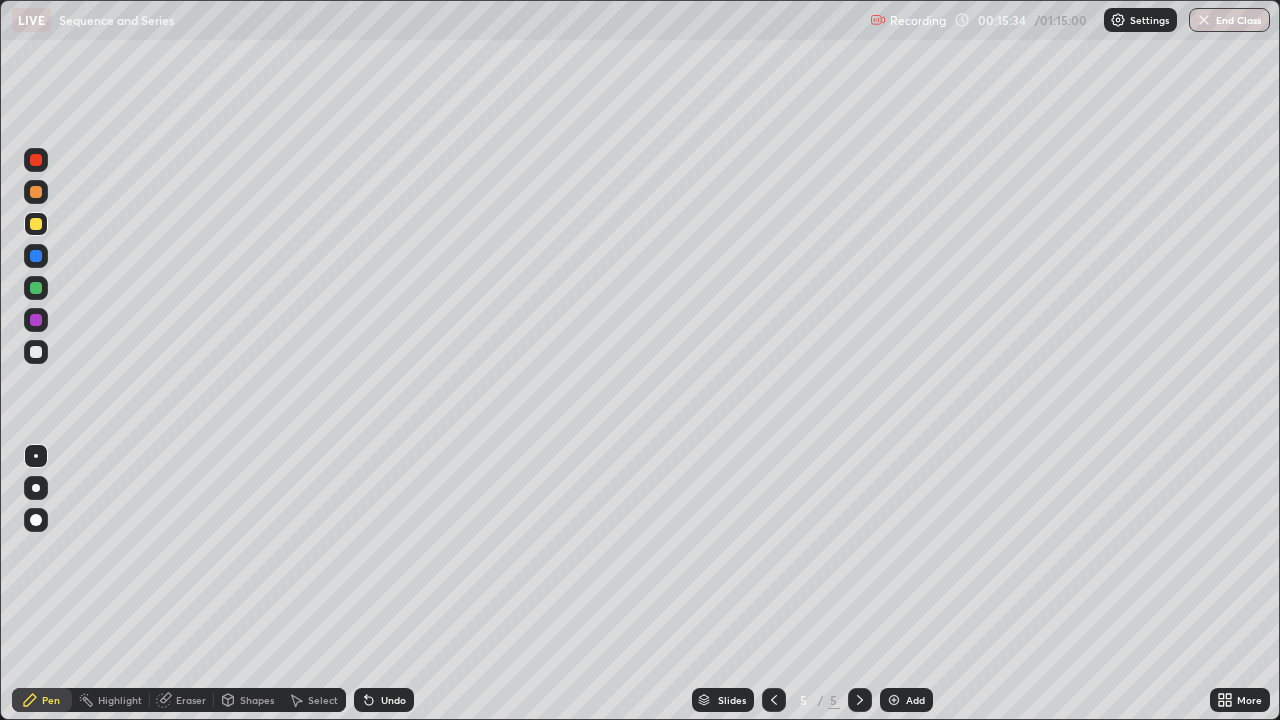 click at bounding box center [36, 352] 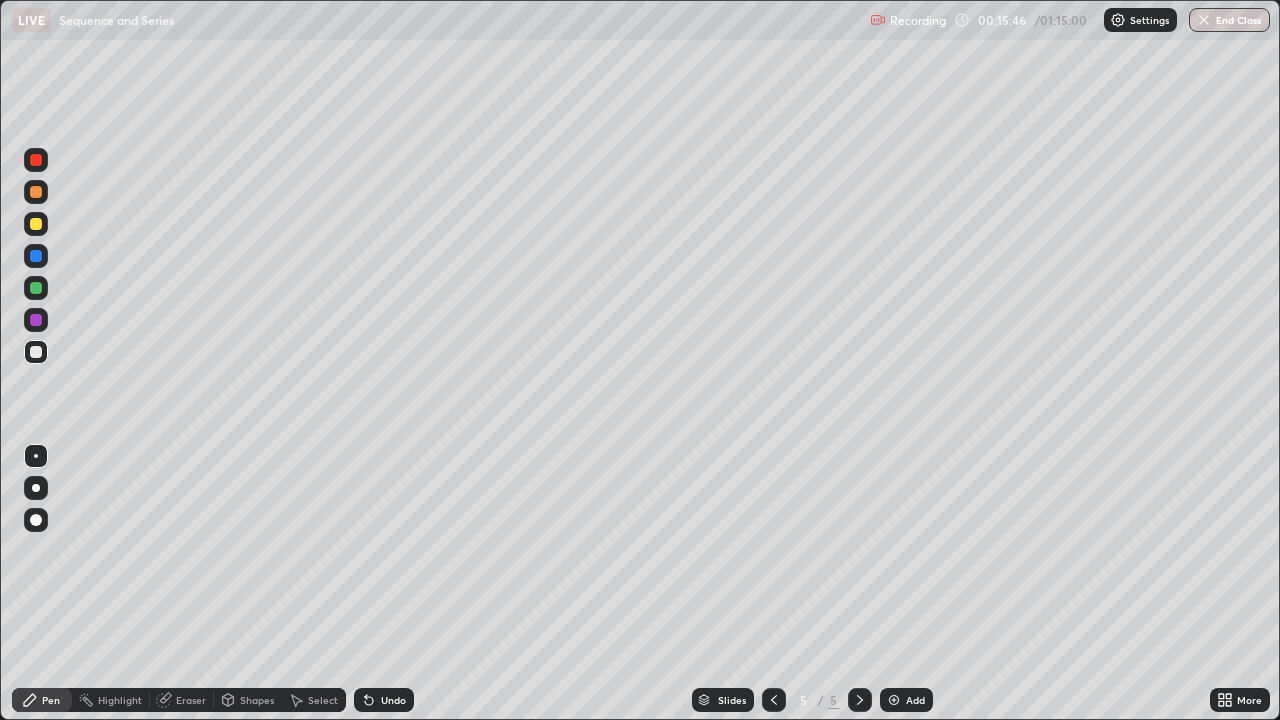 click at bounding box center (36, 224) 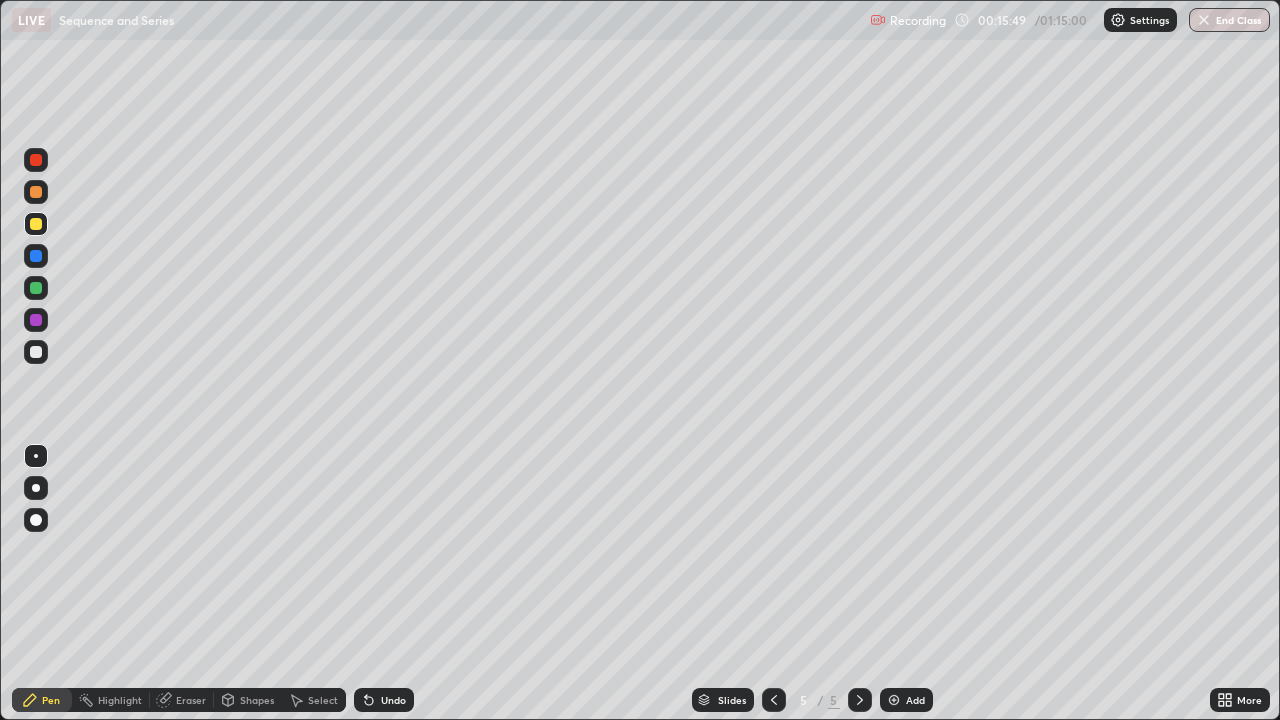 click at bounding box center (36, 352) 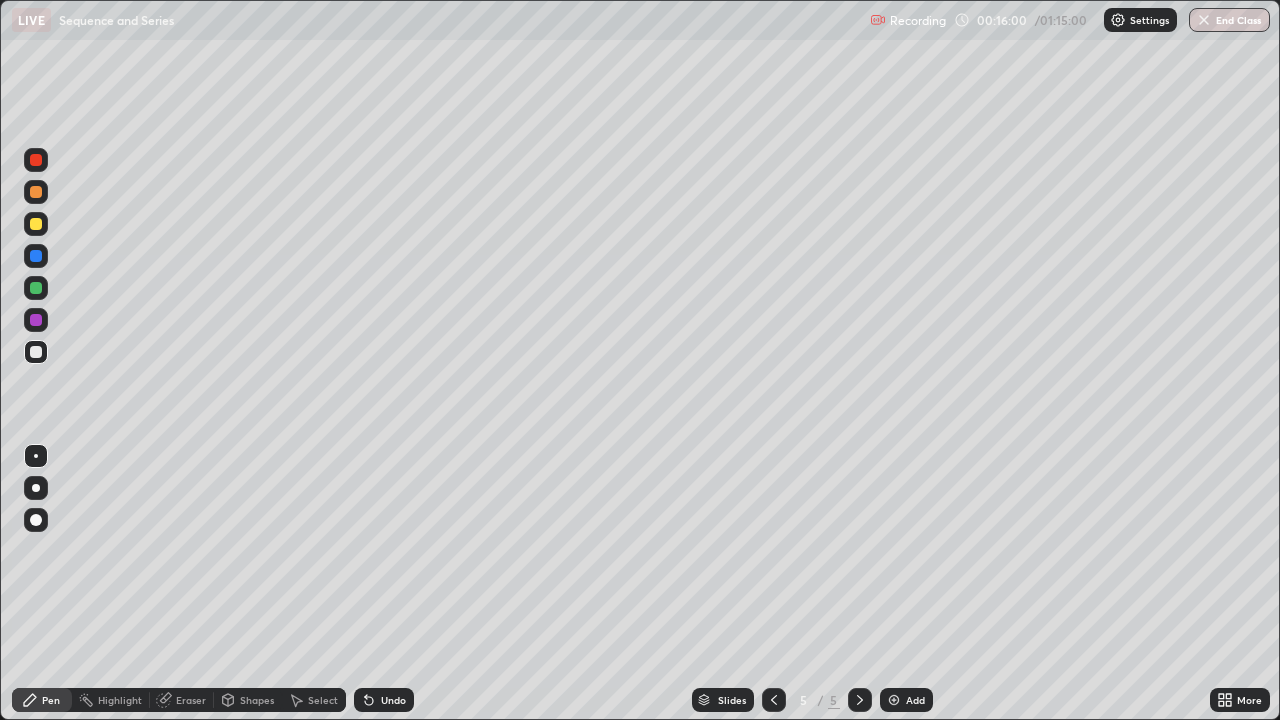 click at bounding box center [36, 224] 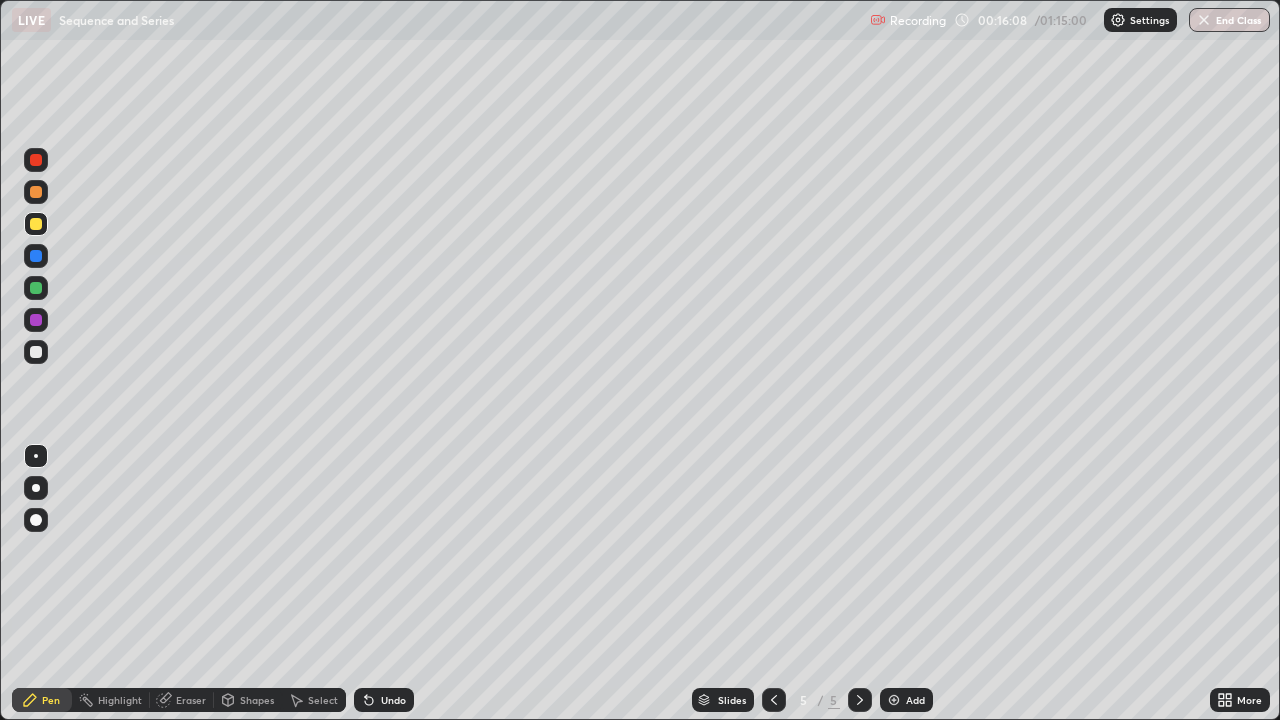 click at bounding box center (36, 352) 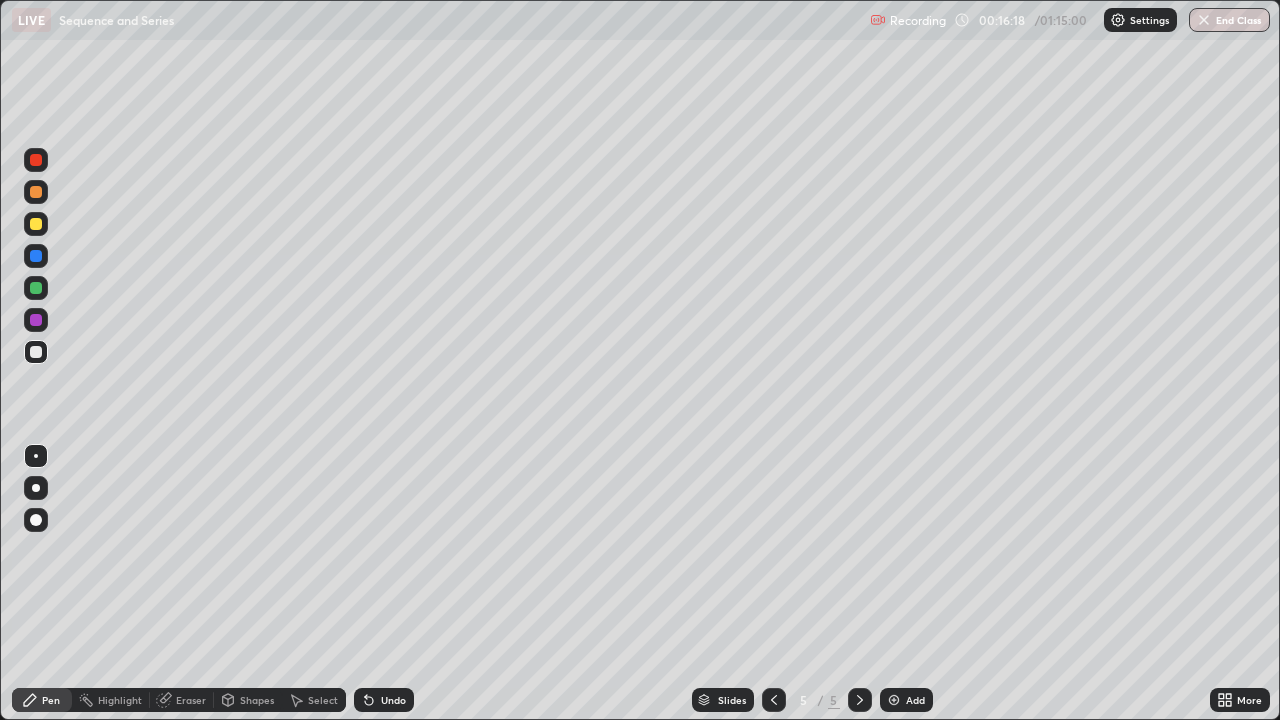 click at bounding box center [36, 224] 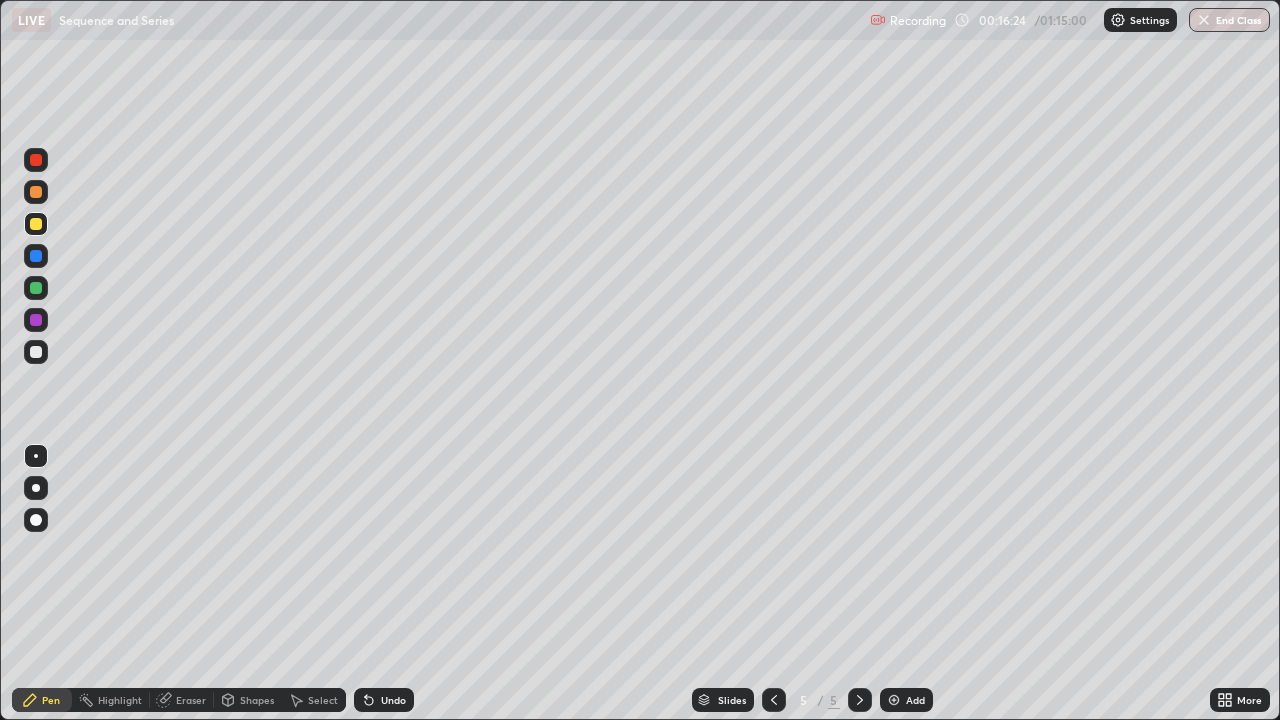 click at bounding box center [36, 352] 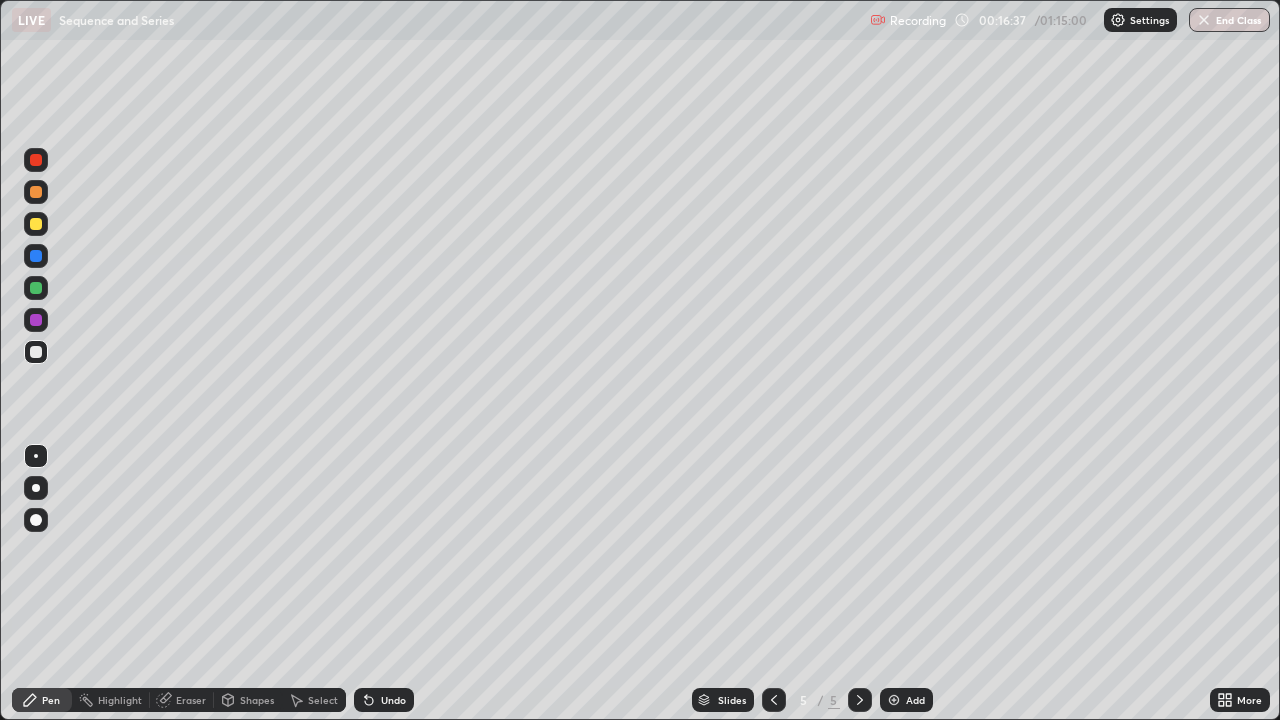 click at bounding box center (36, 224) 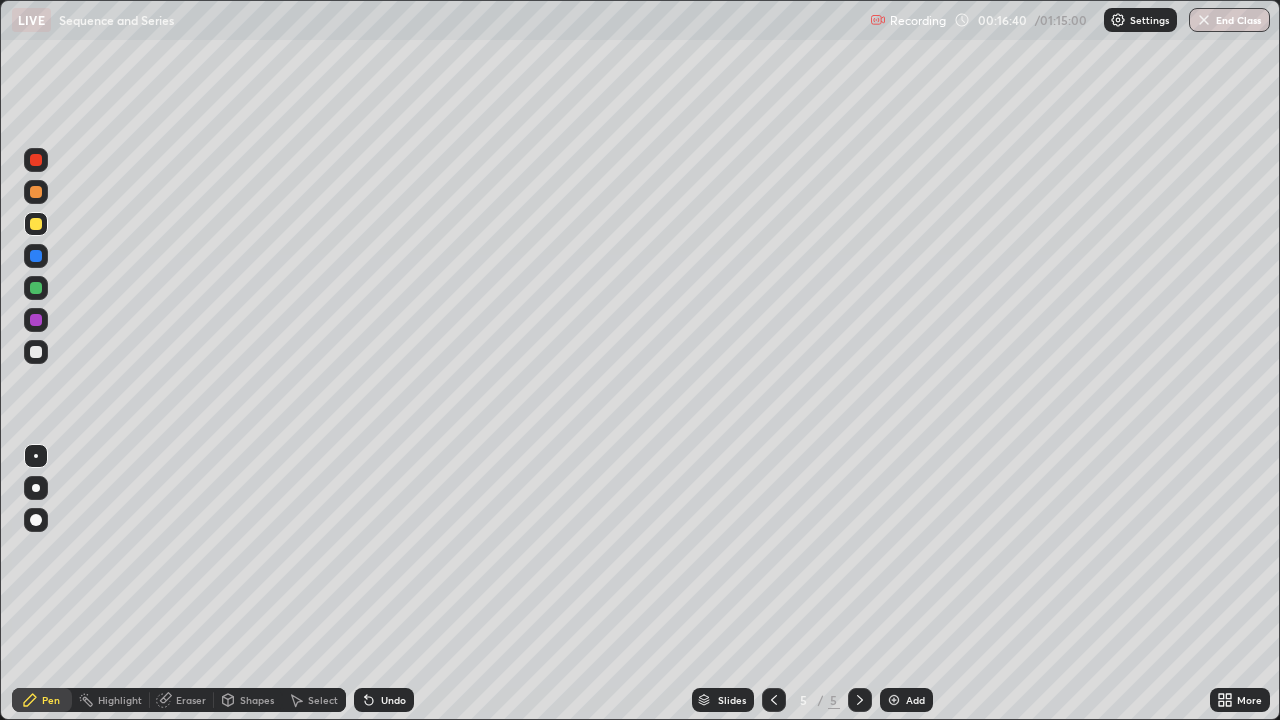click at bounding box center [36, 224] 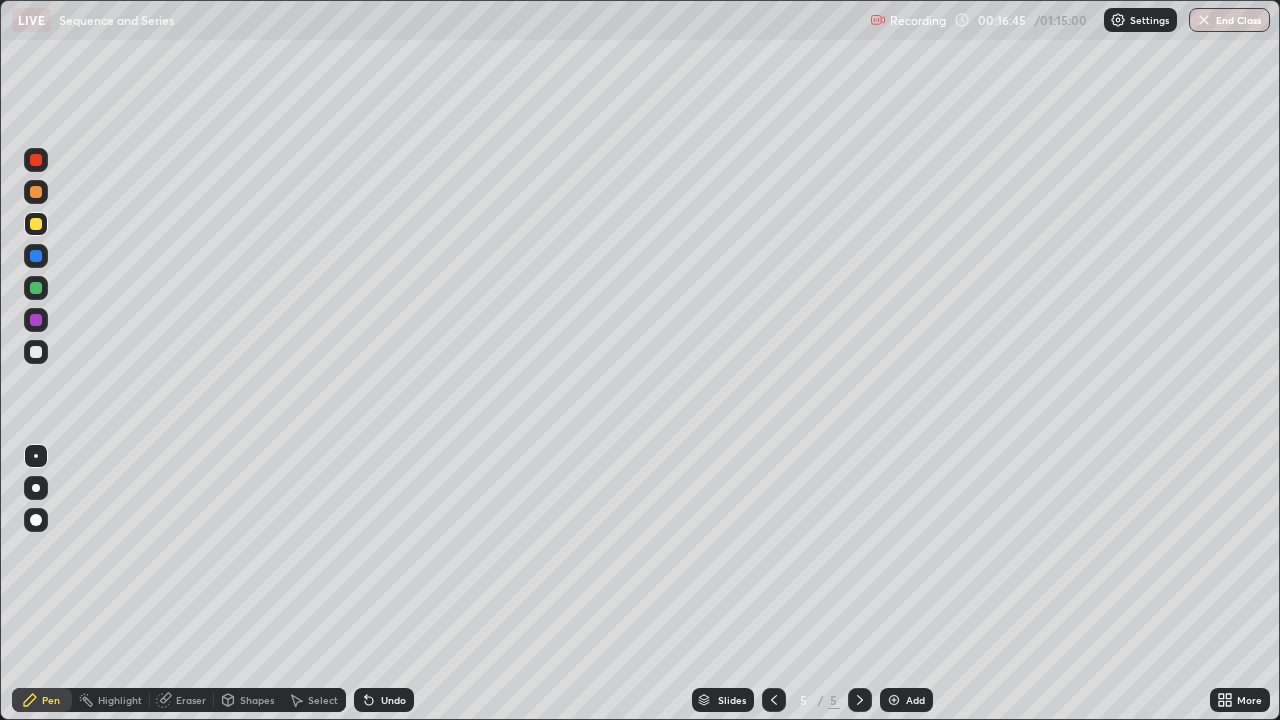 click at bounding box center (36, 352) 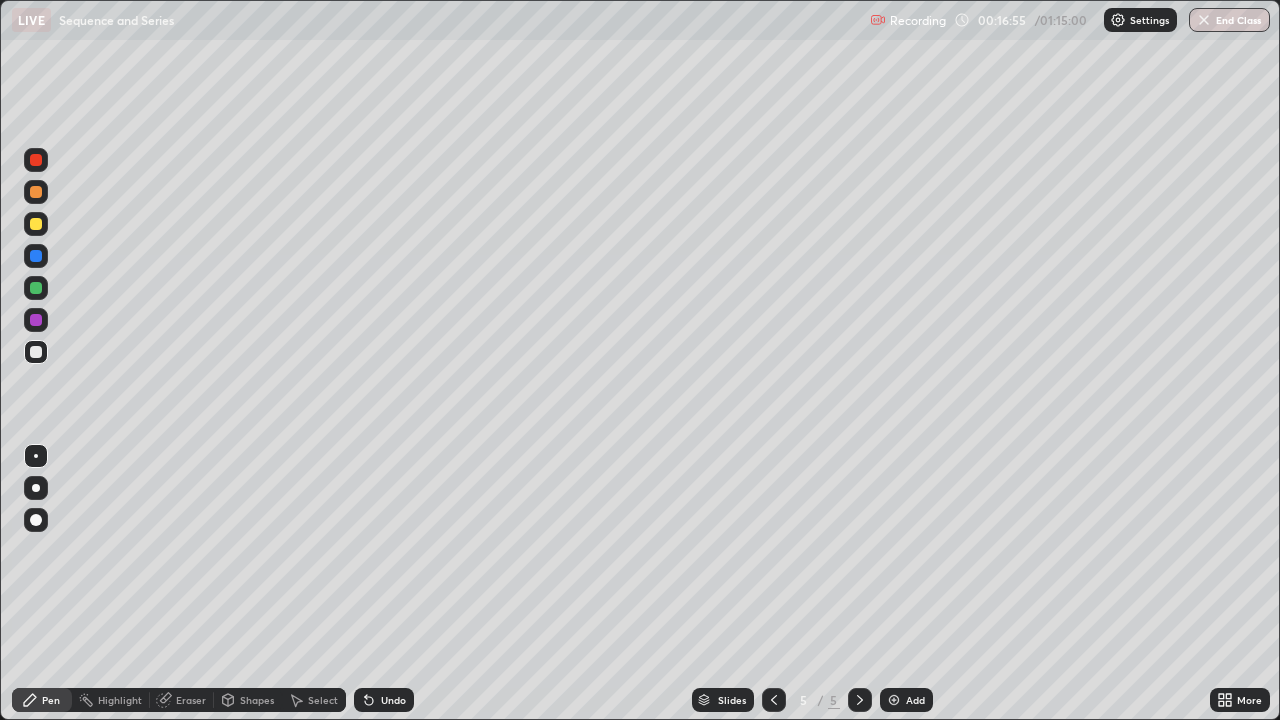 click at bounding box center [36, 224] 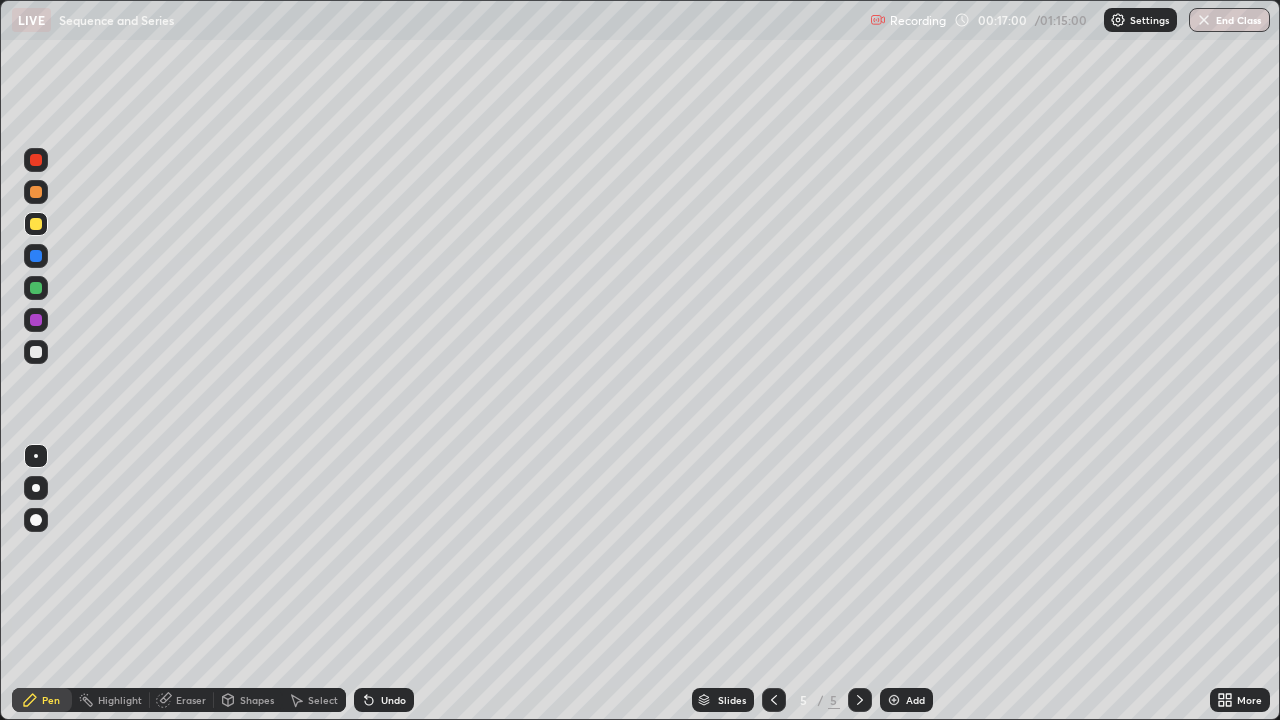 click at bounding box center (36, 352) 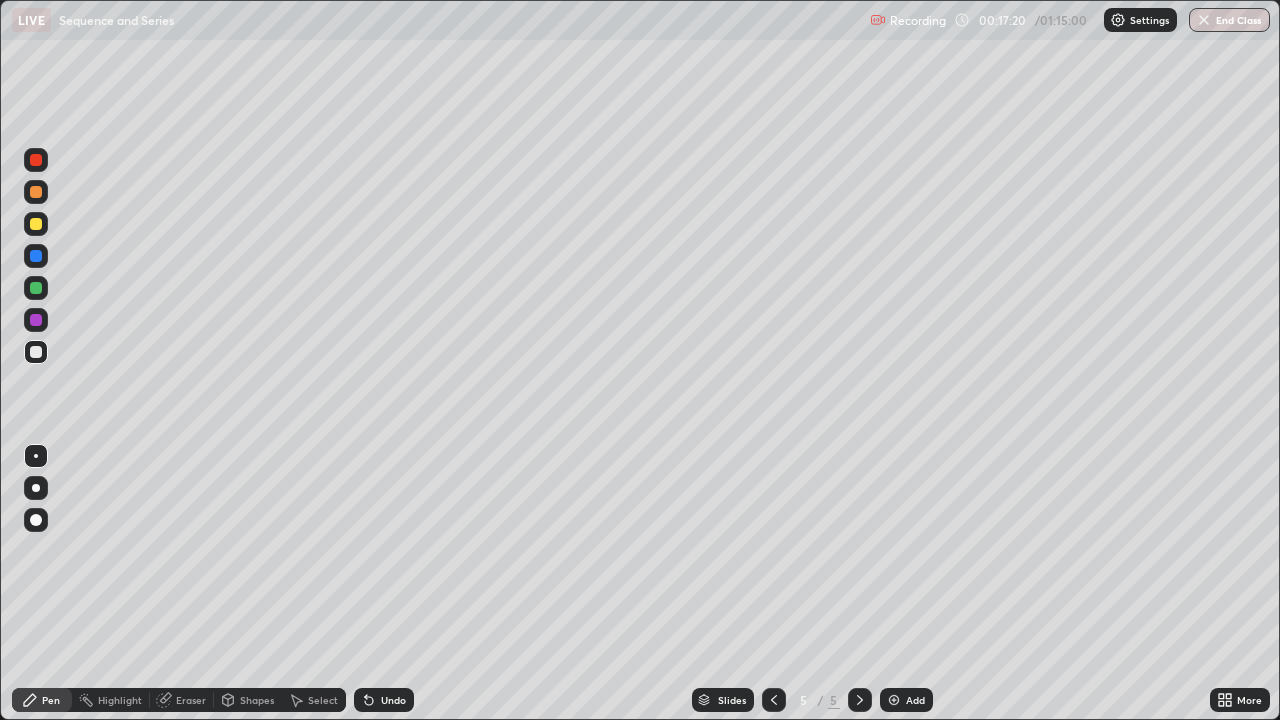 click at bounding box center [36, 320] 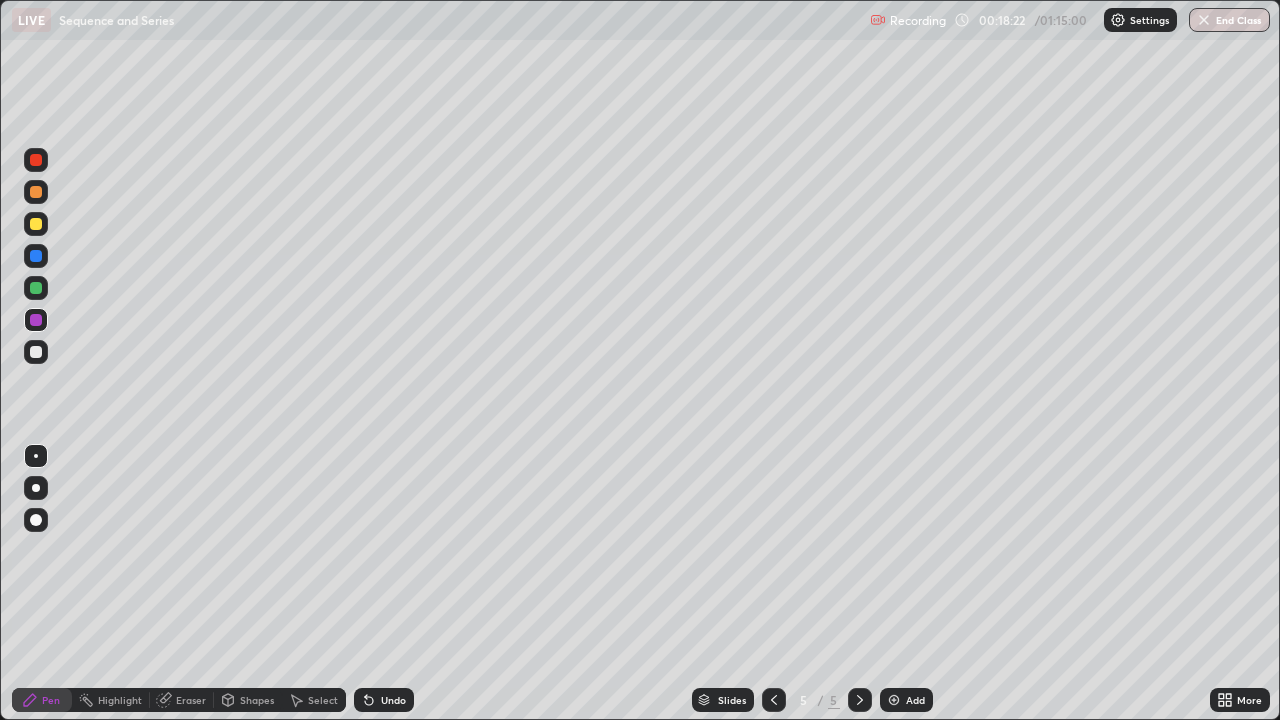 click at bounding box center [36, 288] 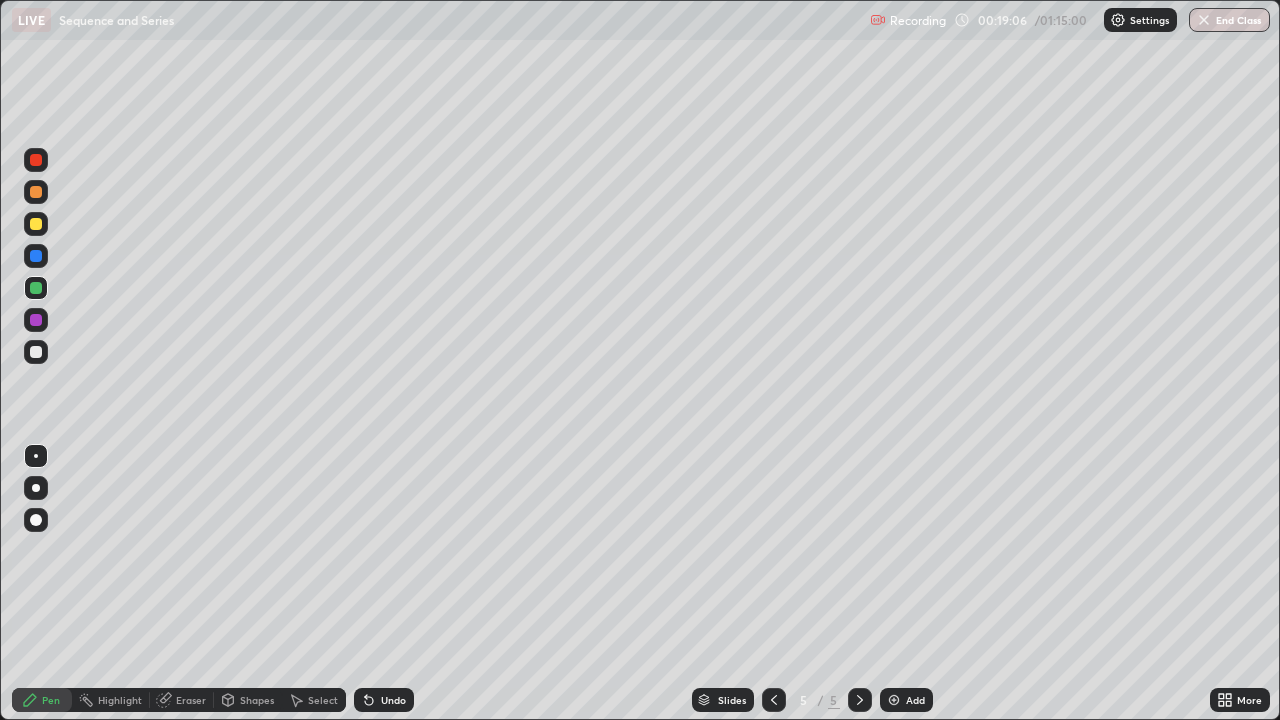 click at bounding box center [36, 320] 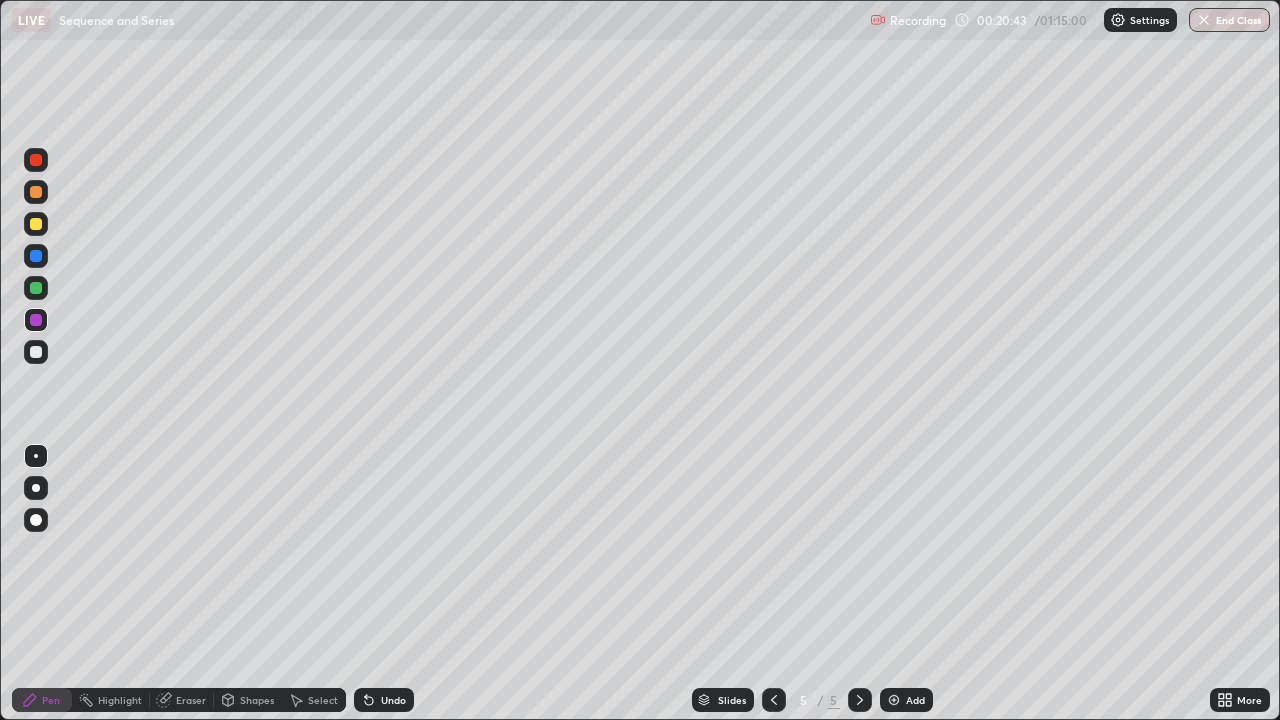 click on "Add" at bounding box center [915, 700] 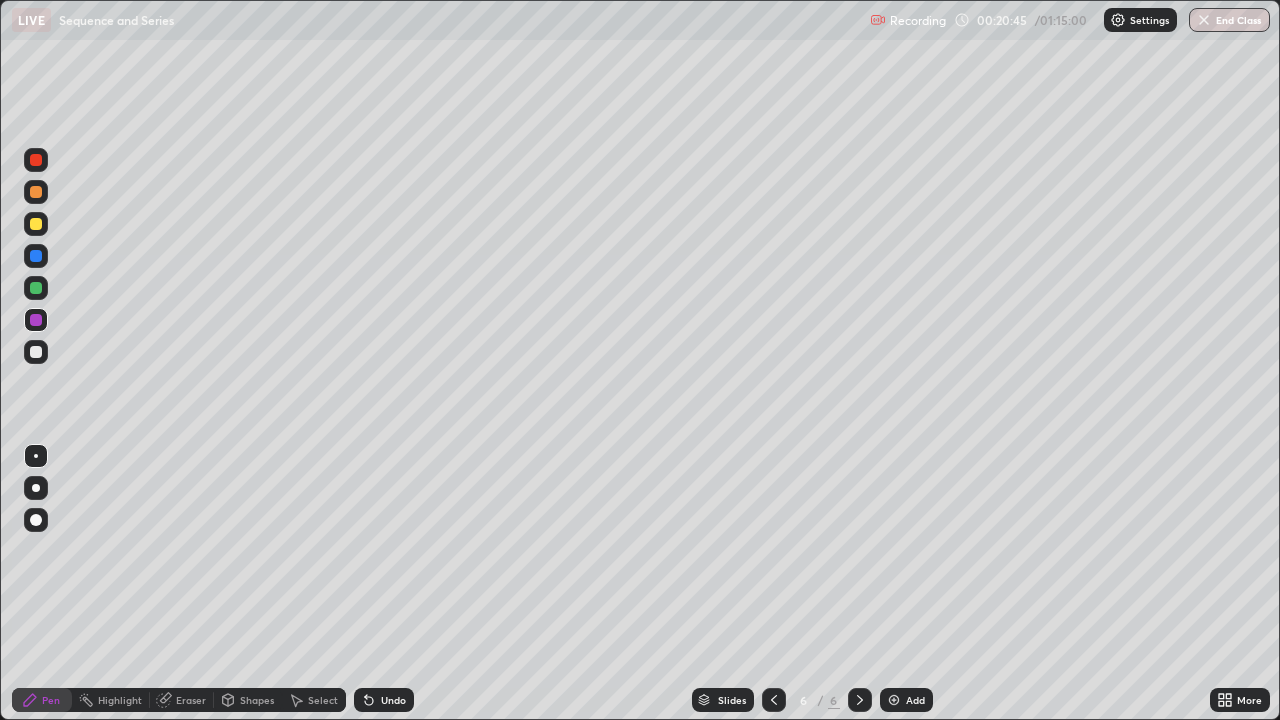 click at bounding box center [36, 352] 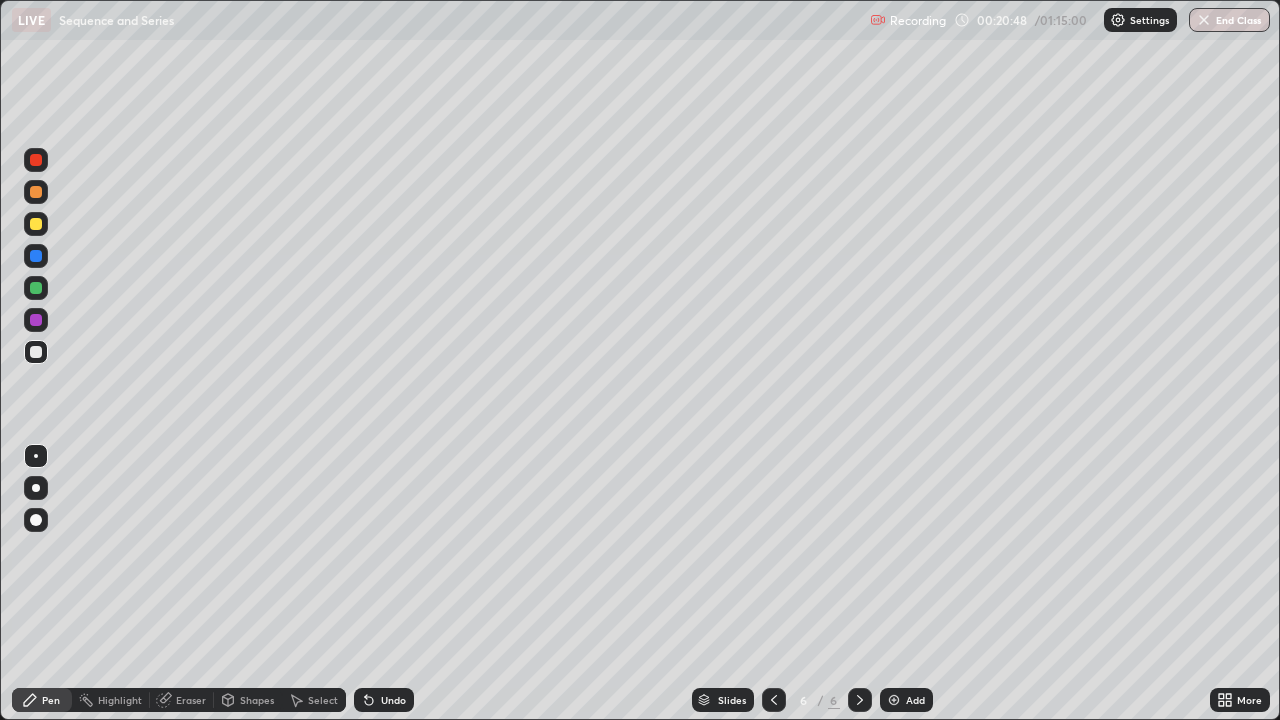 click at bounding box center (36, 192) 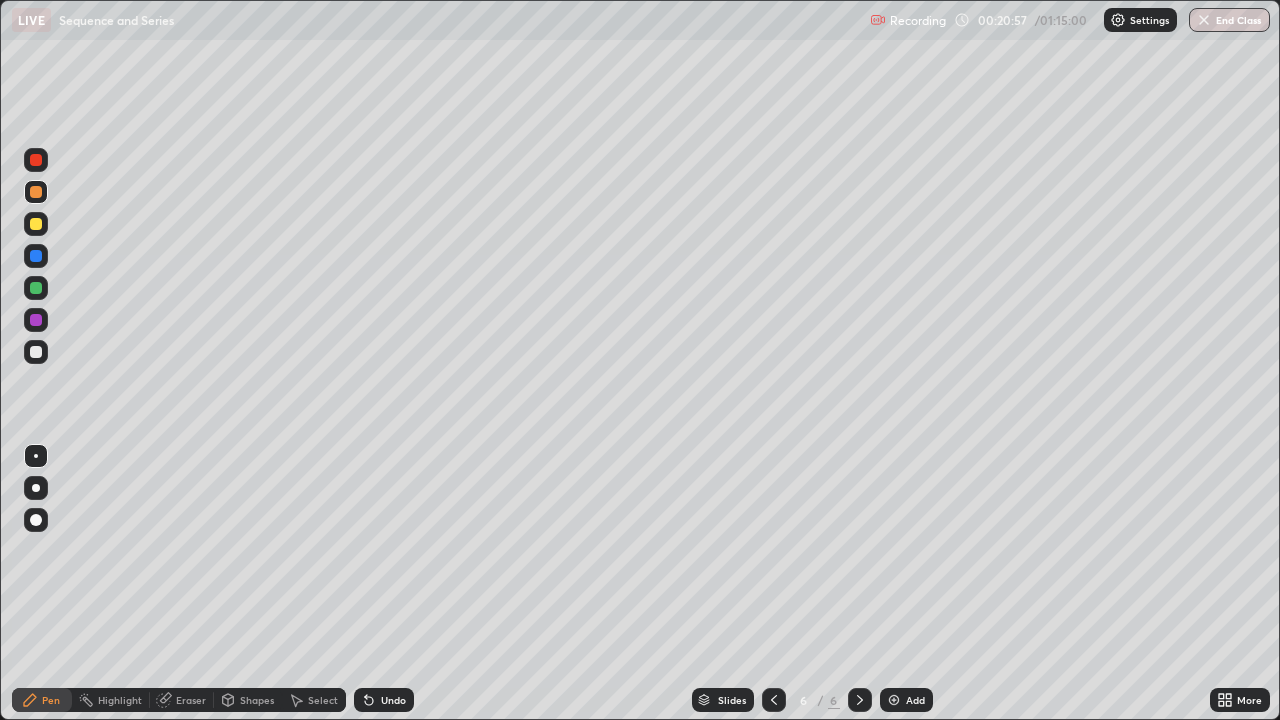 click at bounding box center (36, 320) 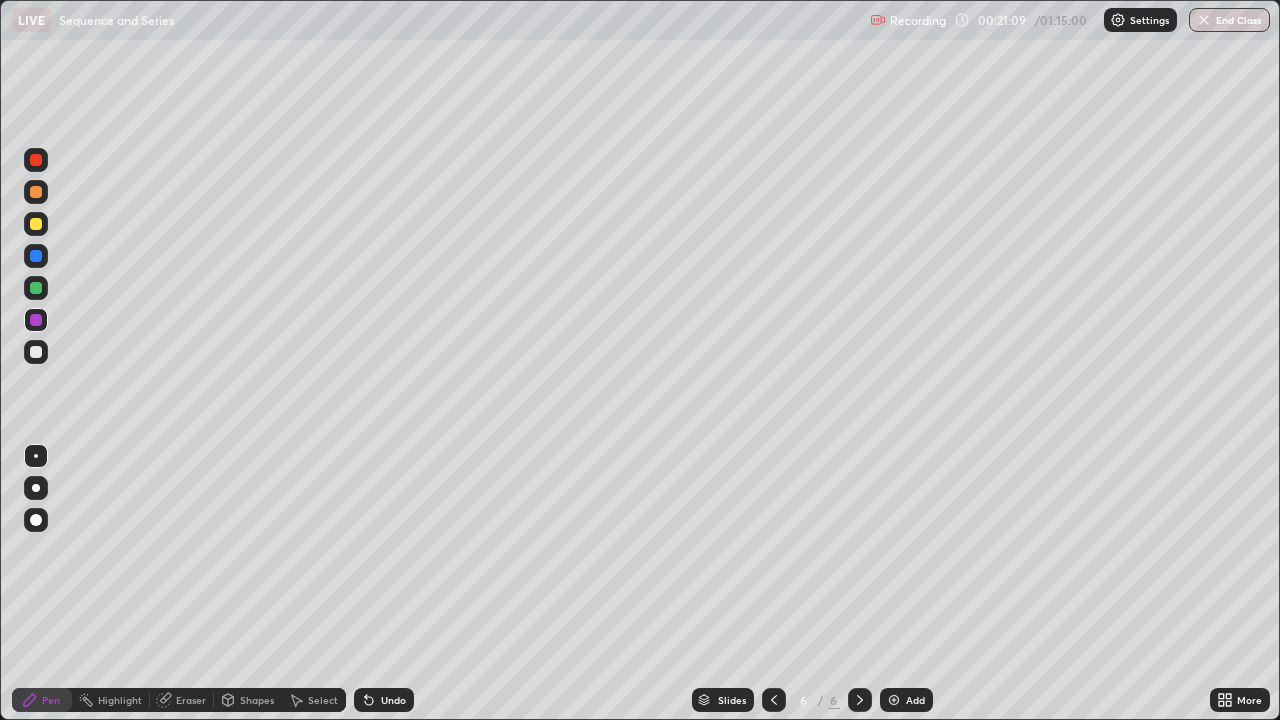 click at bounding box center (36, 320) 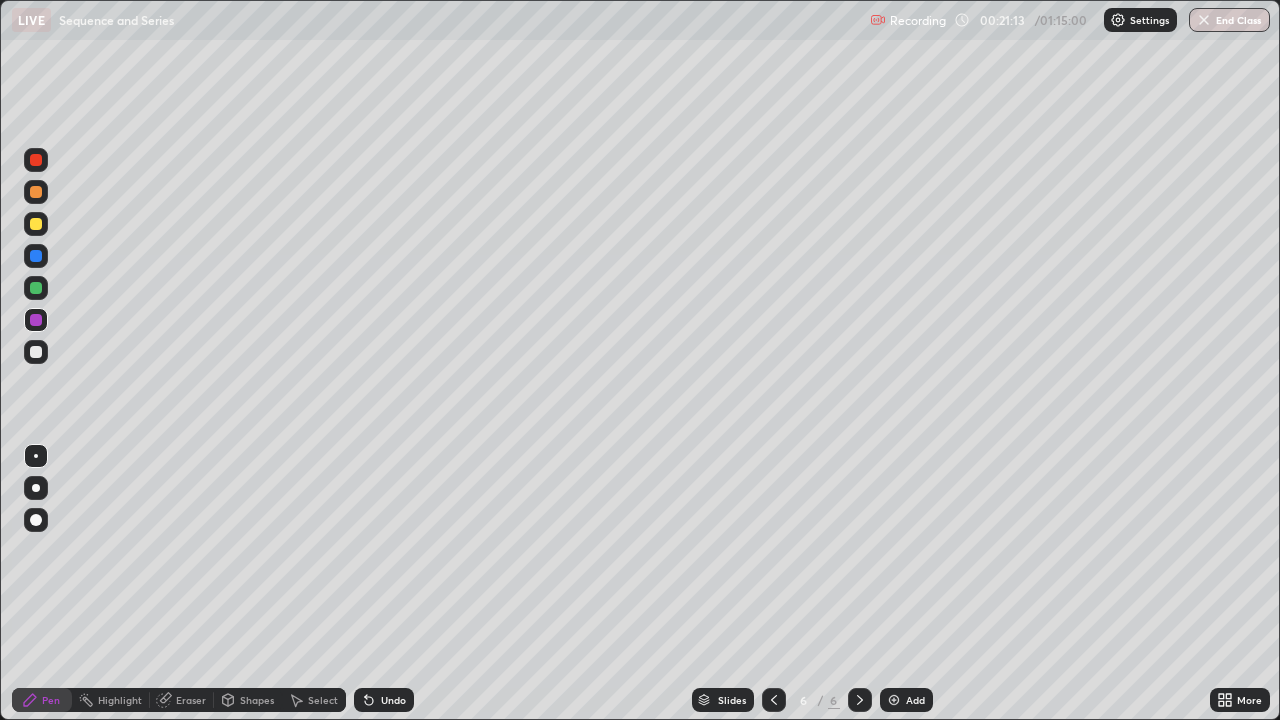 click at bounding box center [36, 352] 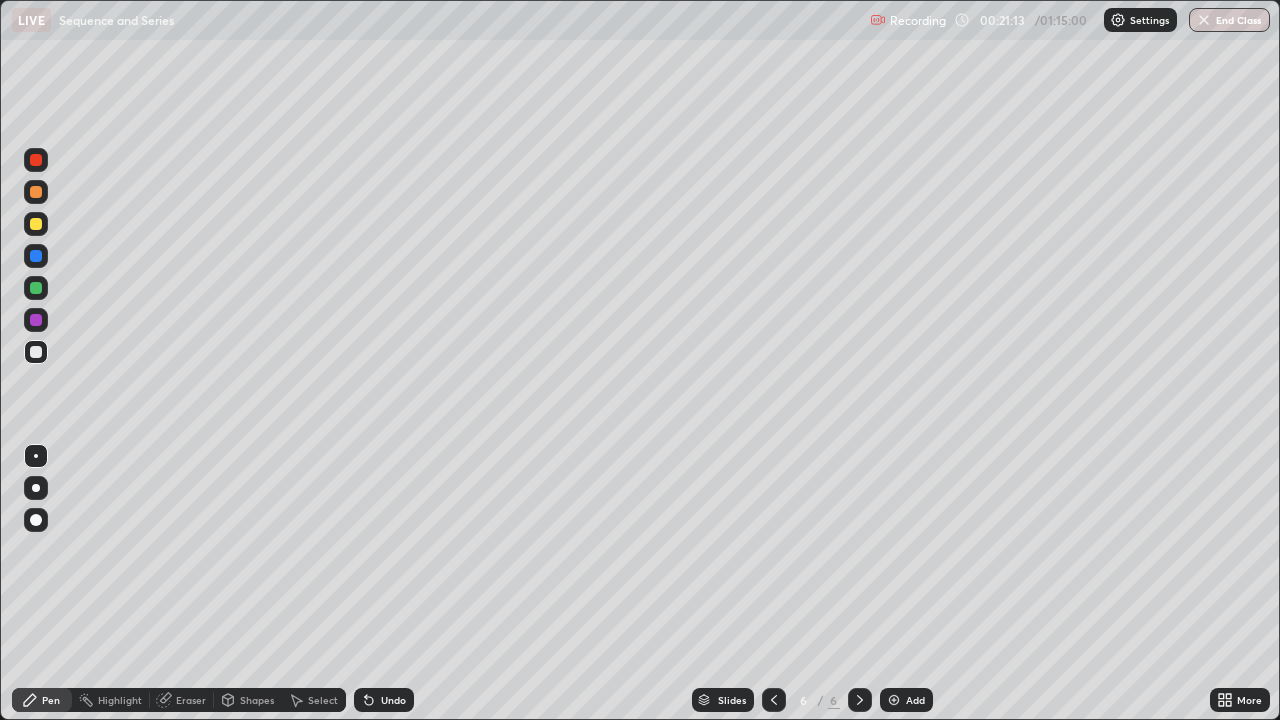 click at bounding box center [36, 320] 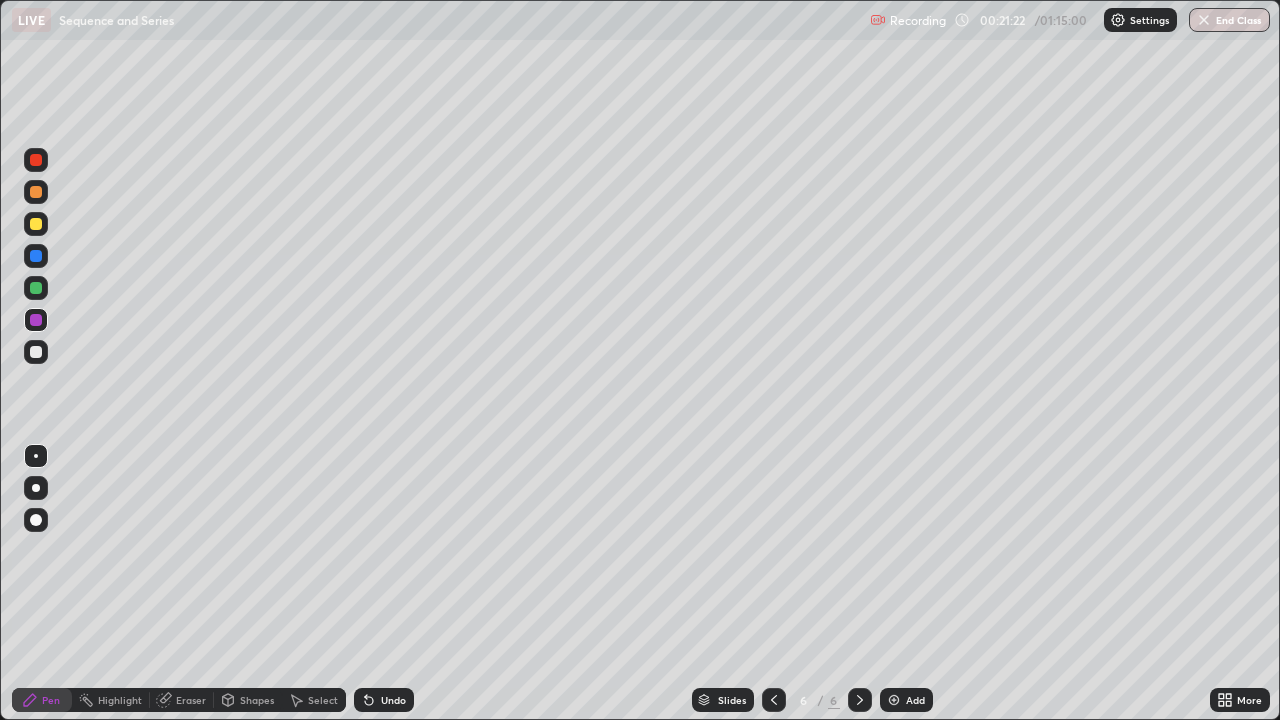 click at bounding box center [36, 320] 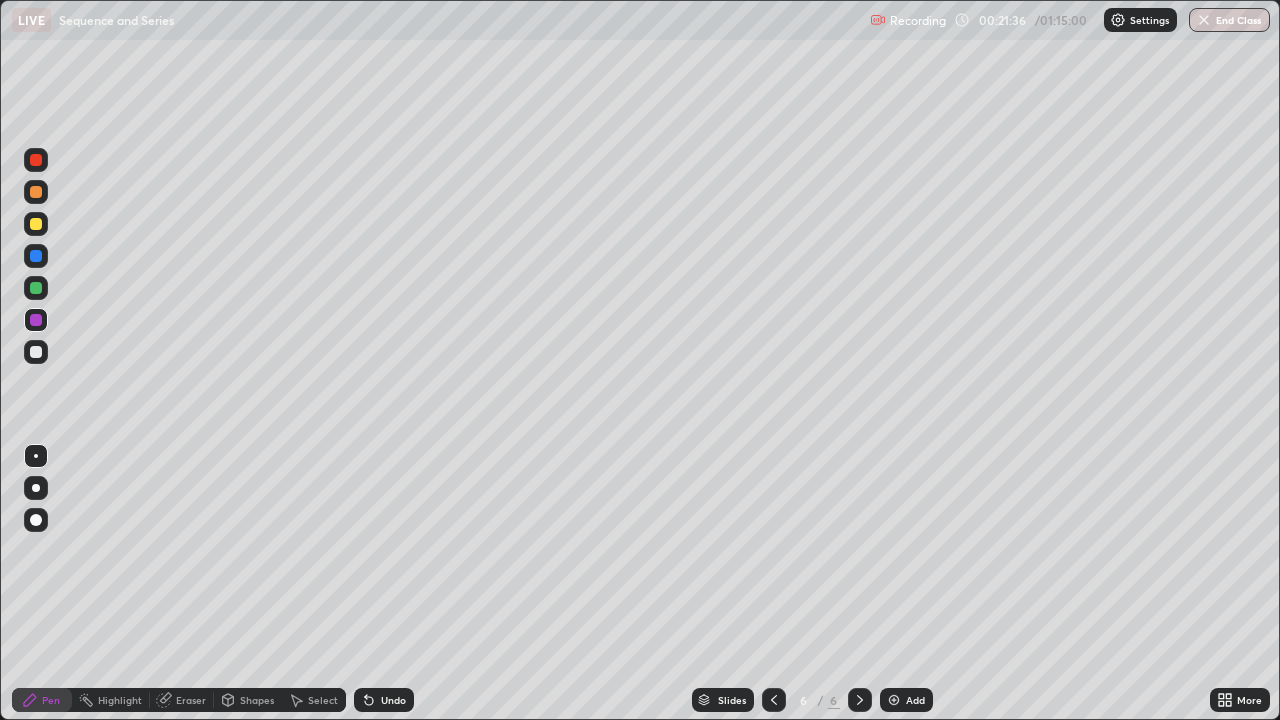 click on "Eraser" at bounding box center [191, 700] 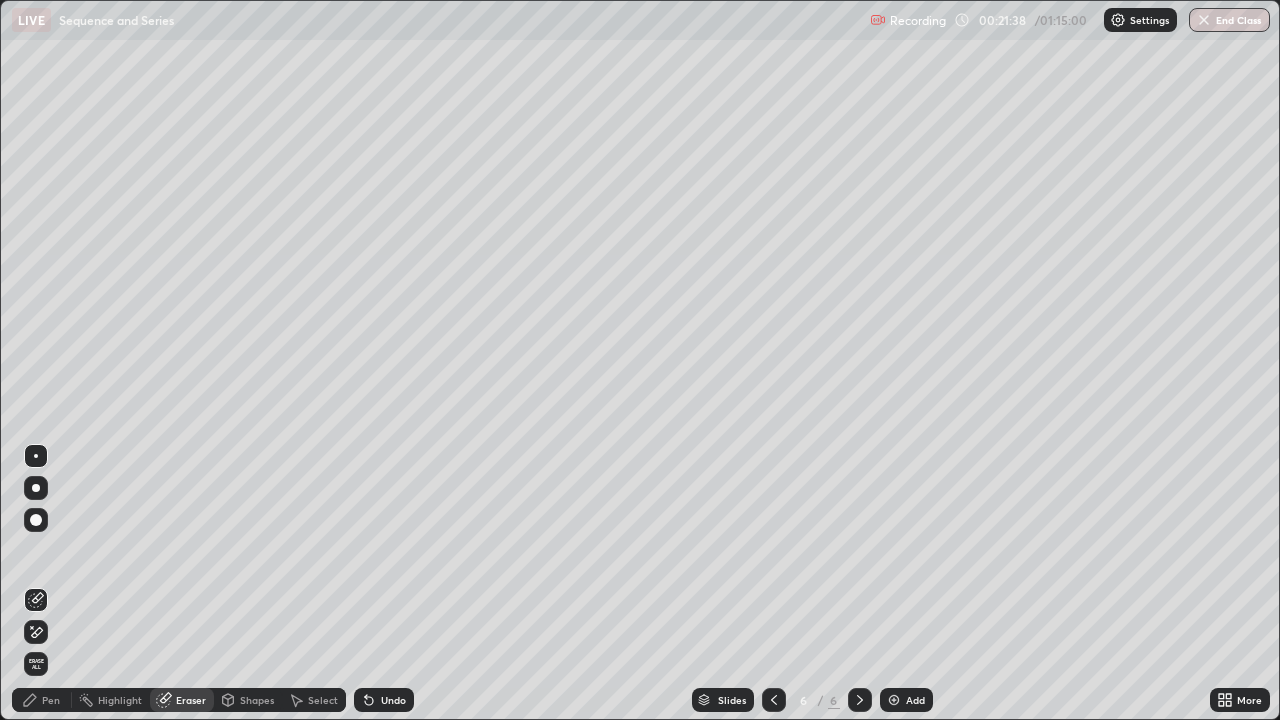 click on "Pen" at bounding box center (42, 700) 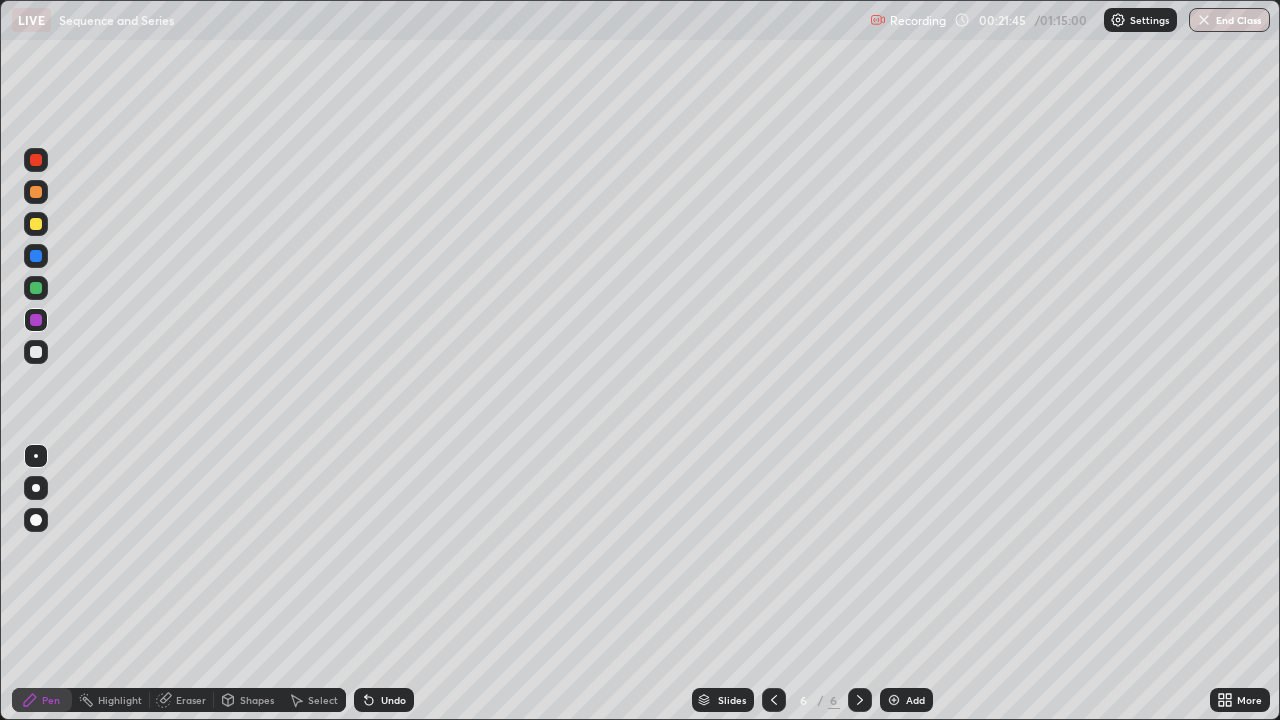 click at bounding box center [36, 224] 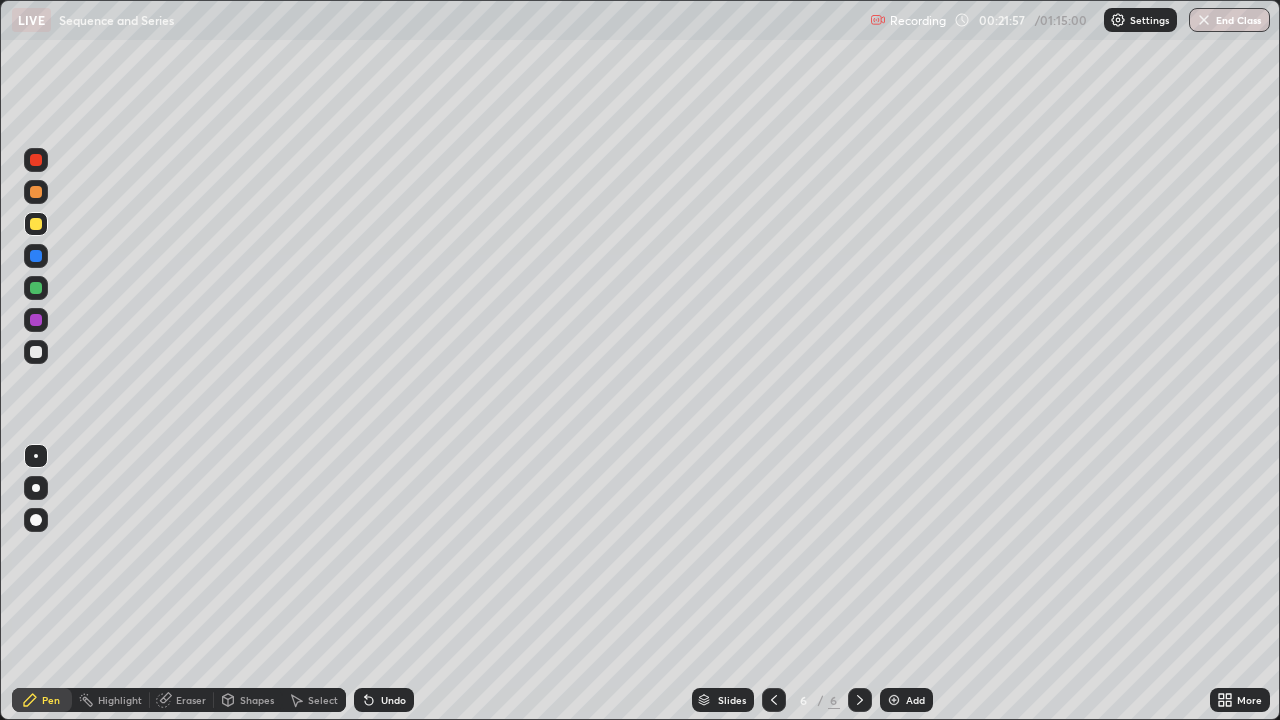 click at bounding box center [36, 192] 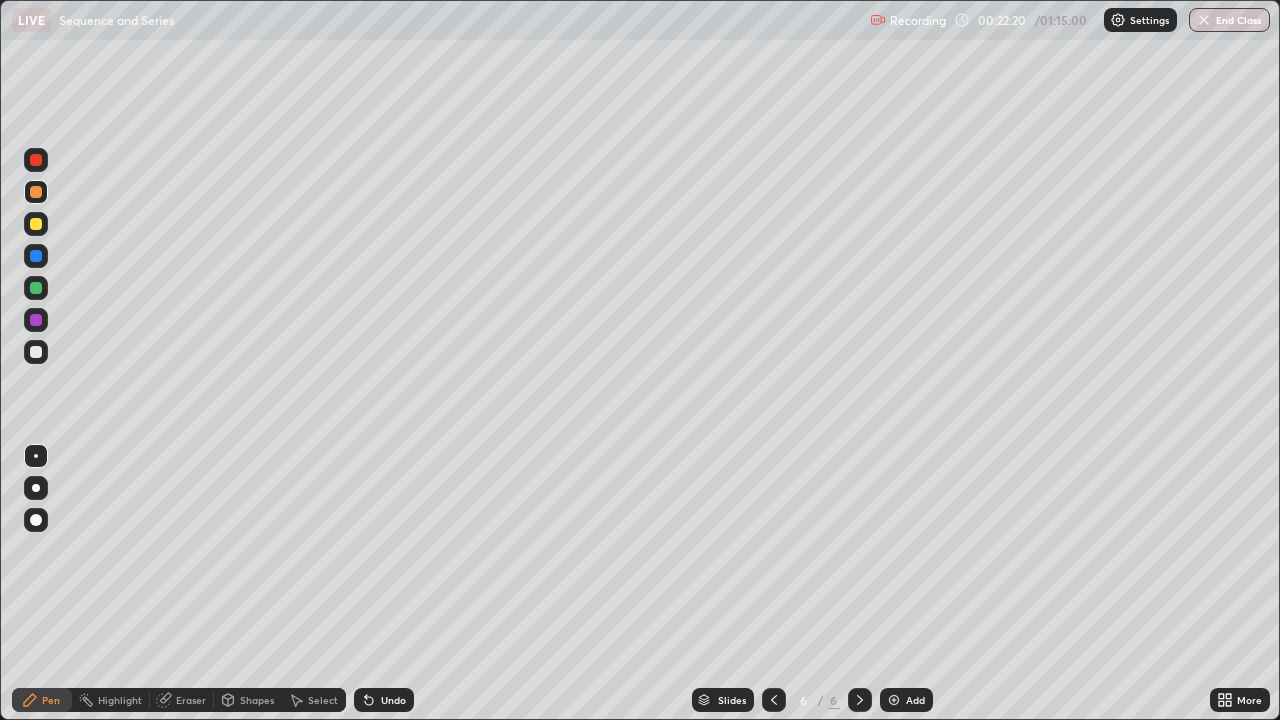 click at bounding box center [36, 352] 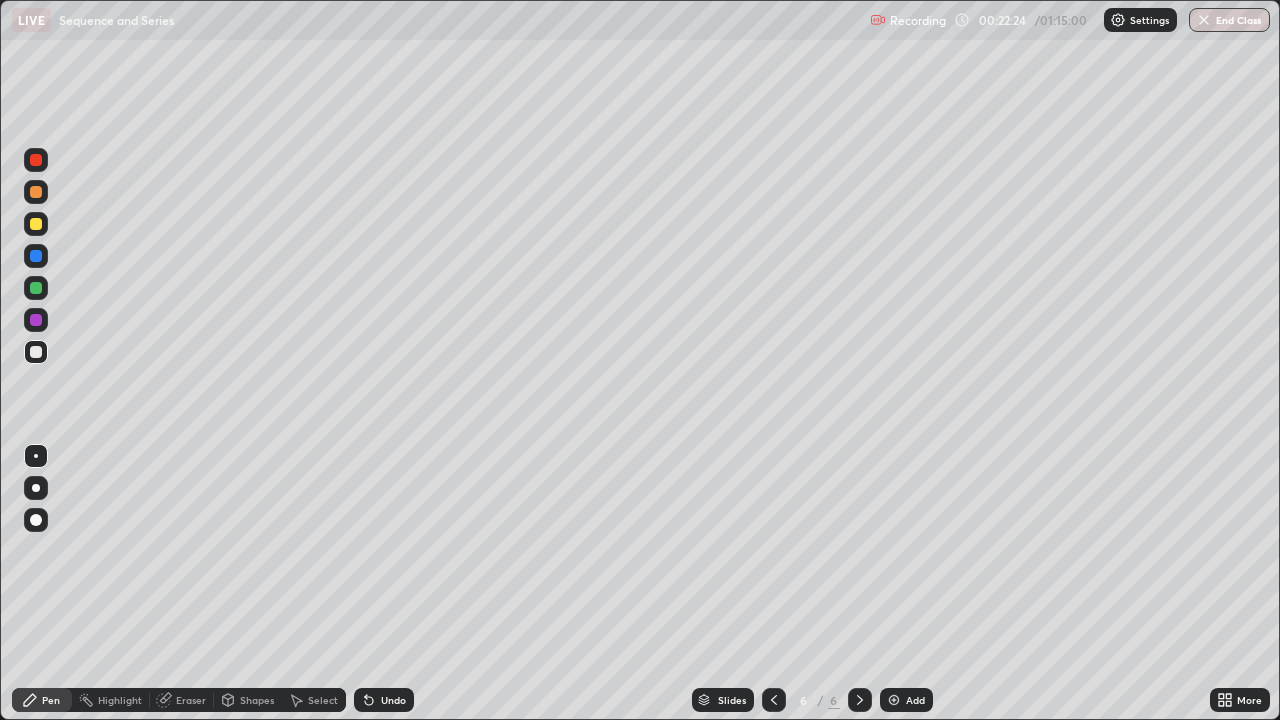 click on "Slides 6 / 6 Add" at bounding box center [812, 700] 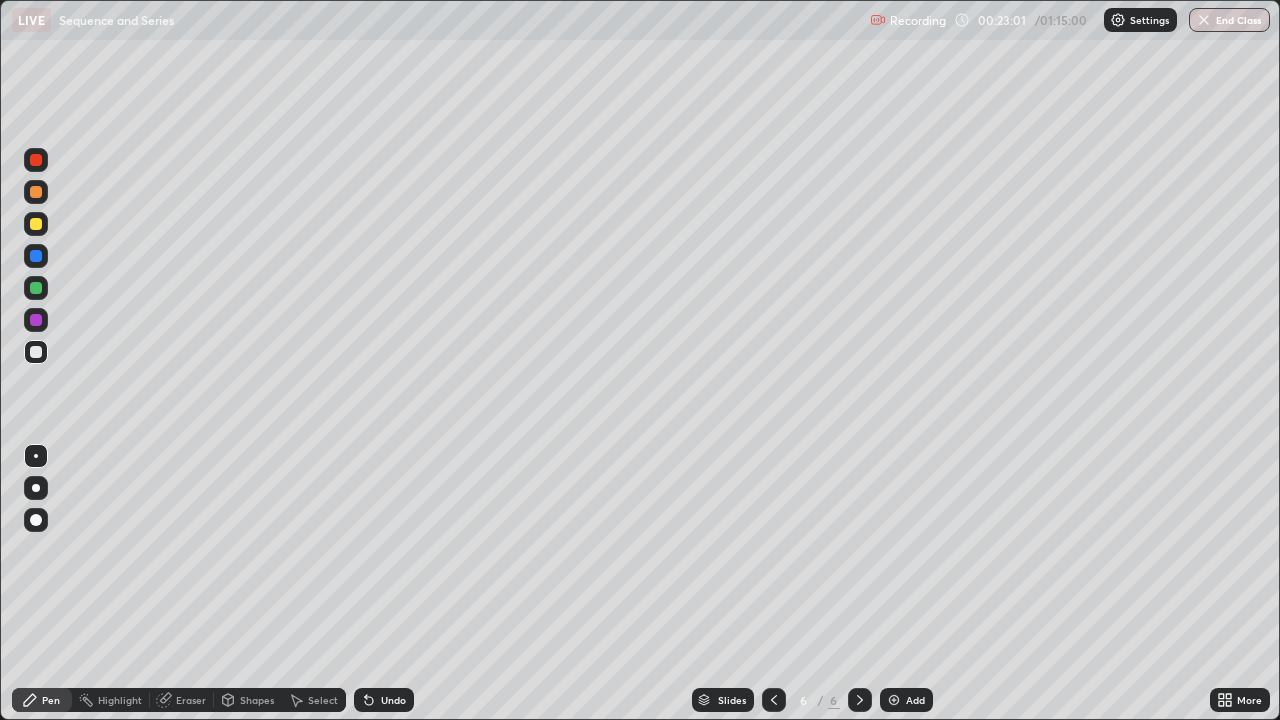 click on "Eraser" at bounding box center (182, 700) 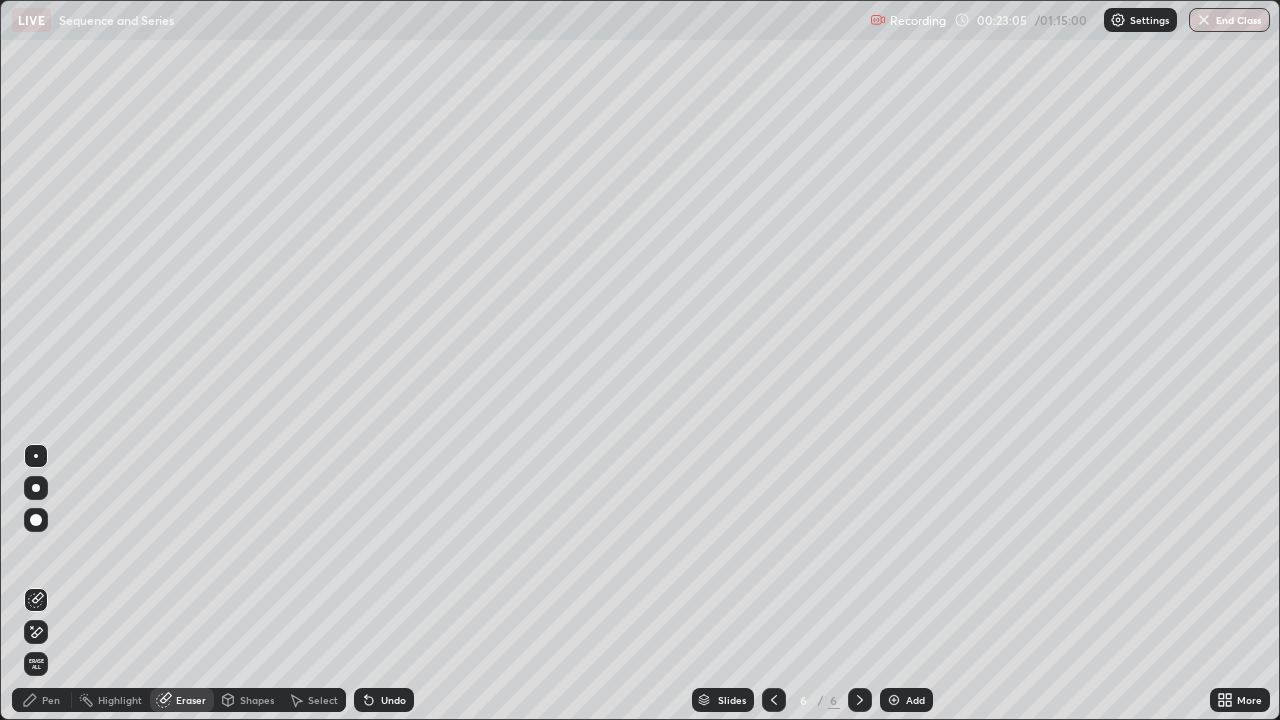 click on "Pen" at bounding box center (51, 700) 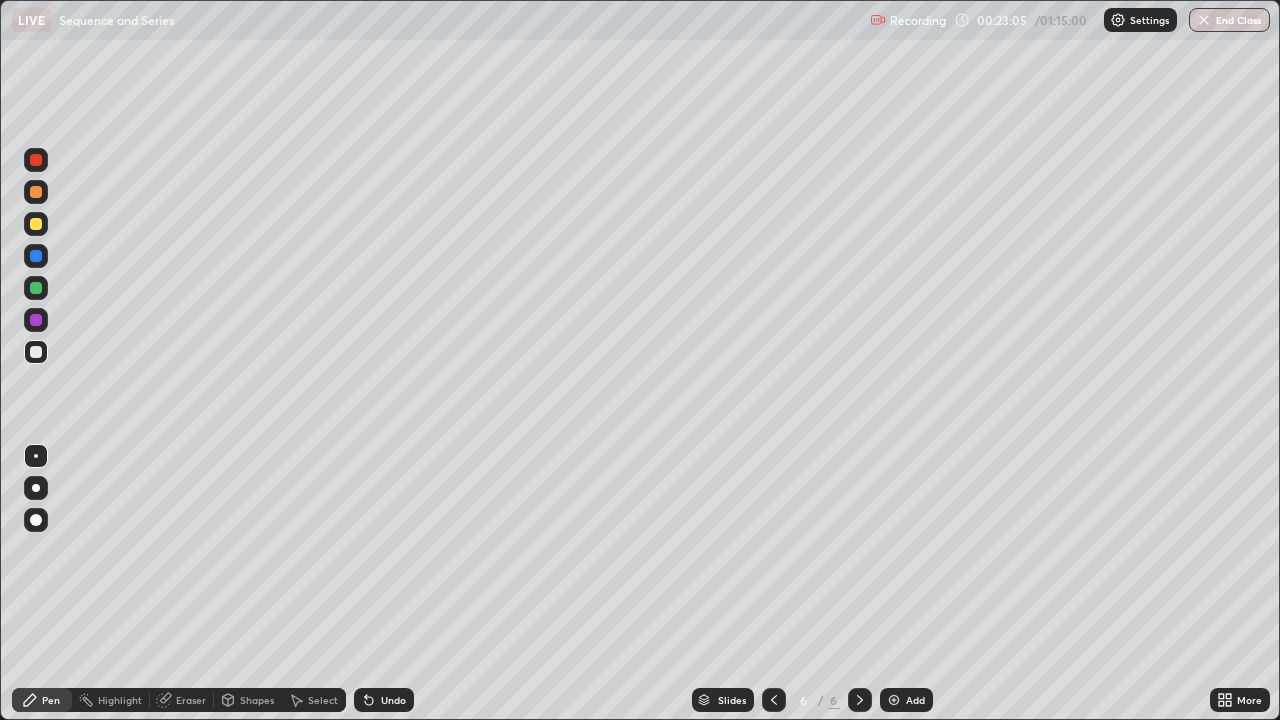 click at bounding box center (36, 352) 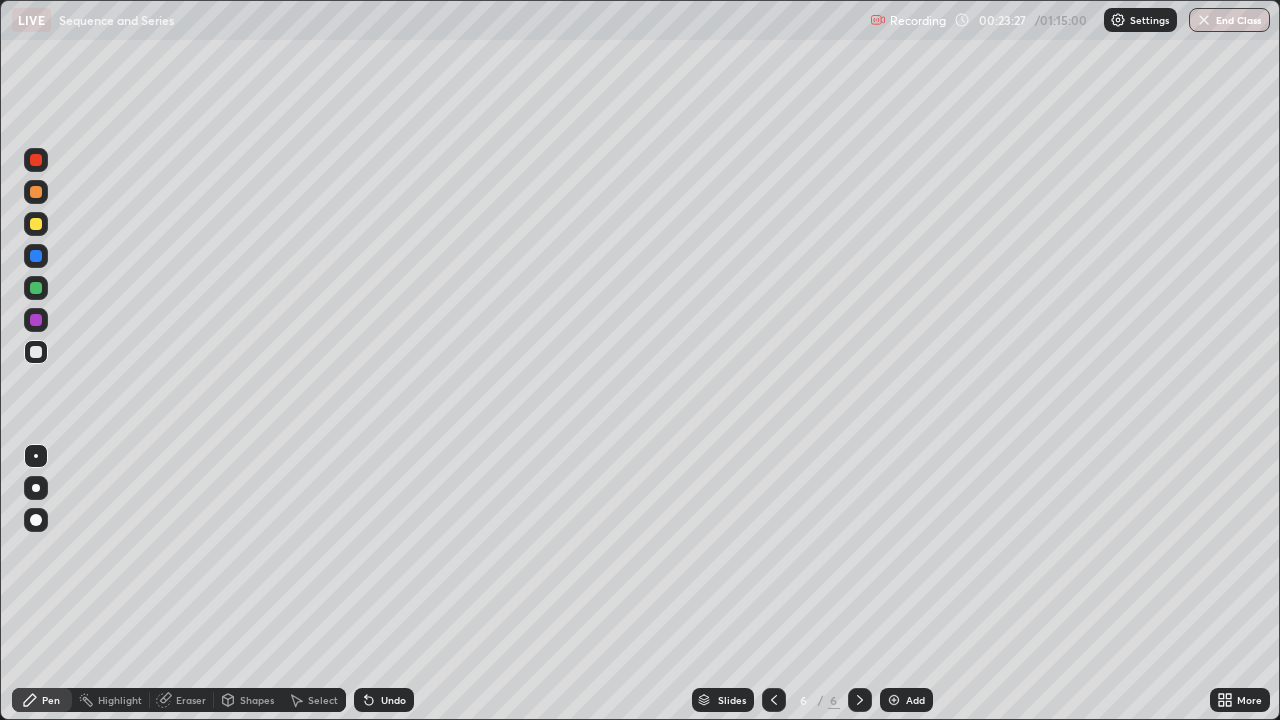 click on "Eraser" at bounding box center (182, 700) 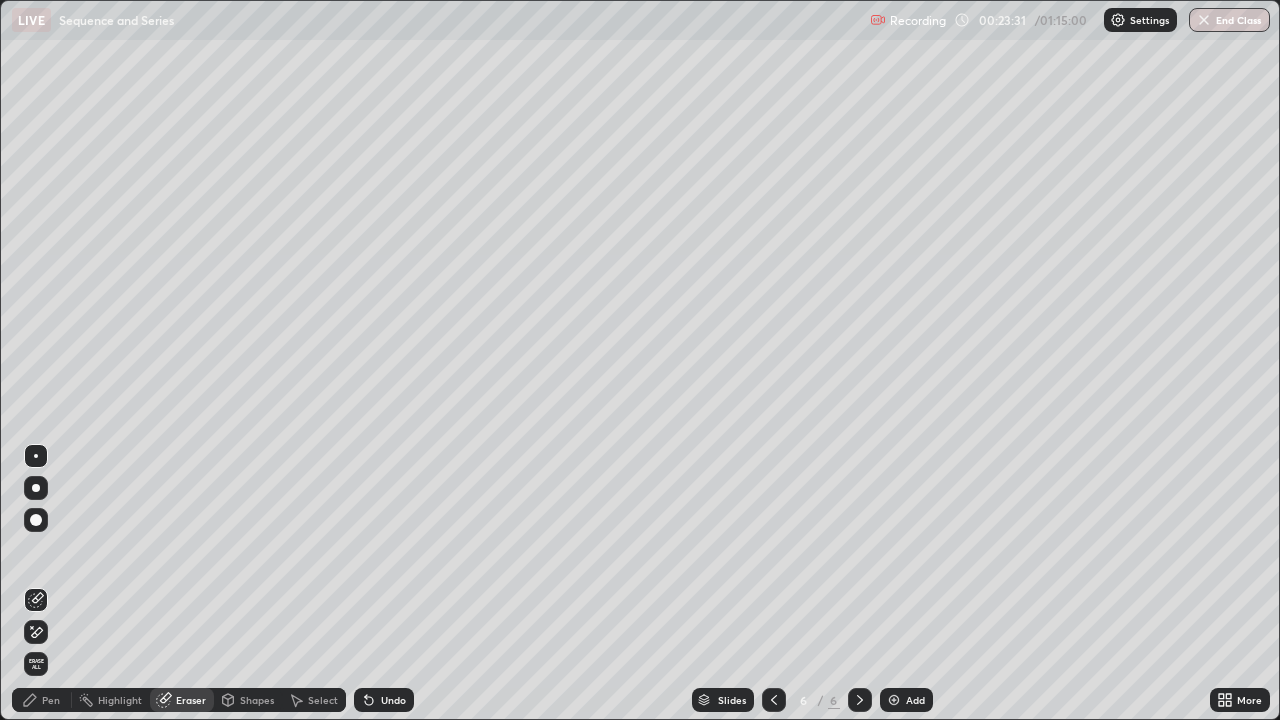 click on "Pen" at bounding box center [51, 700] 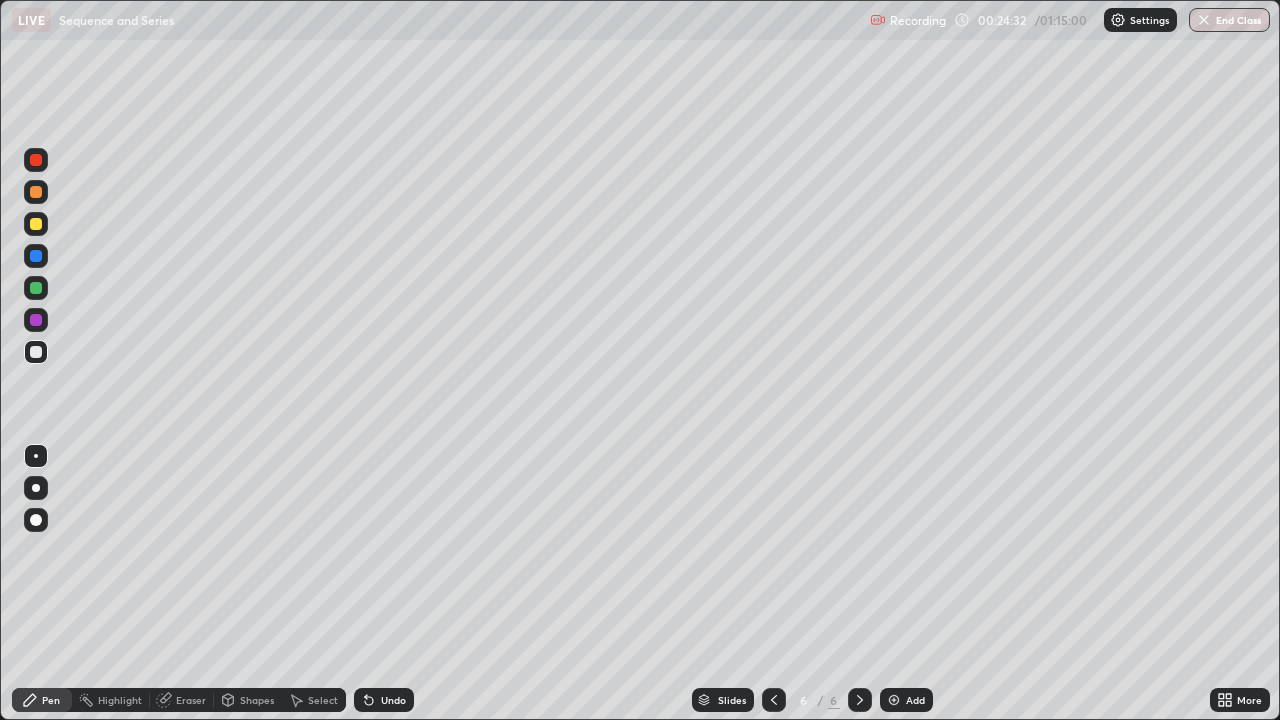 click at bounding box center (36, 288) 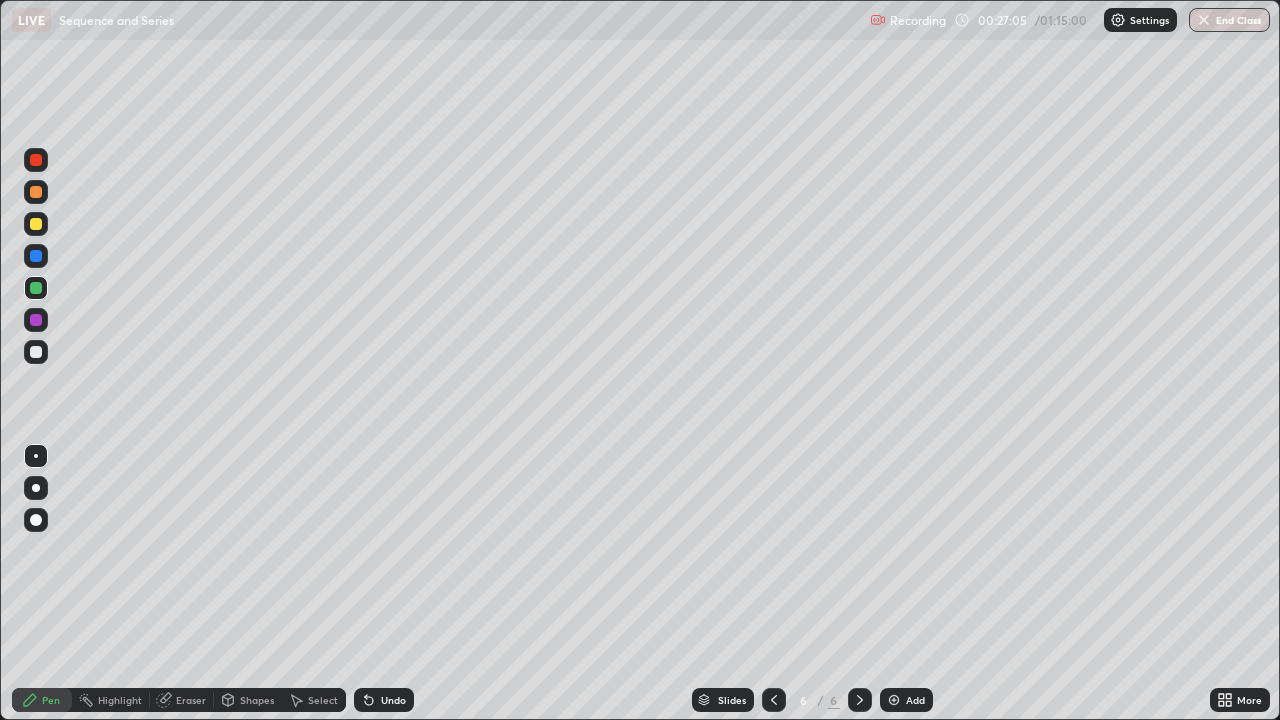 click on "Add" at bounding box center (906, 700) 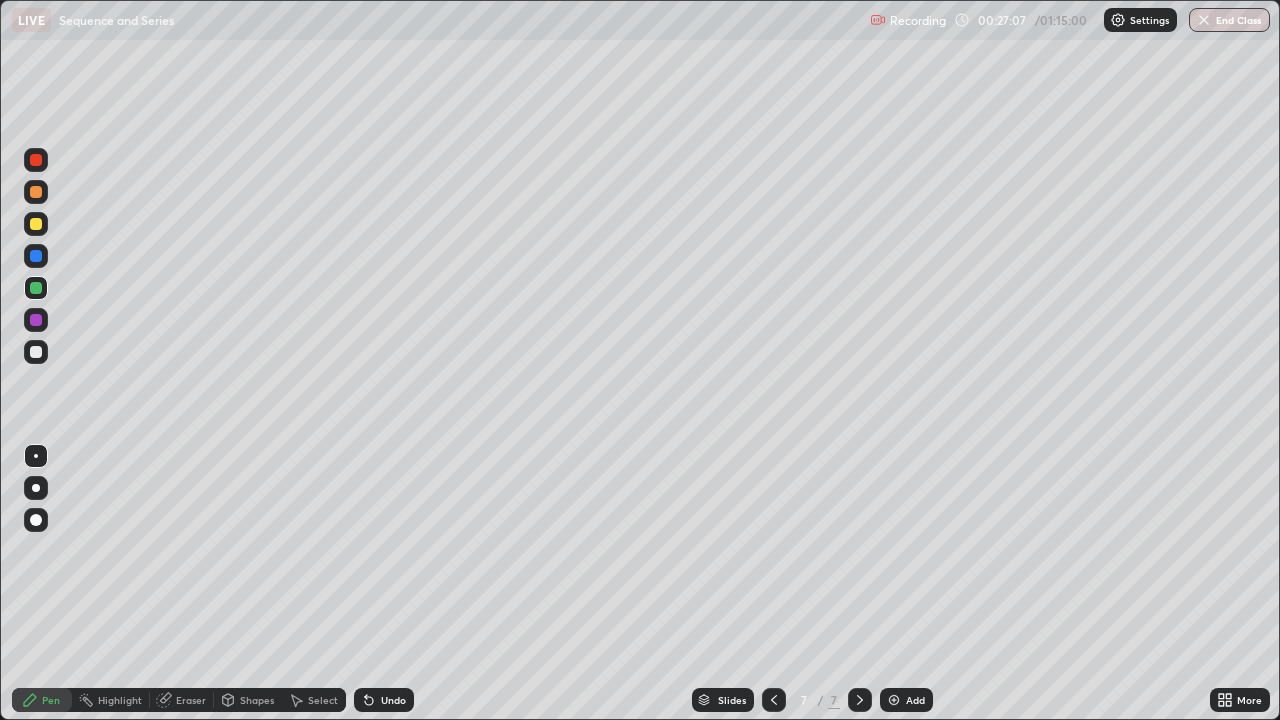 click at bounding box center [36, 352] 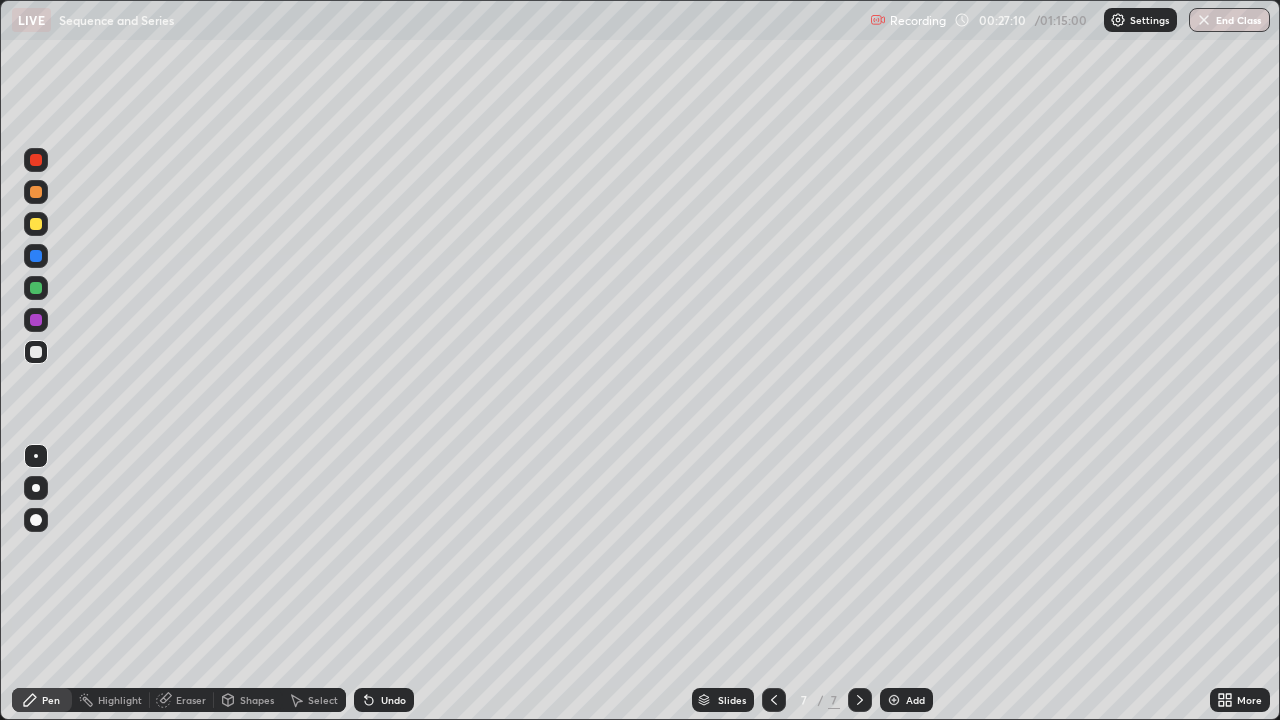 click at bounding box center [36, 224] 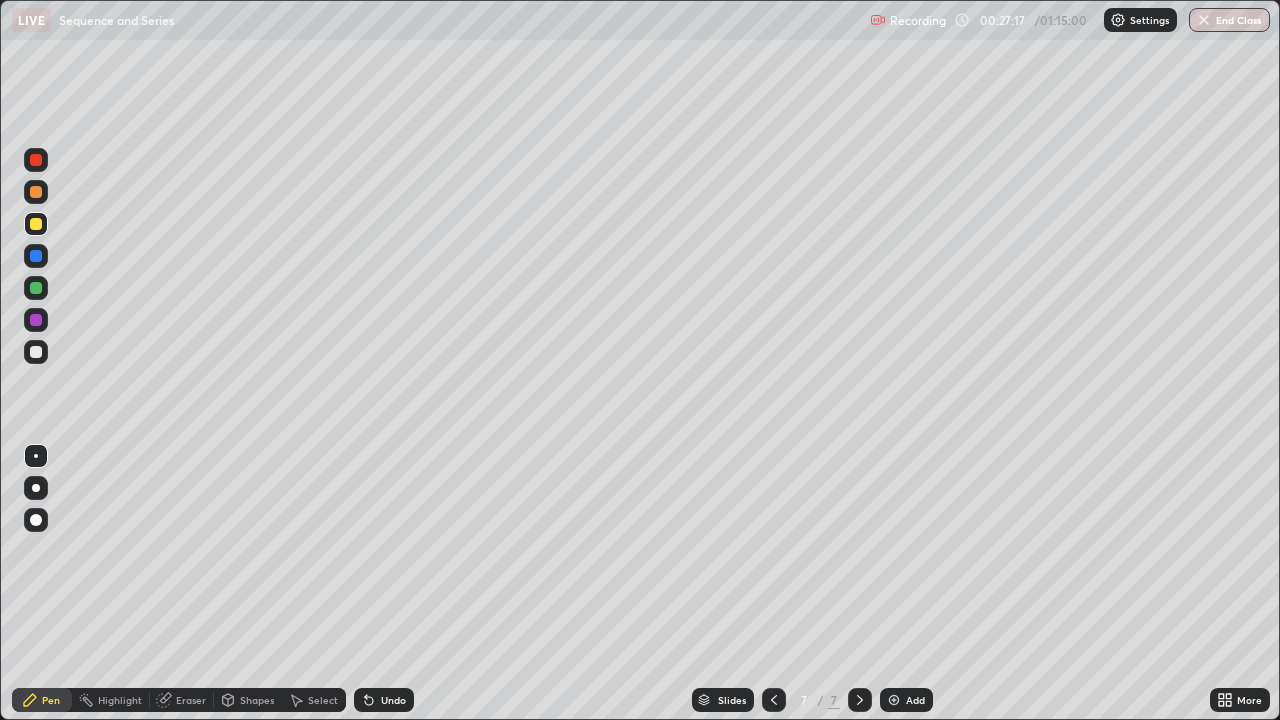 click at bounding box center [36, 352] 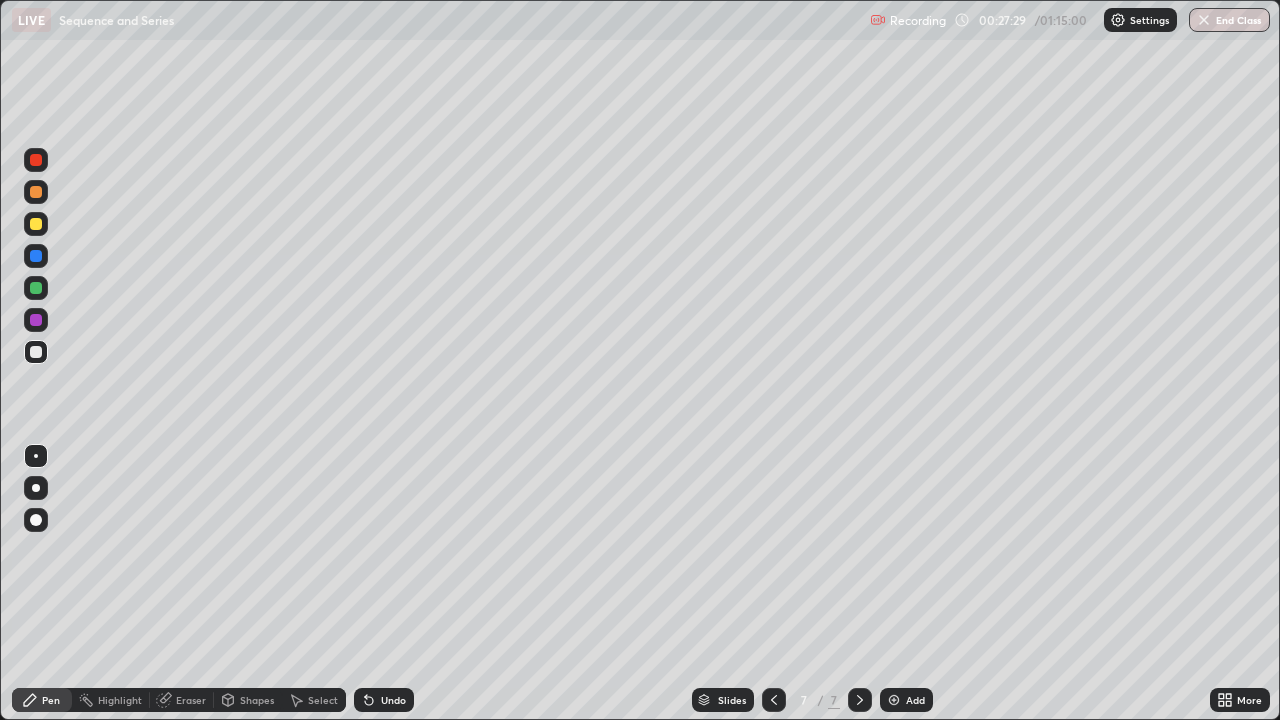 click on "Eraser" at bounding box center (182, 700) 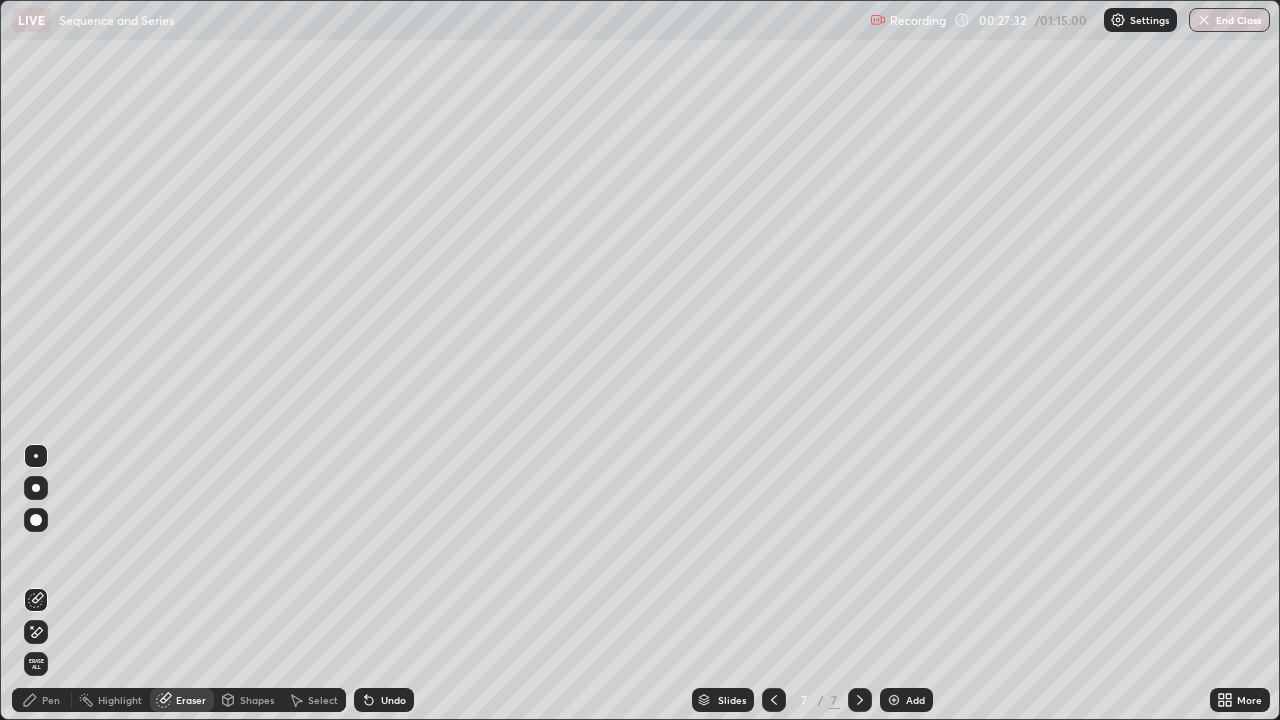 click on "Pen" at bounding box center [51, 700] 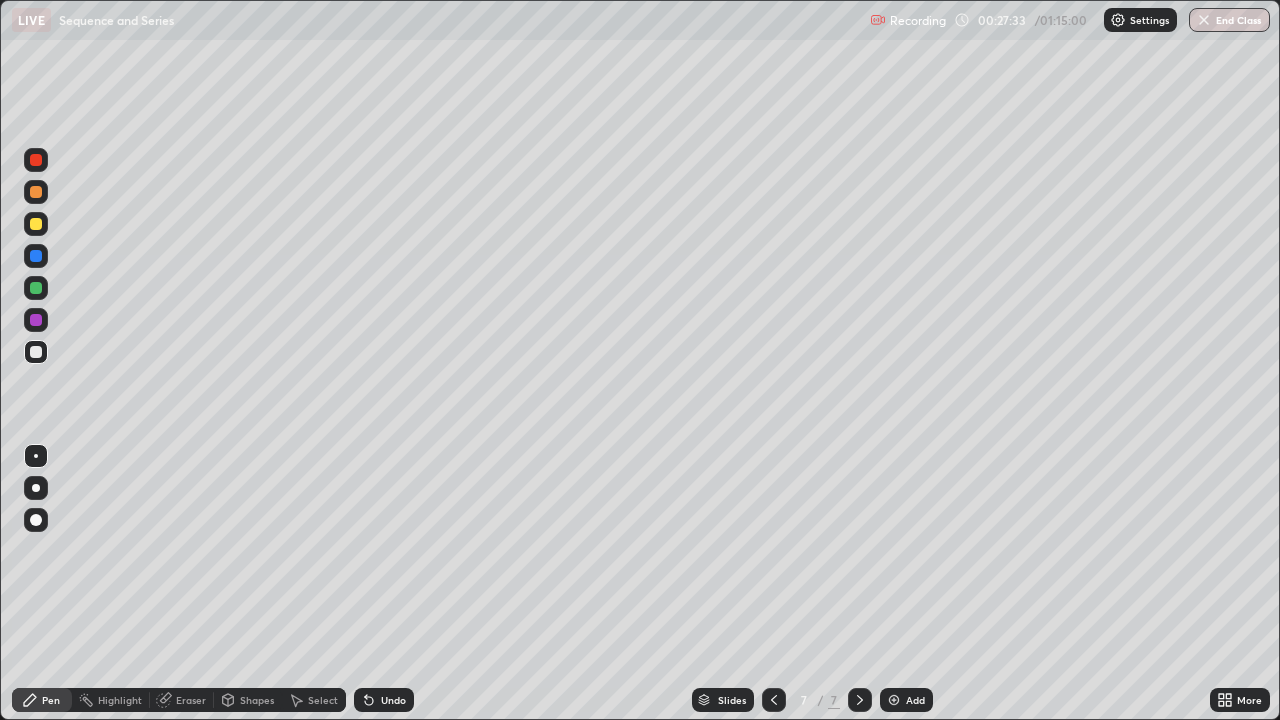 click at bounding box center (36, 320) 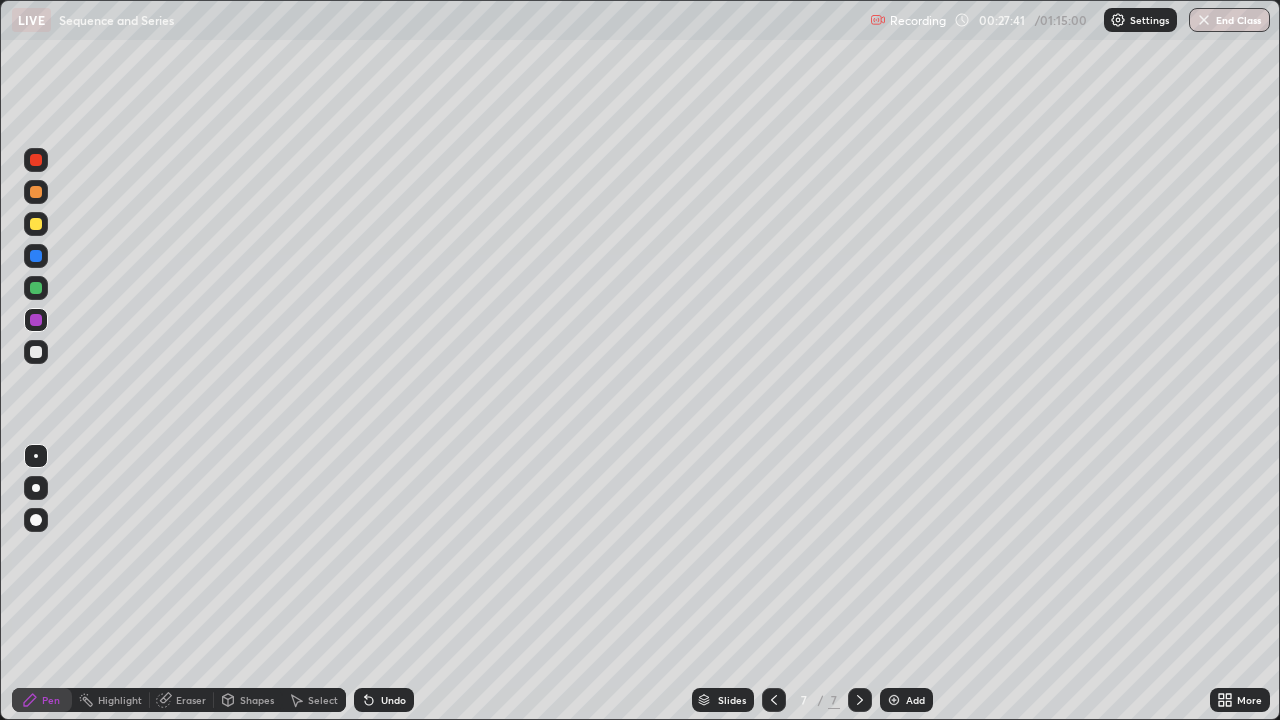 click at bounding box center [36, 352] 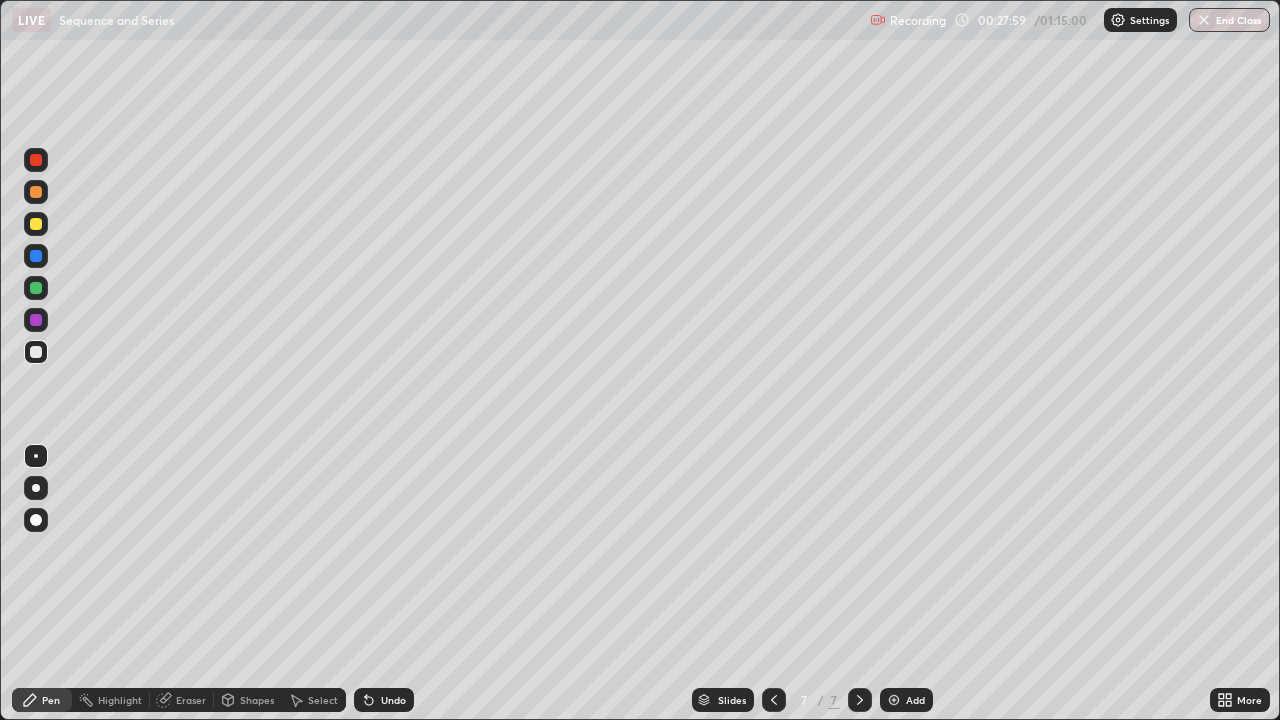 click at bounding box center [36, 320] 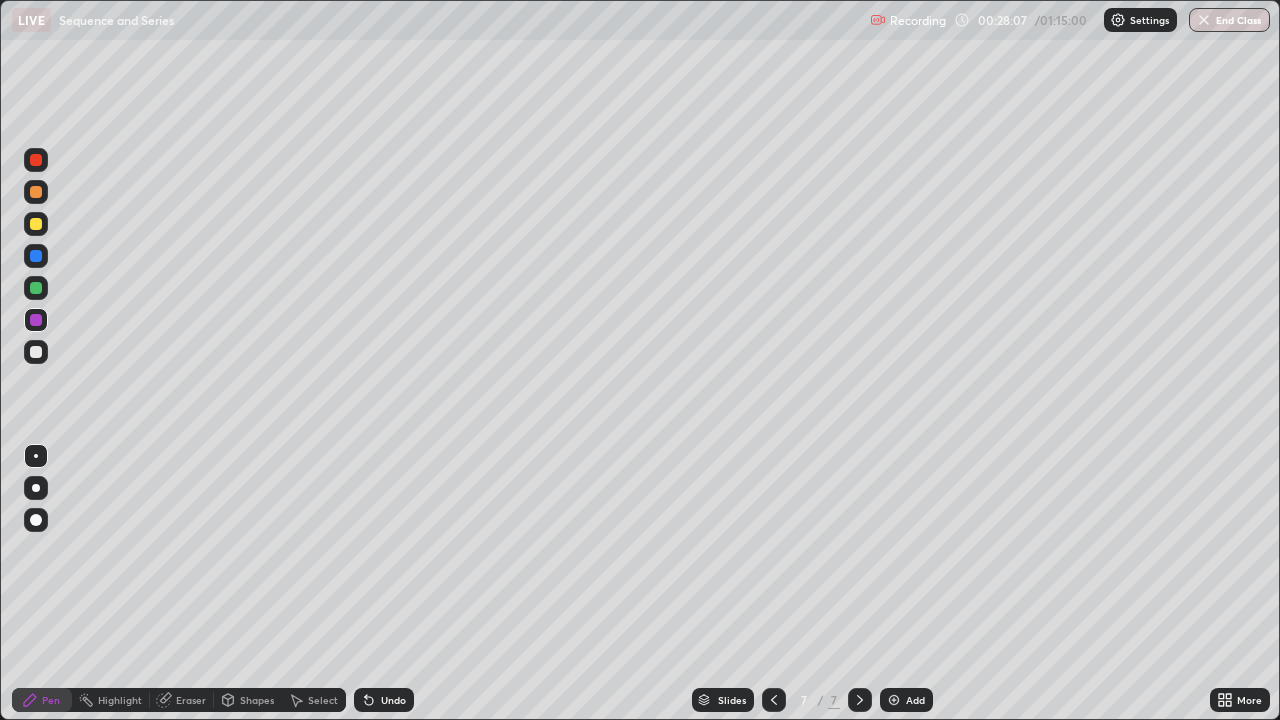 click at bounding box center [36, 352] 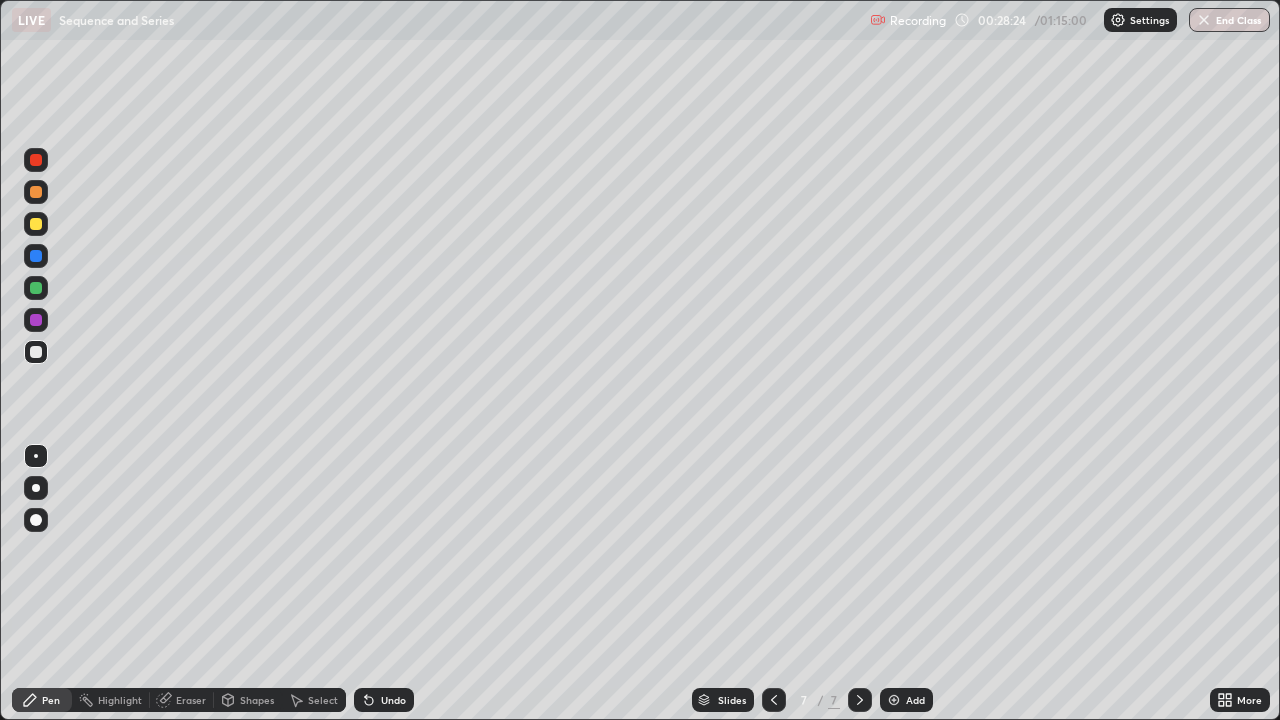 click at bounding box center (36, 320) 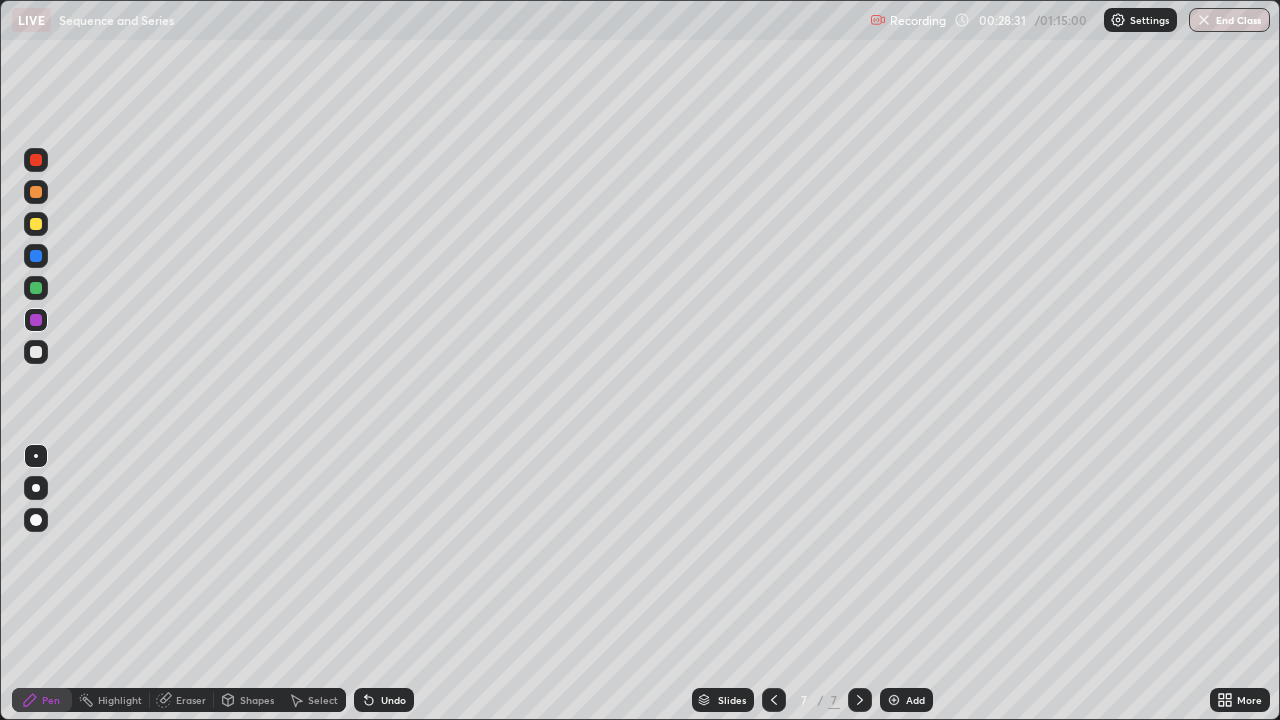 click at bounding box center [36, 352] 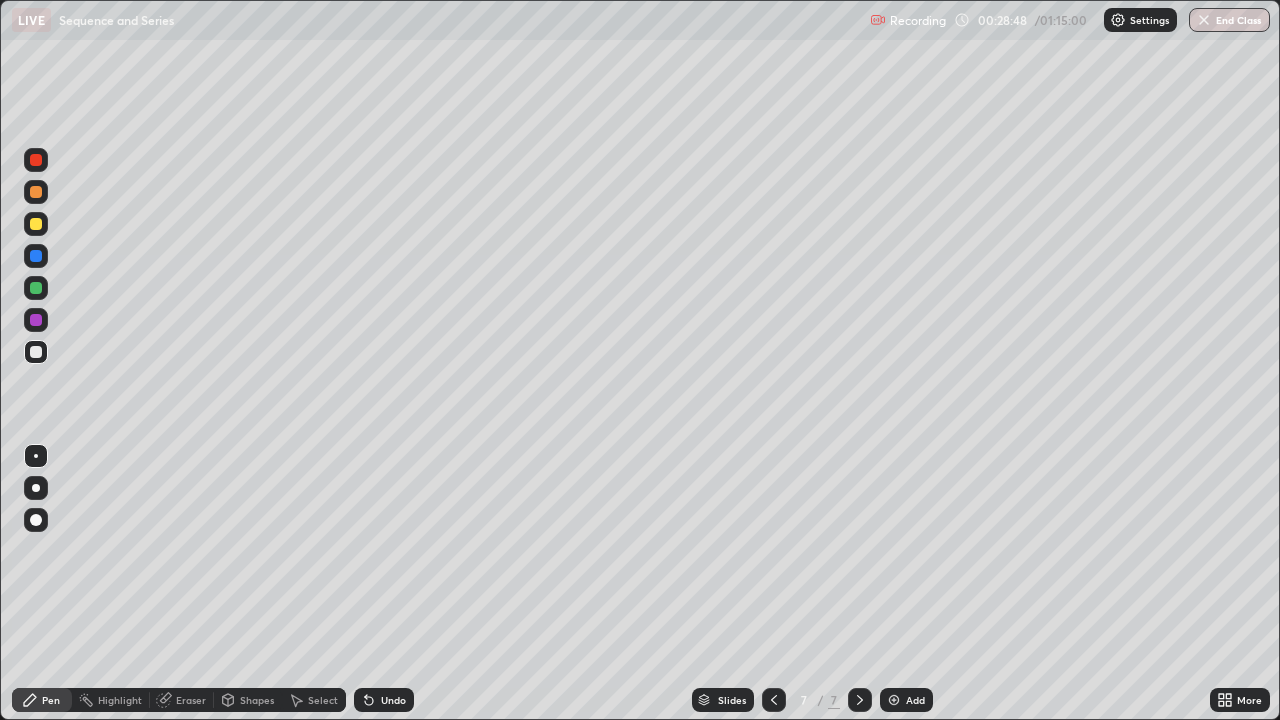 click at bounding box center (36, 320) 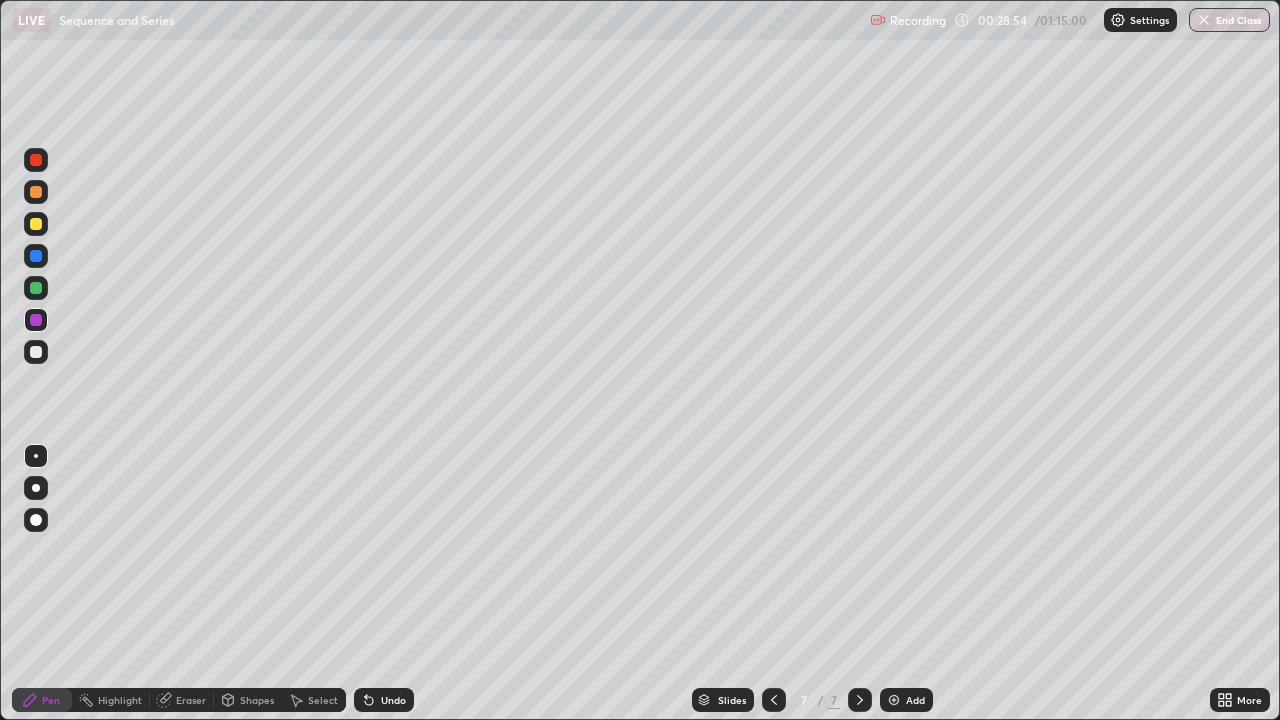 click on "Eraser" at bounding box center (182, 700) 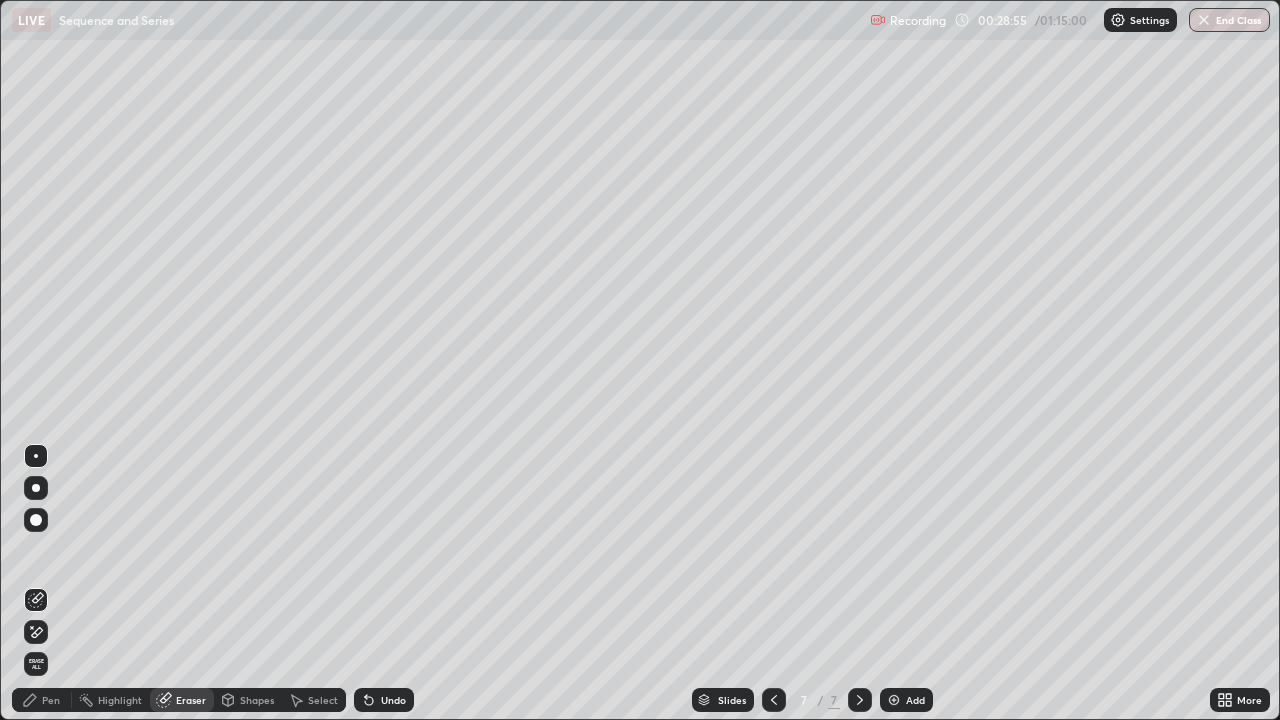click on "Eraser" at bounding box center (191, 700) 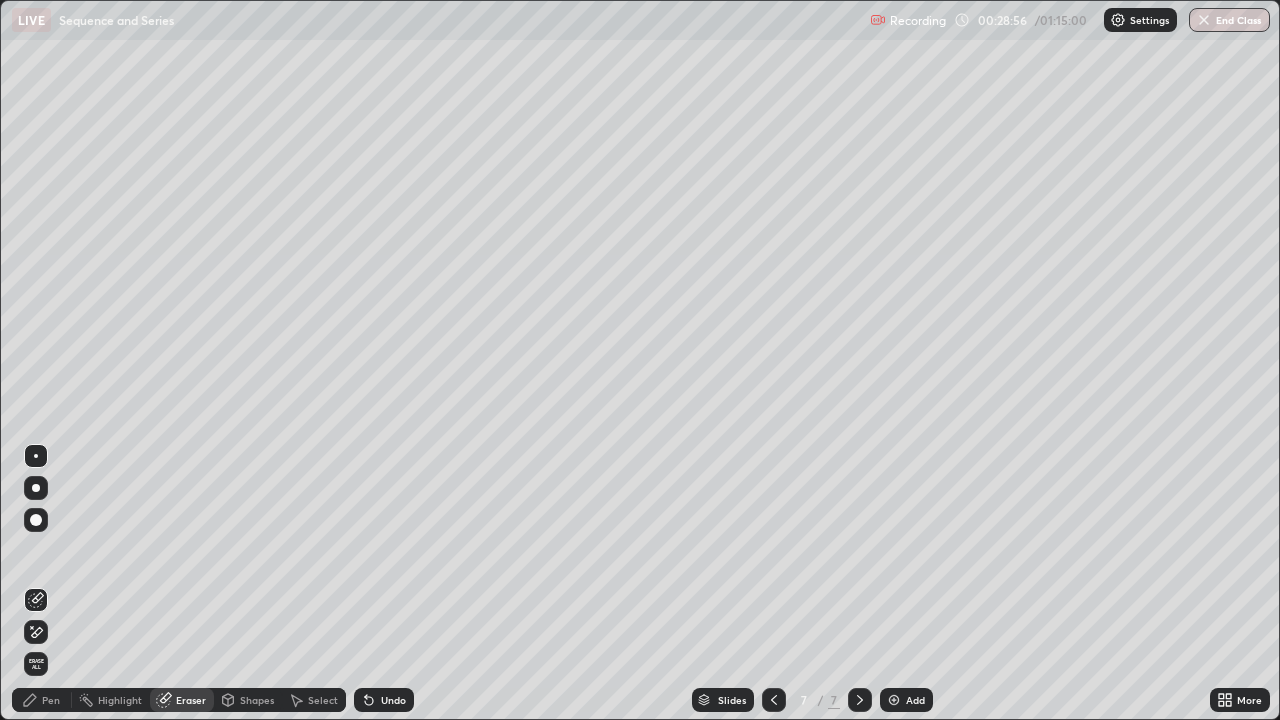 click on "Pen" at bounding box center (51, 700) 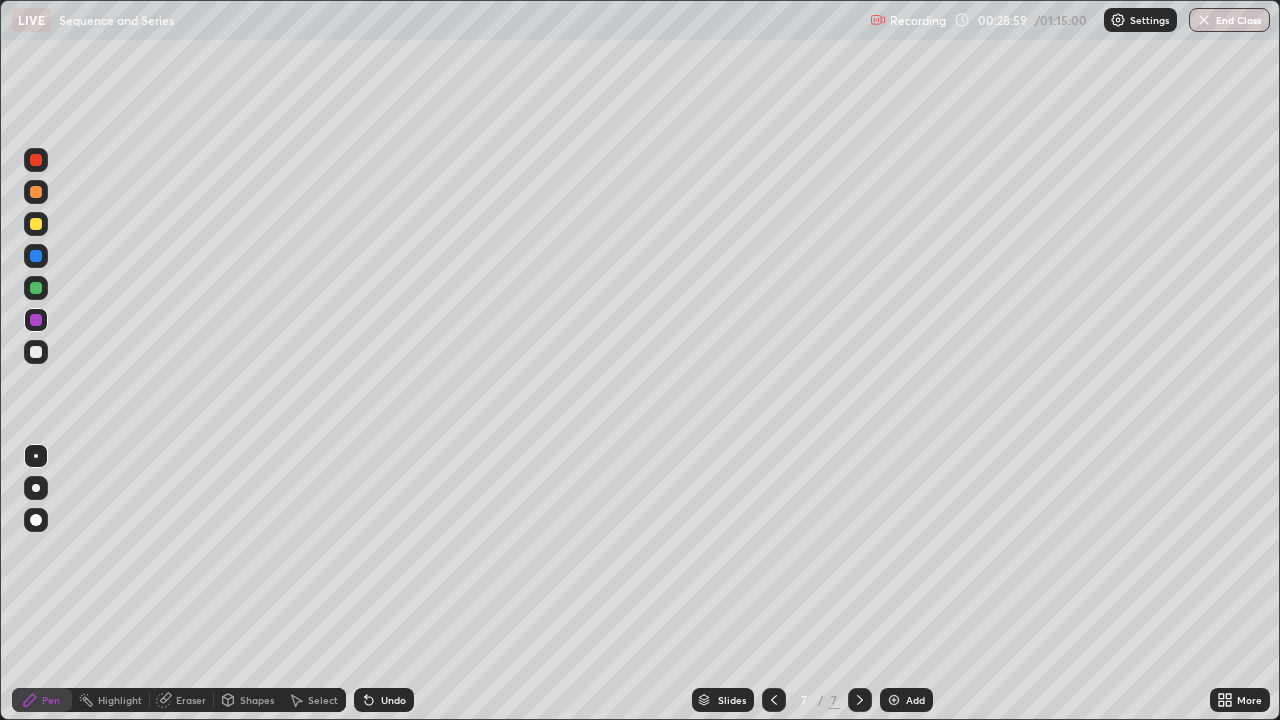 click at bounding box center (36, 352) 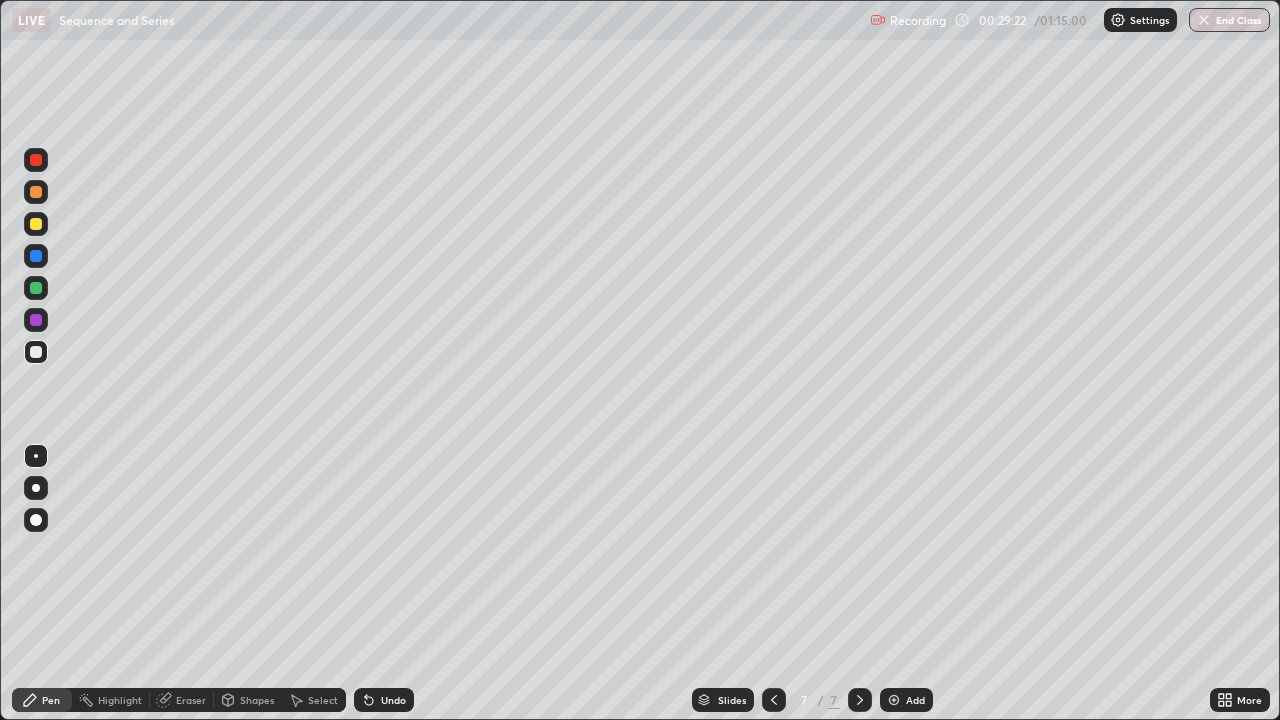 click at bounding box center (36, 320) 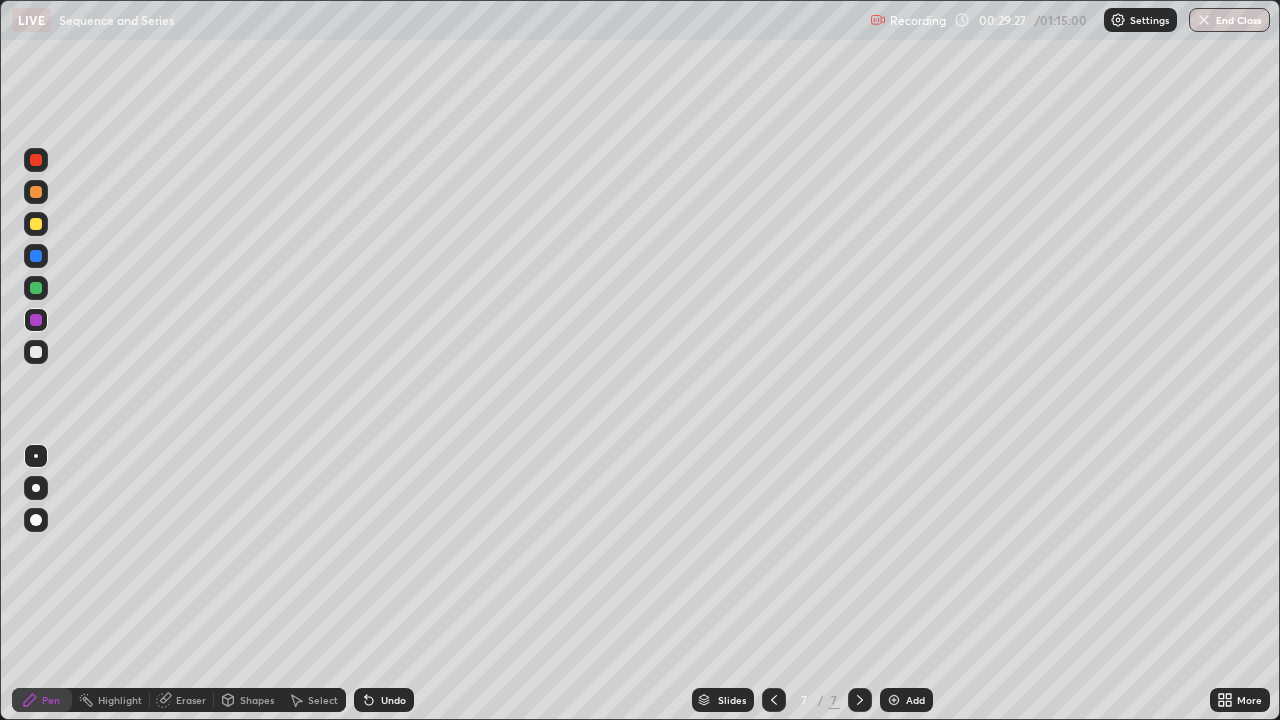 click on "Eraser" at bounding box center [191, 700] 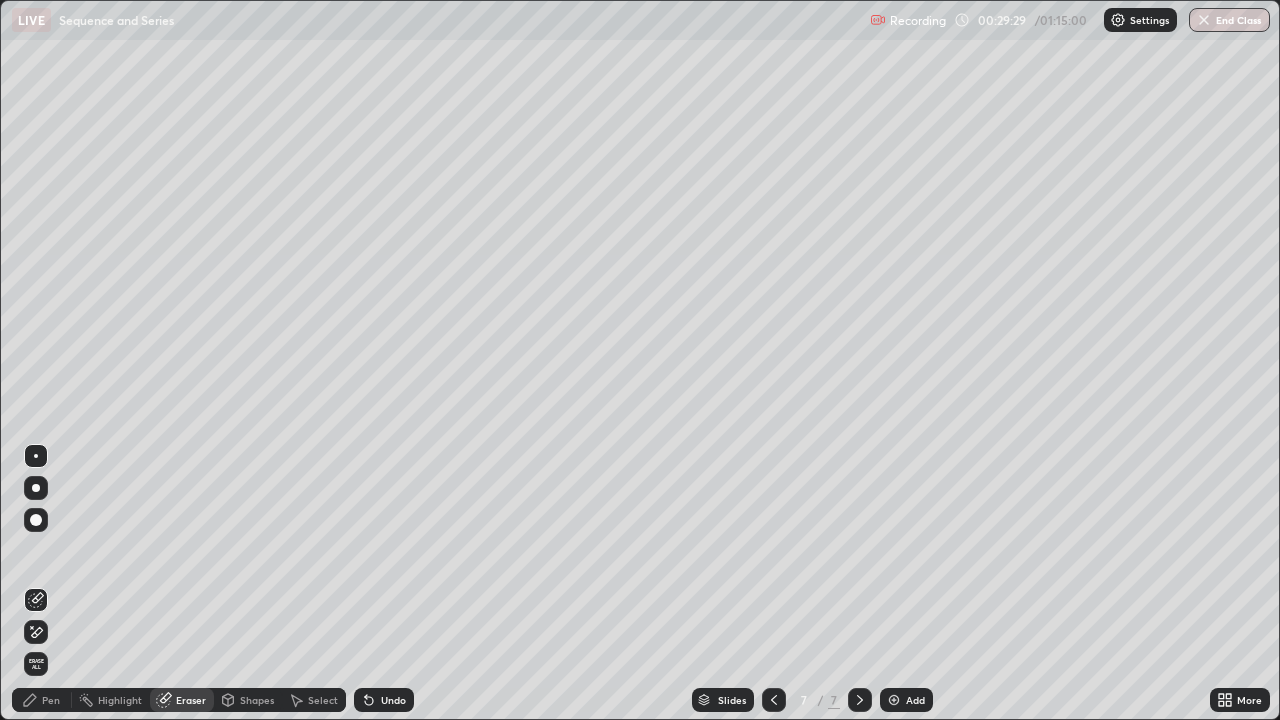 click on "Pen" at bounding box center [51, 700] 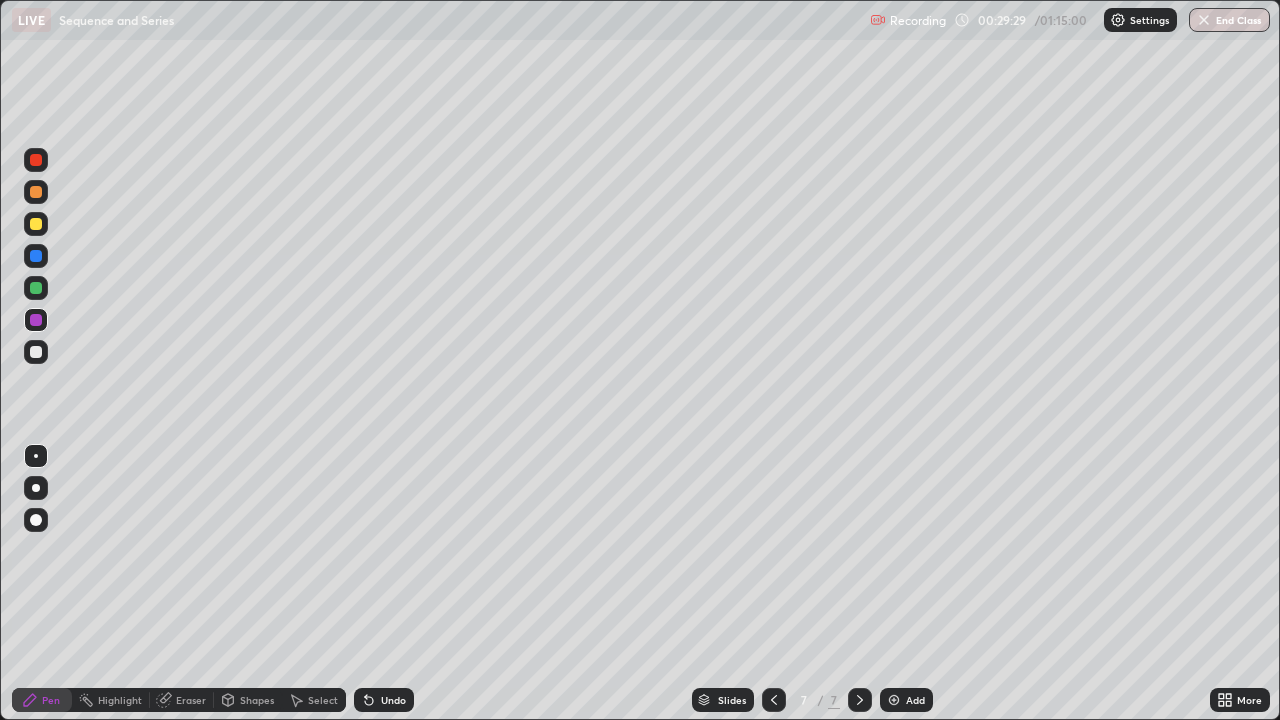 click at bounding box center [36, 352] 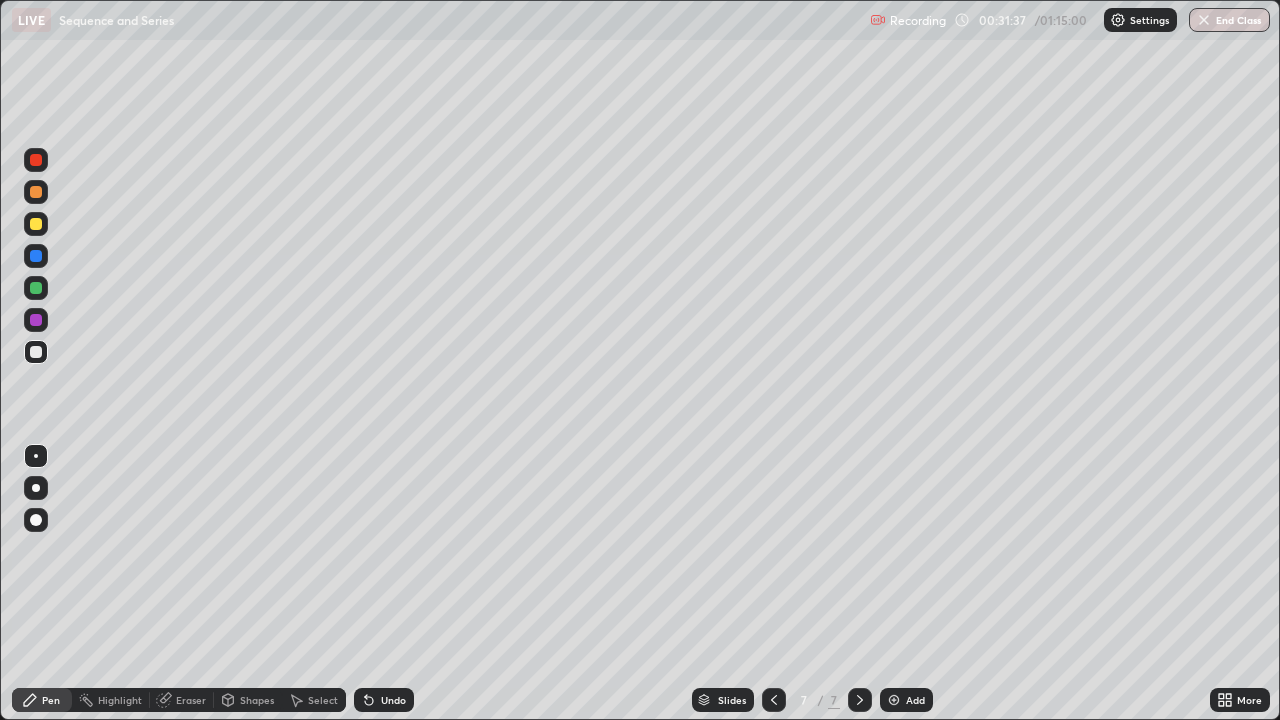 click on "Add" at bounding box center [915, 700] 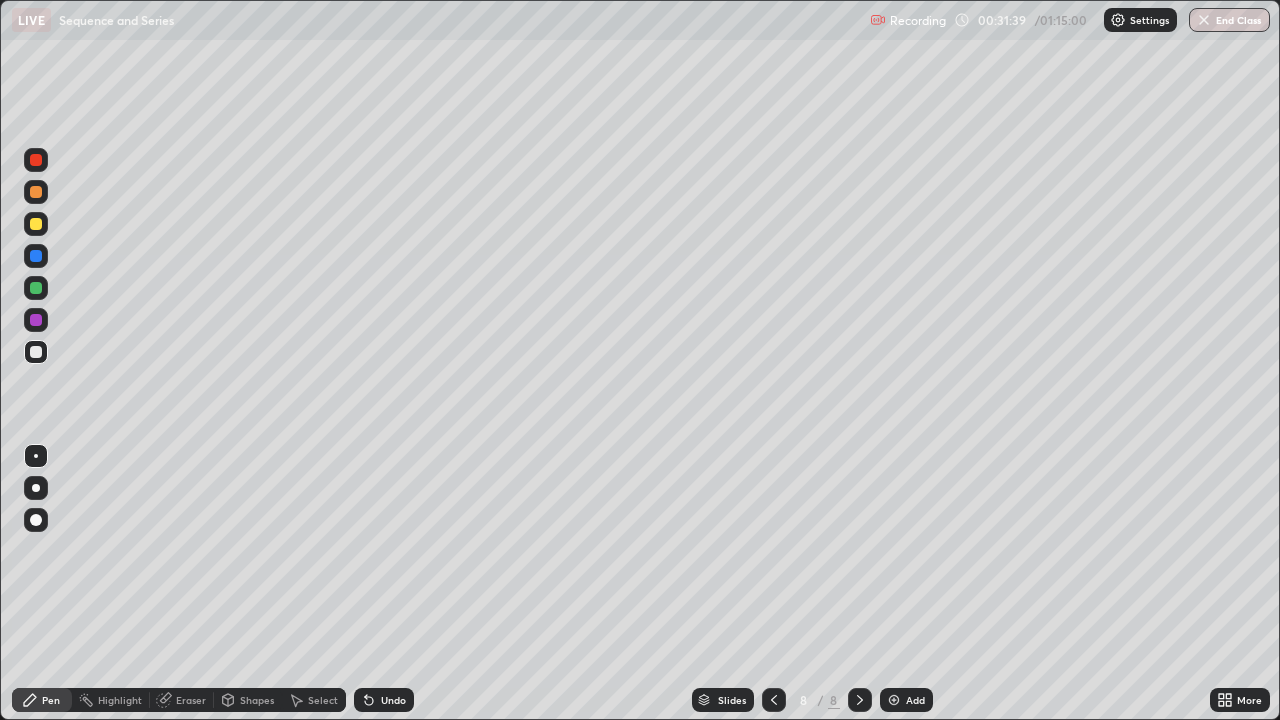 click at bounding box center [36, 224] 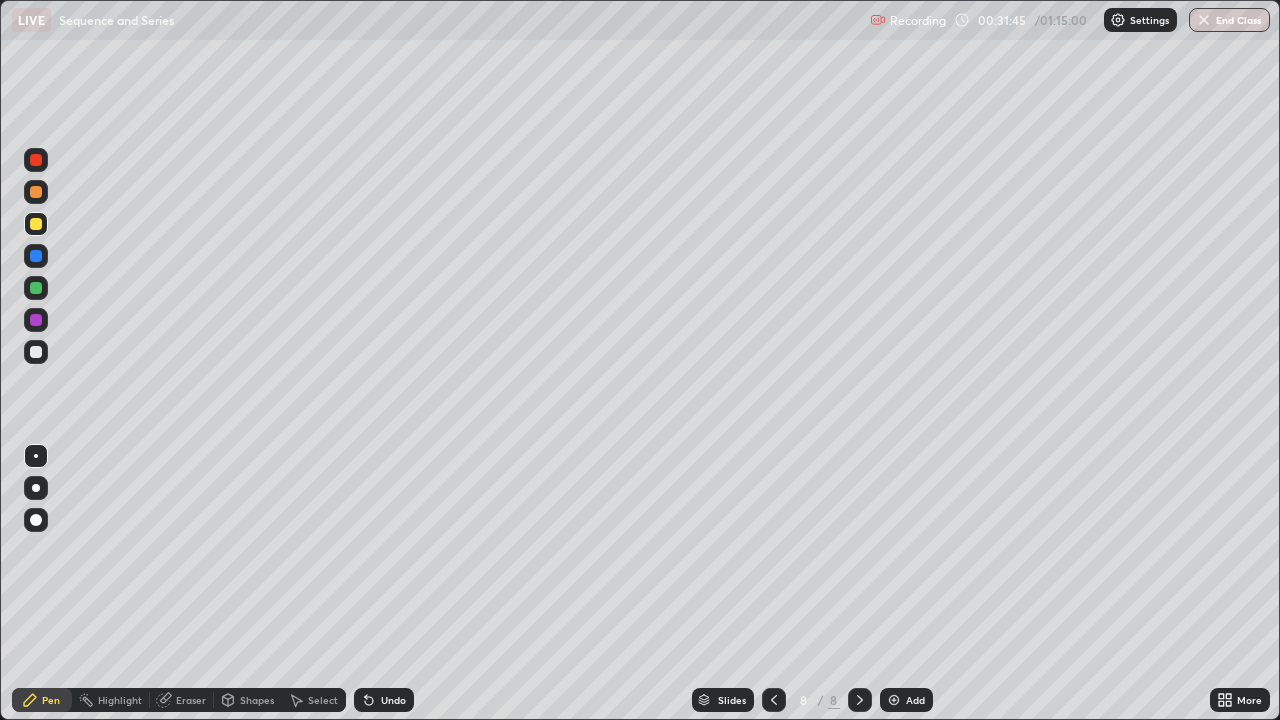 click at bounding box center [36, 352] 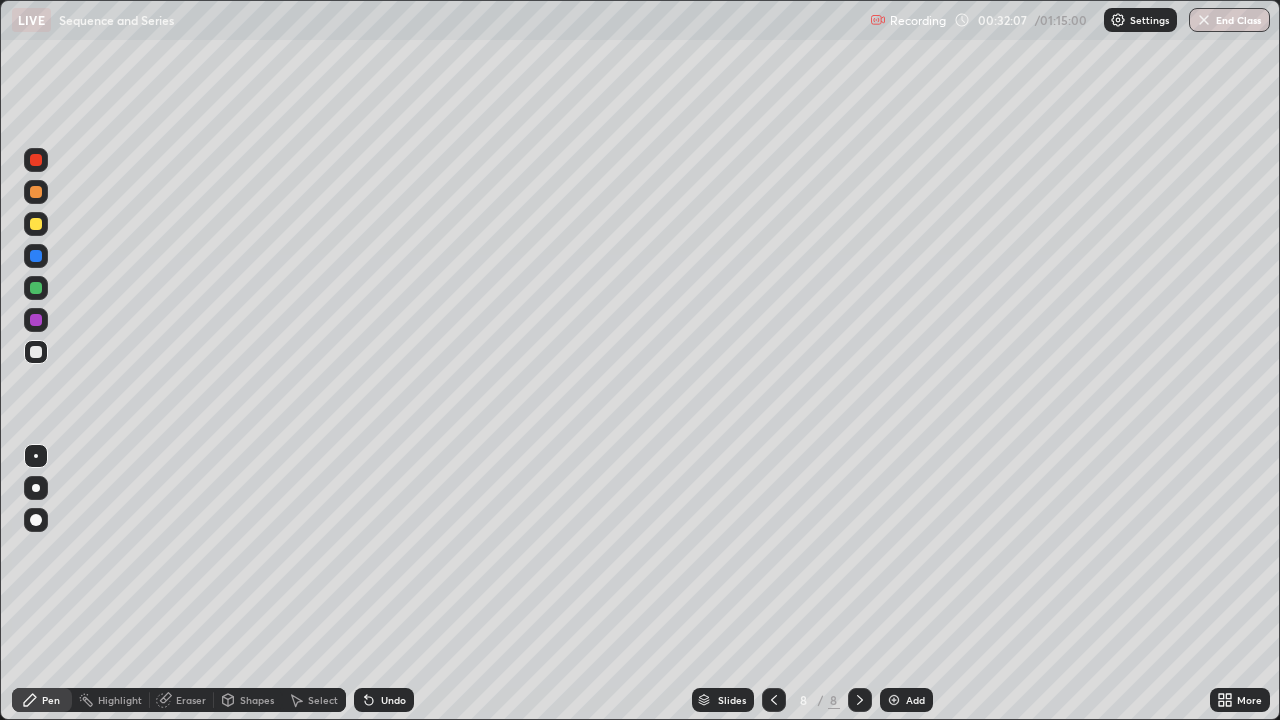 click at bounding box center [36, 288] 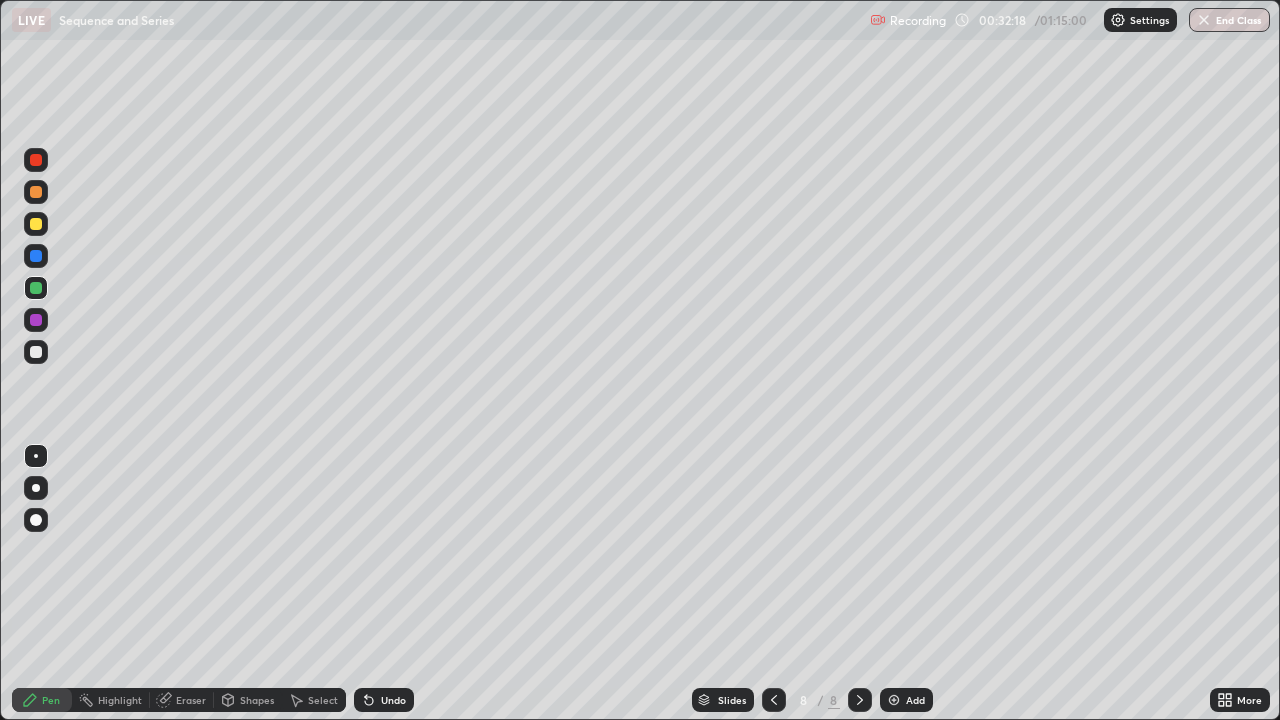 click at bounding box center [36, 352] 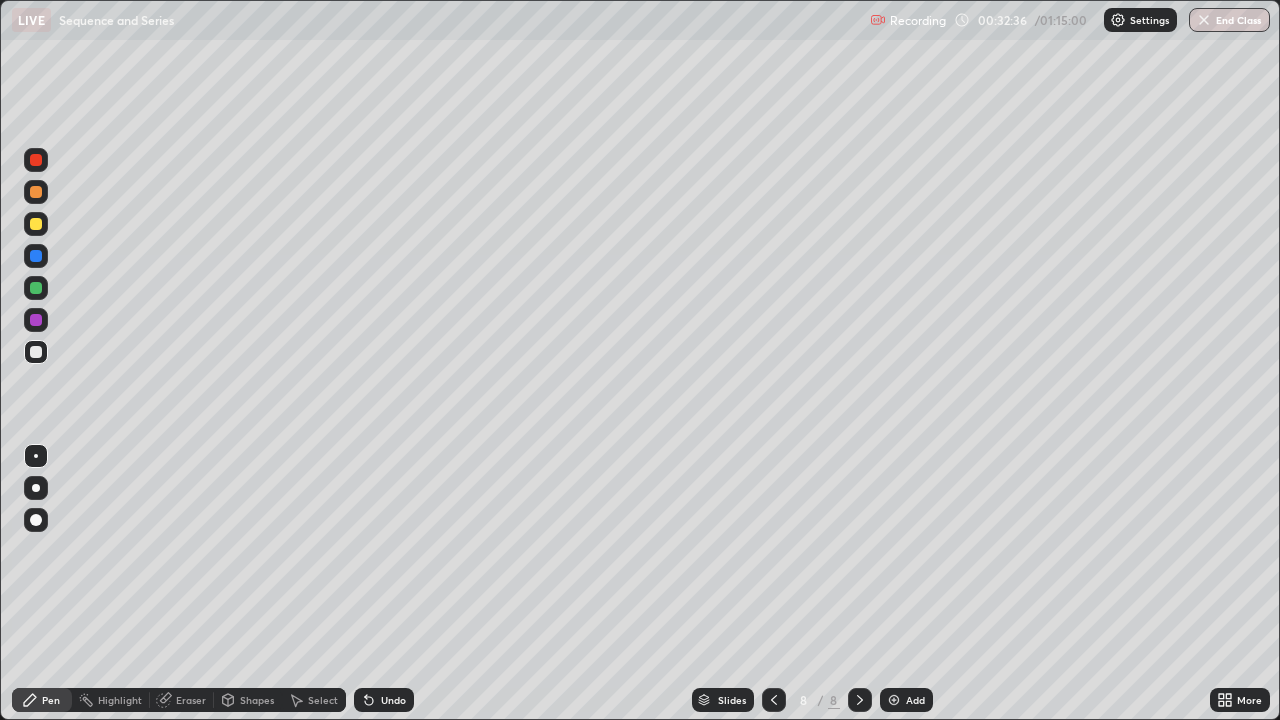 click at bounding box center (36, 224) 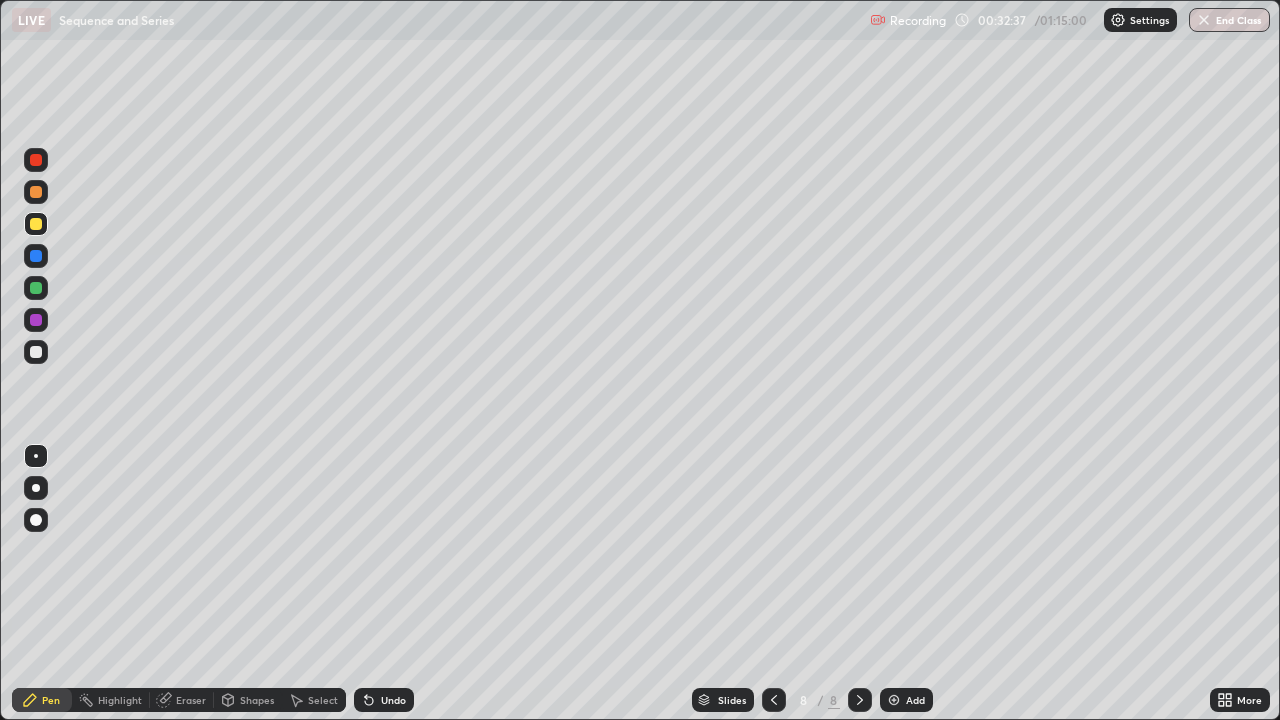 click at bounding box center (36, 160) 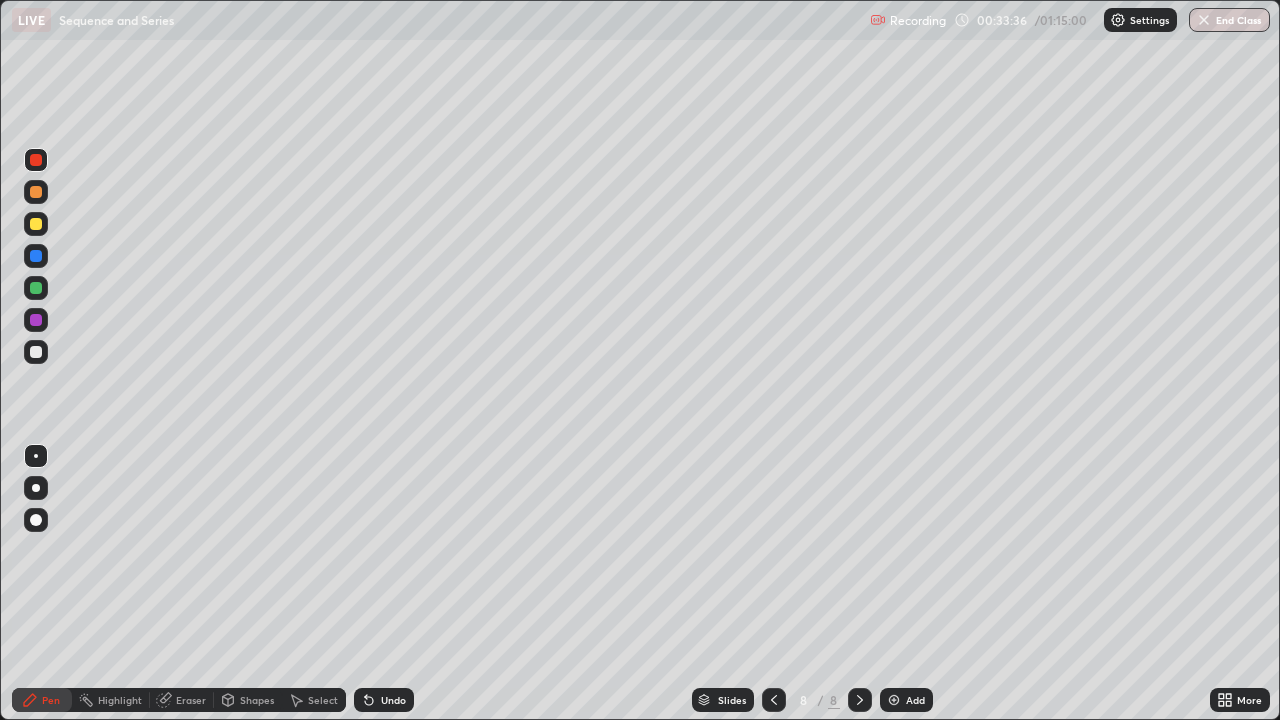 click at bounding box center [36, 320] 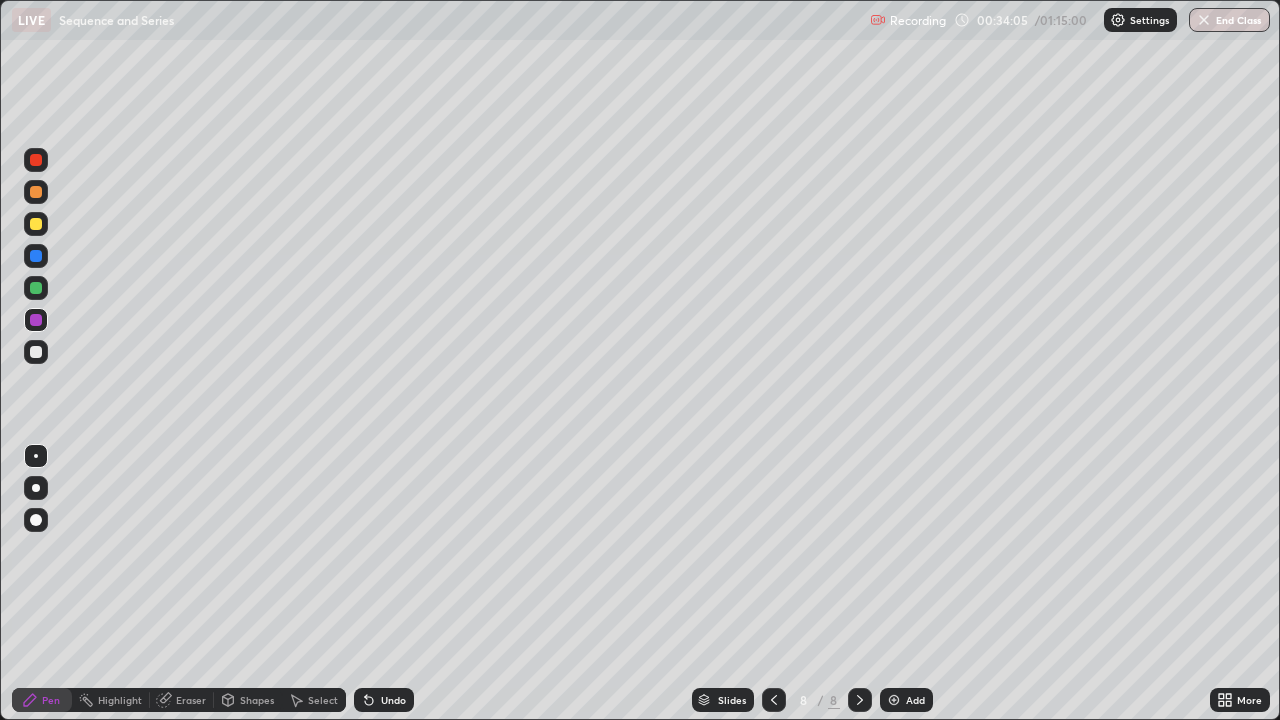 click at bounding box center [36, 288] 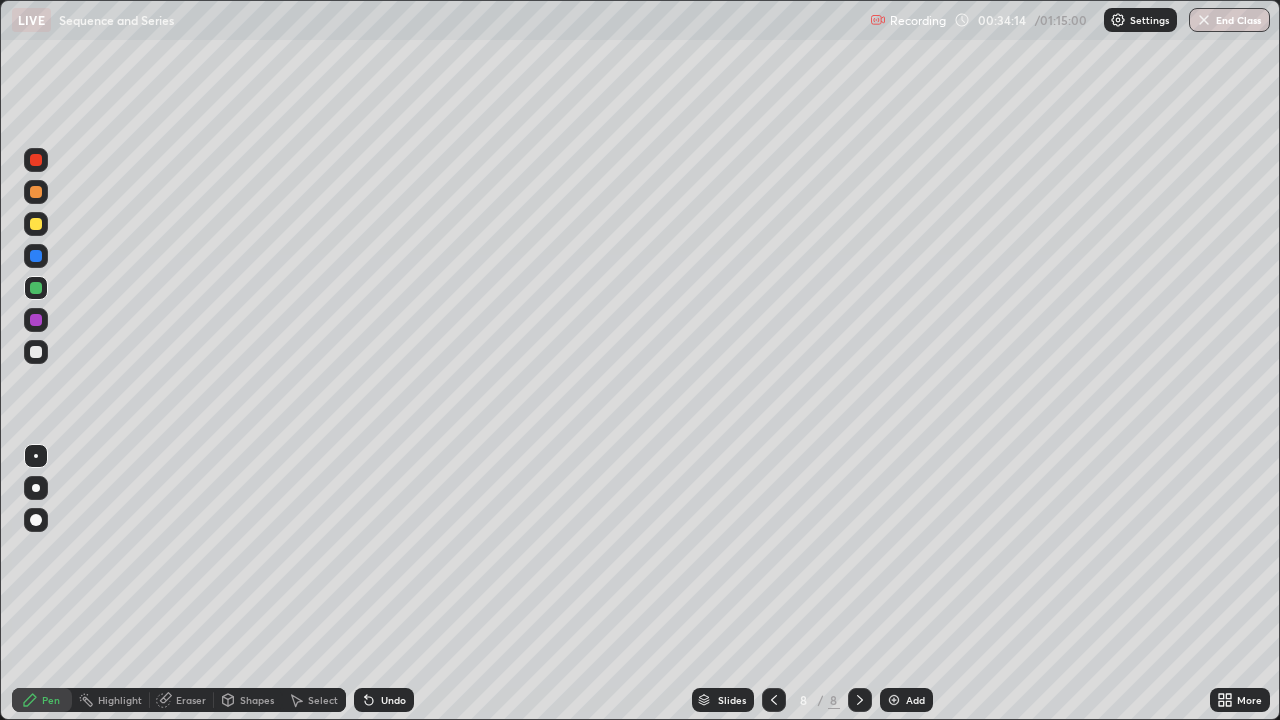 click at bounding box center (36, 352) 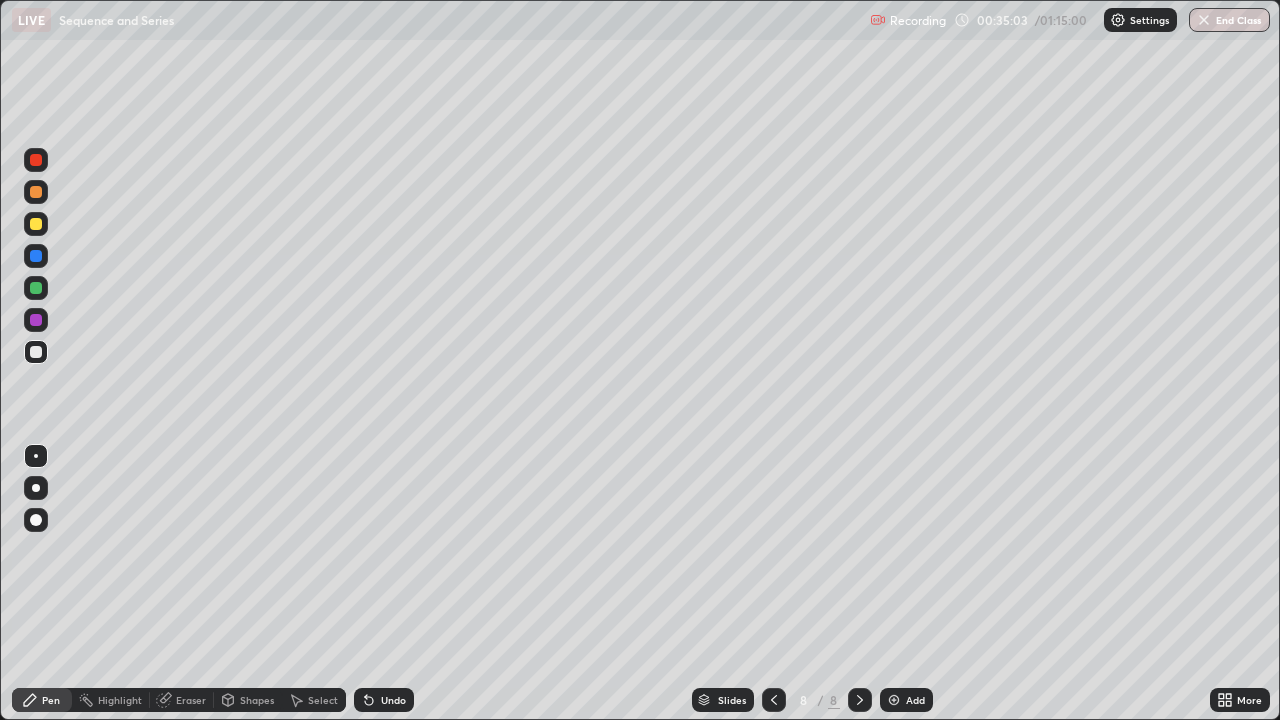 click at bounding box center [36, 352] 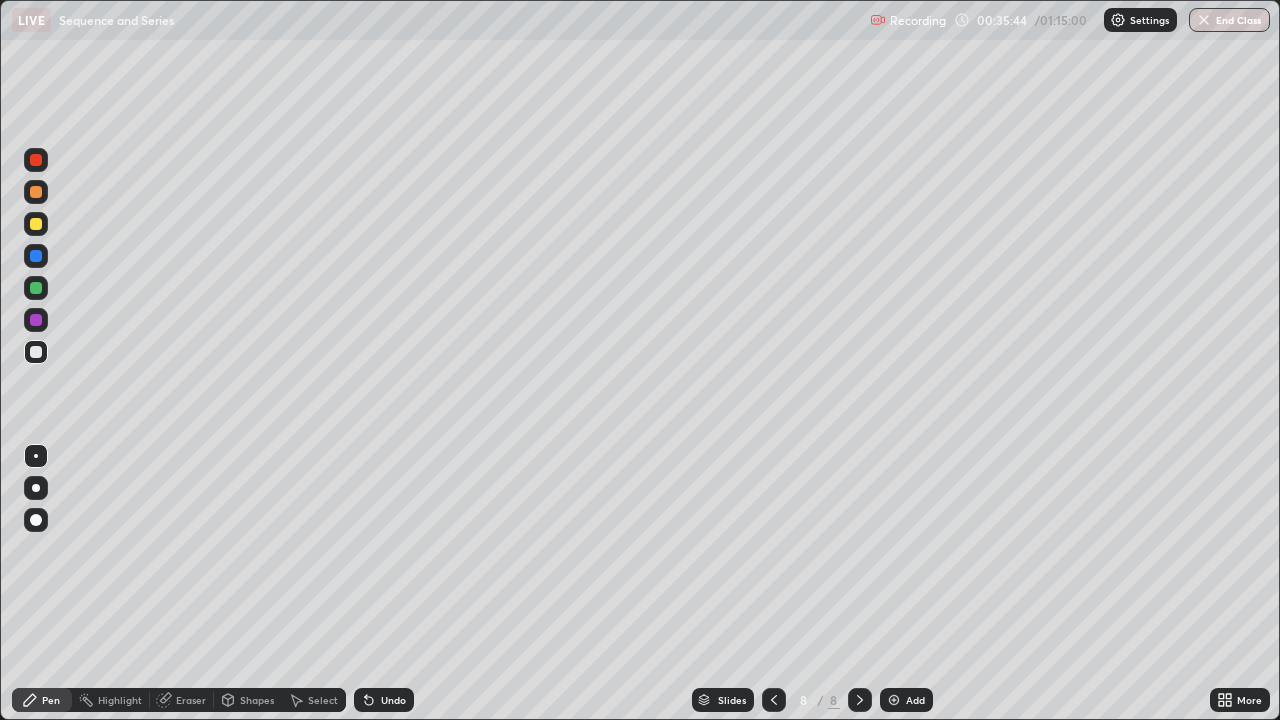 click on "Add" at bounding box center (906, 700) 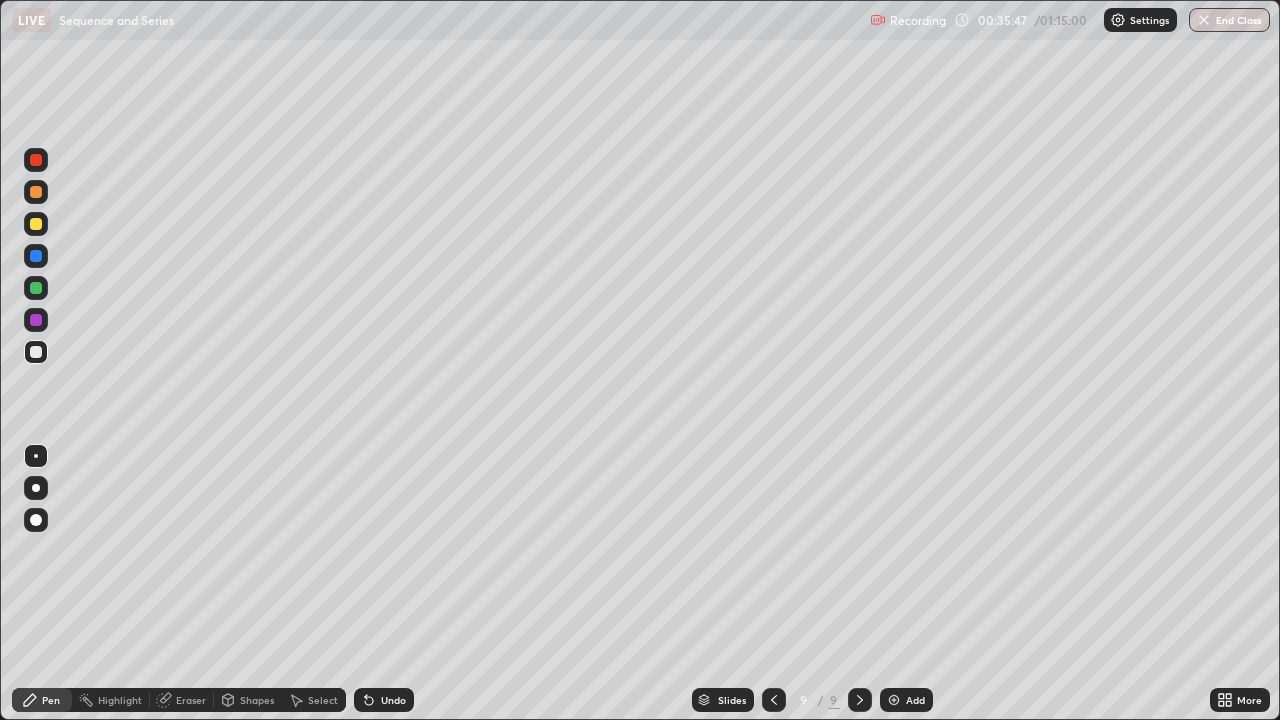 click at bounding box center (36, 224) 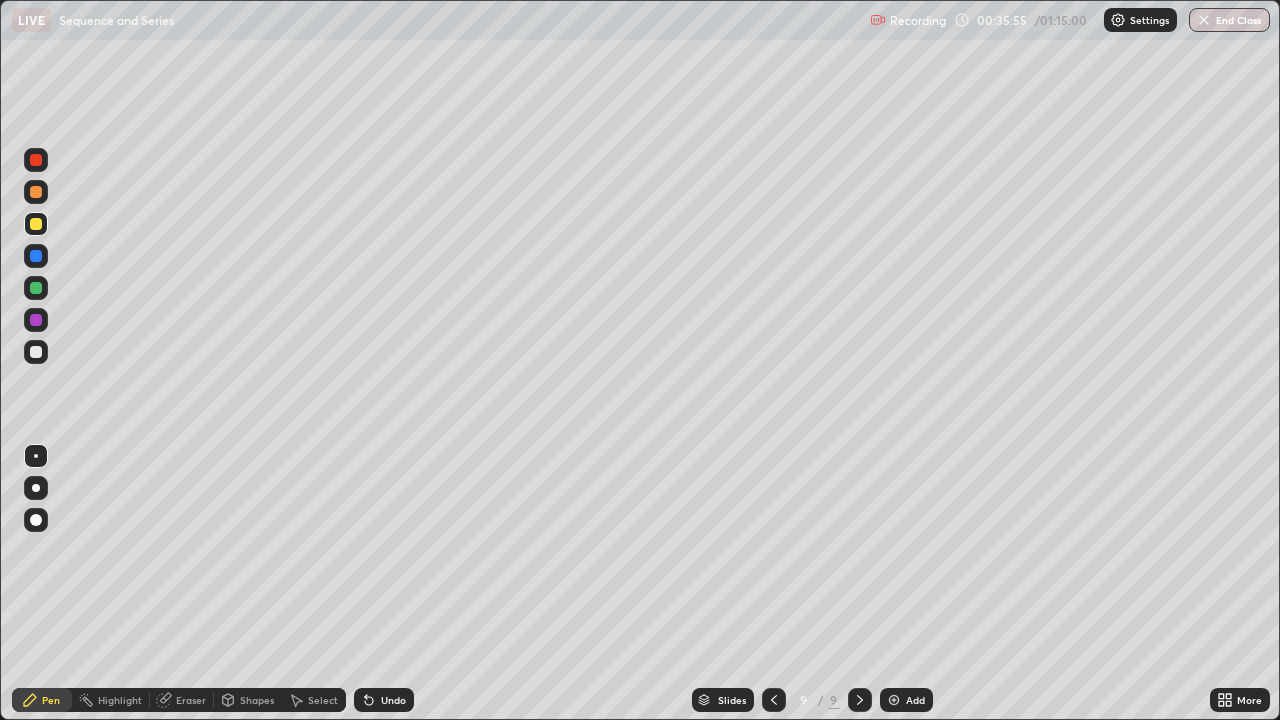 click at bounding box center [36, 224] 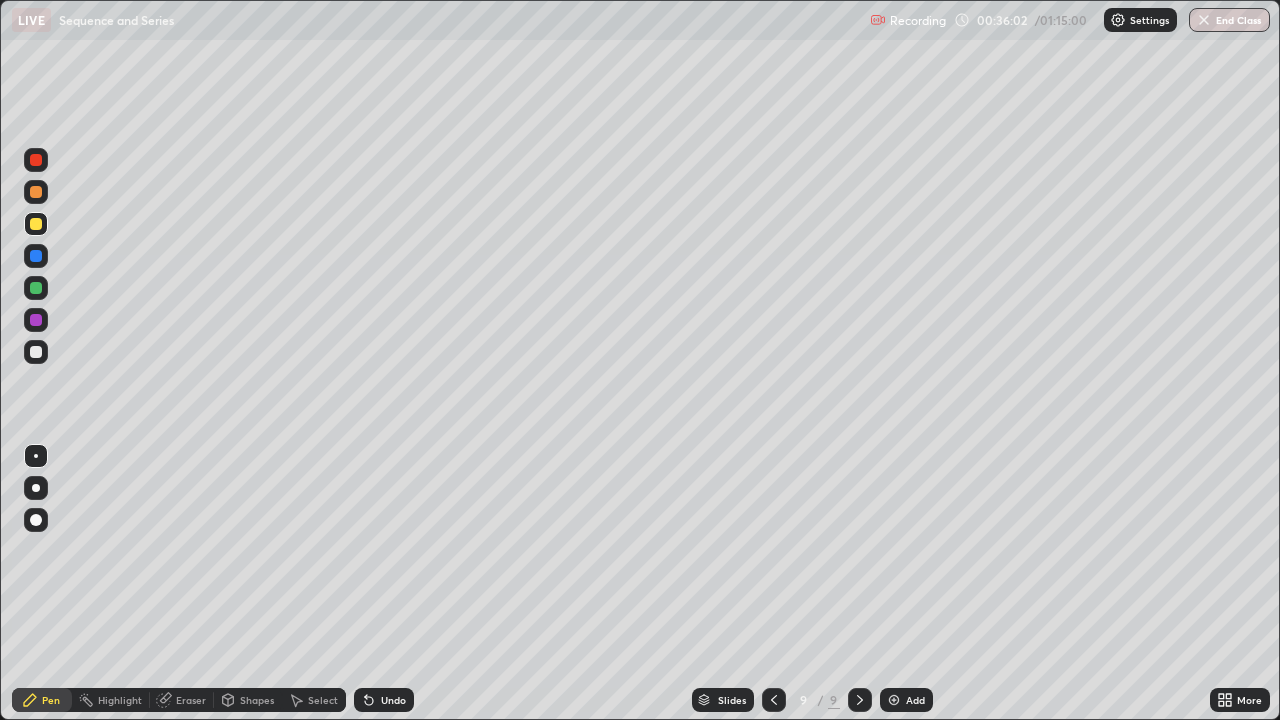click at bounding box center (36, 352) 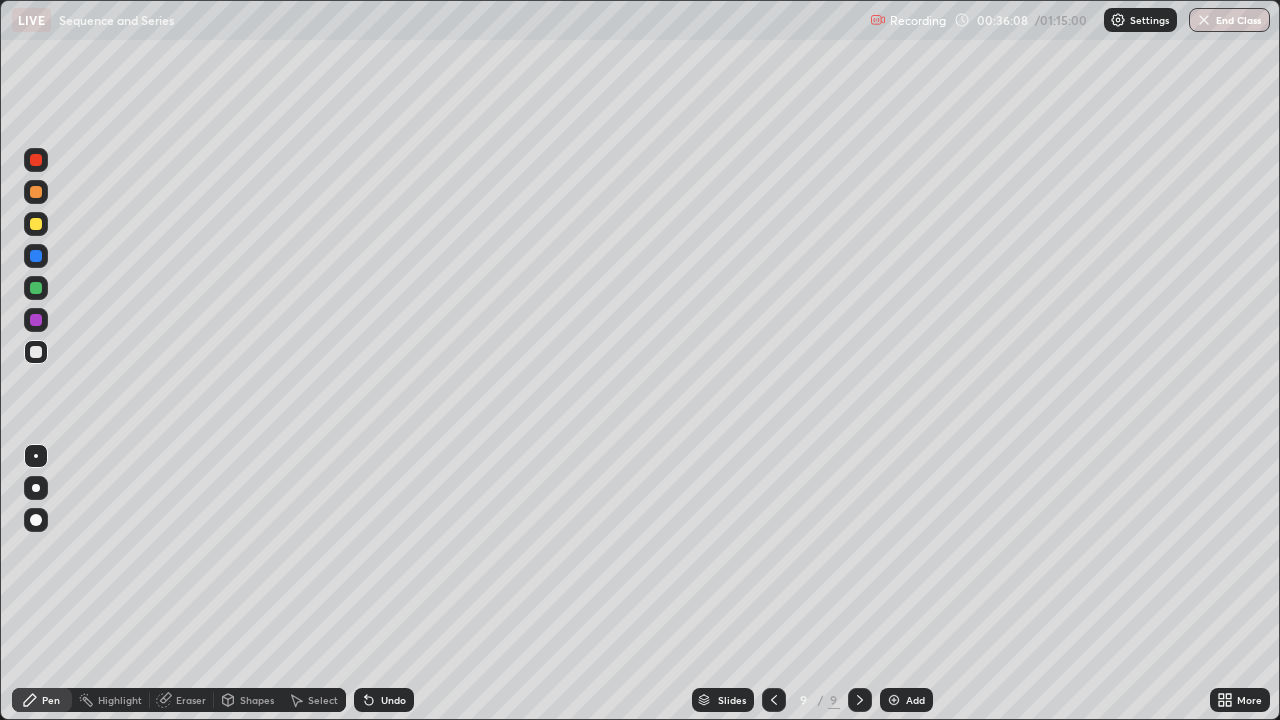 click on "Eraser" at bounding box center (182, 700) 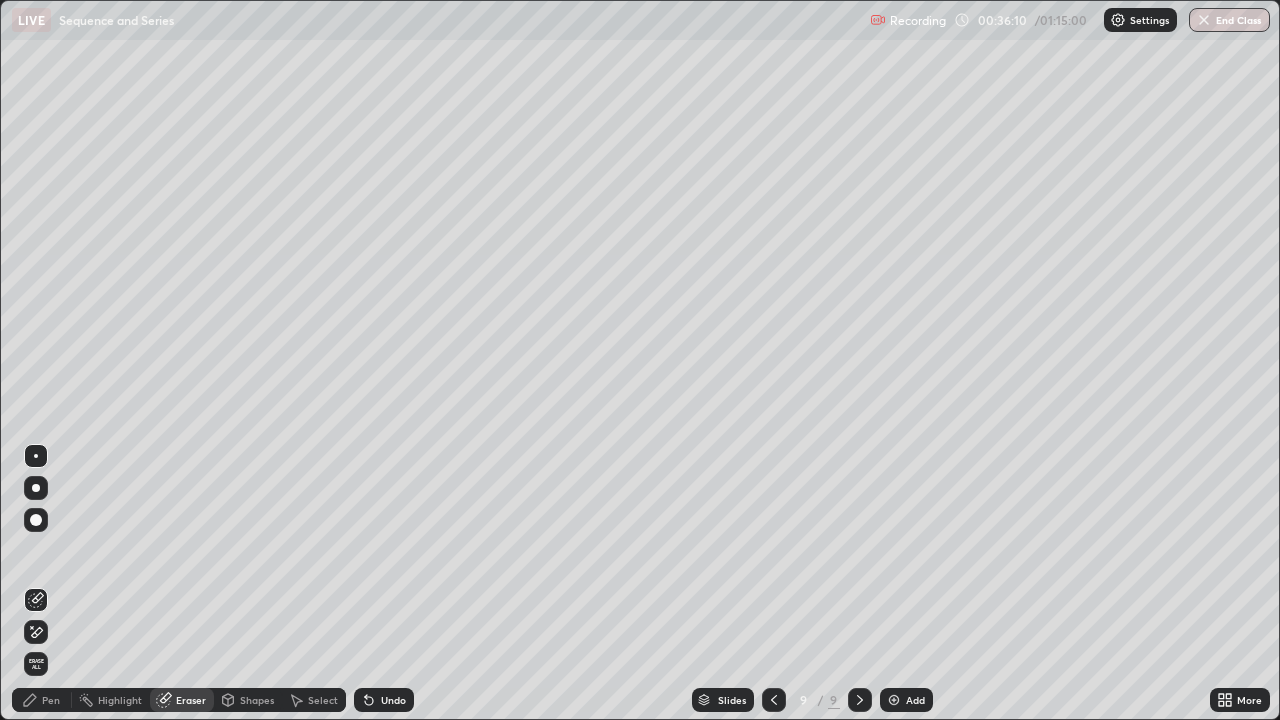 click on "Pen" at bounding box center (51, 700) 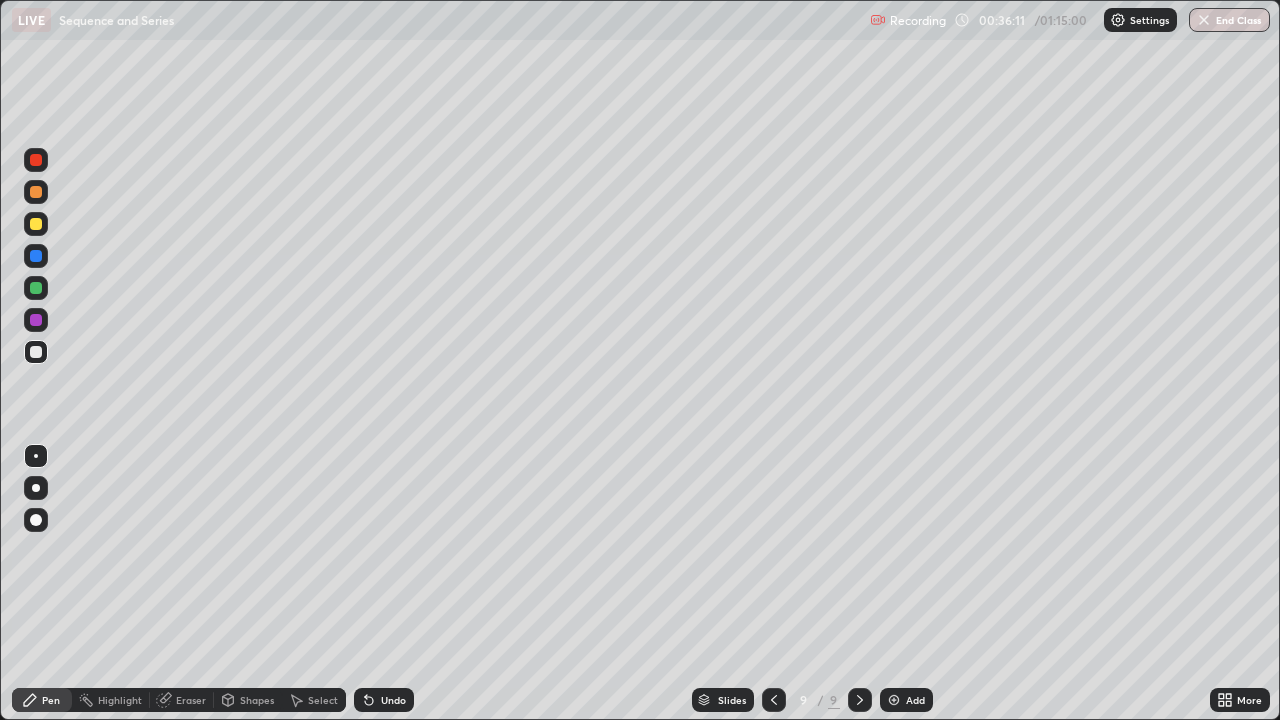 click at bounding box center (36, 352) 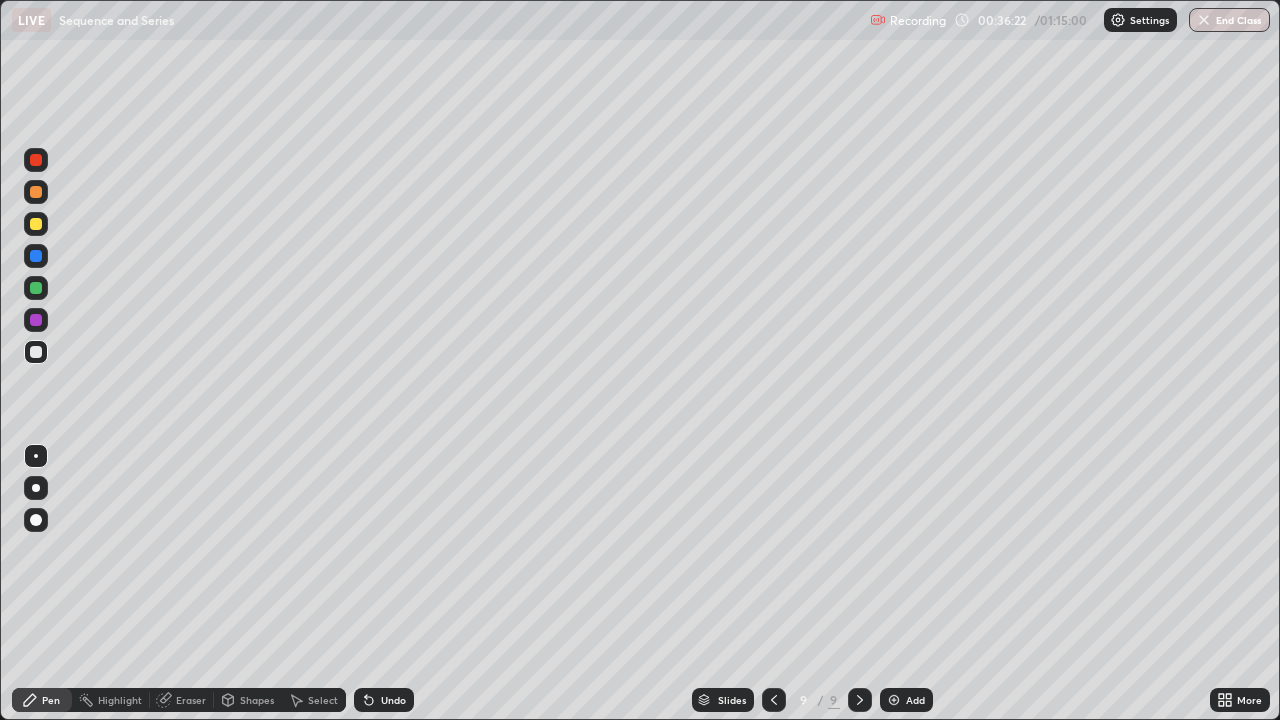 click on "Eraser" at bounding box center [191, 700] 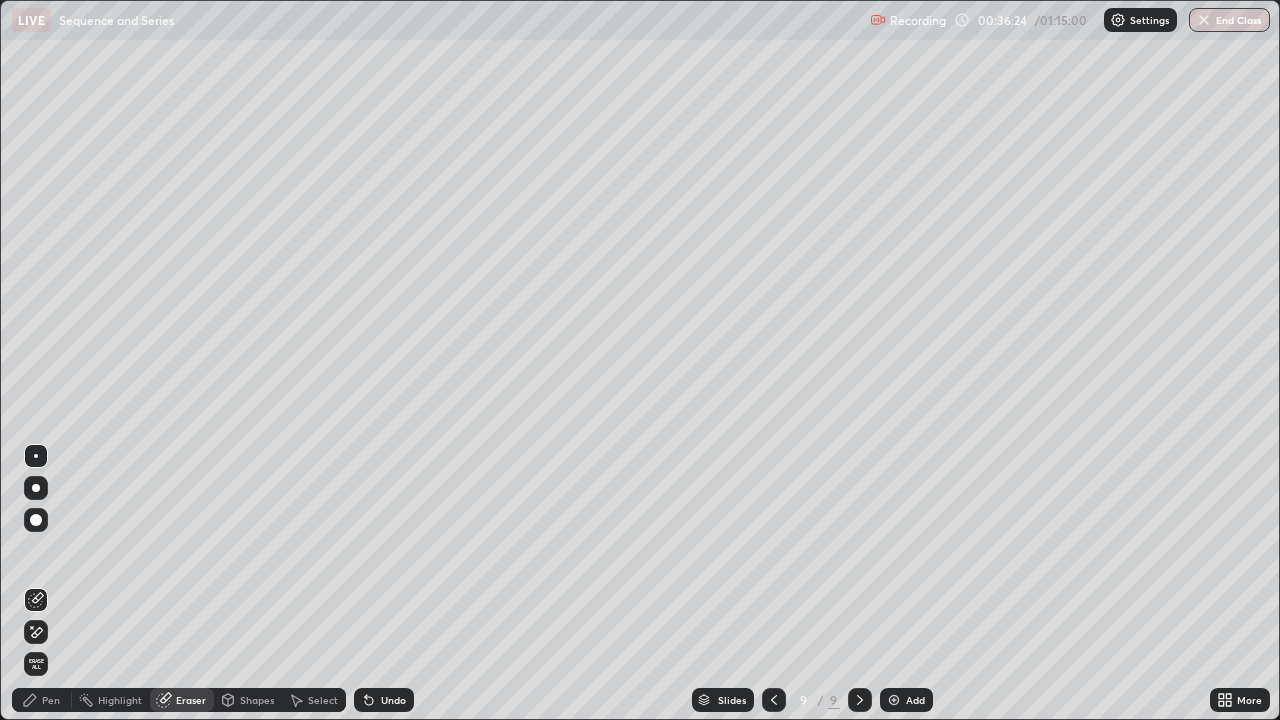 click on "Pen" at bounding box center [42, 700] 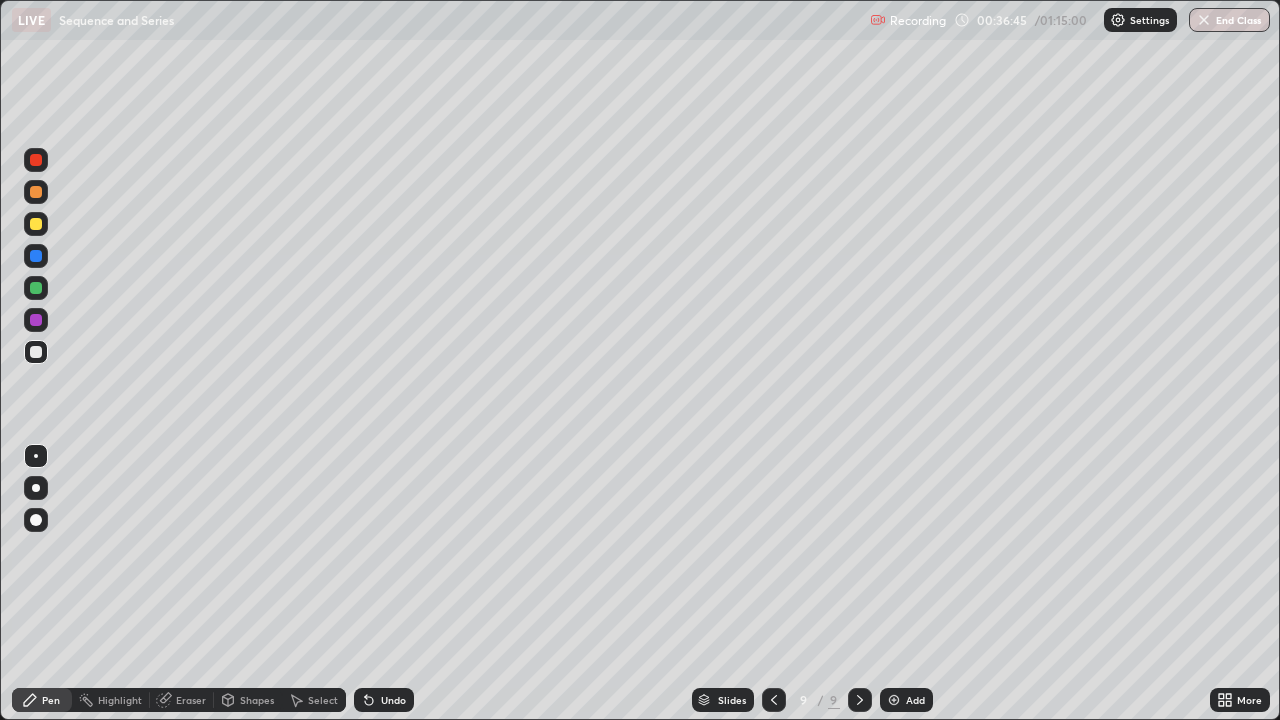 click on "Eraser" at bounding box center [182, 700] 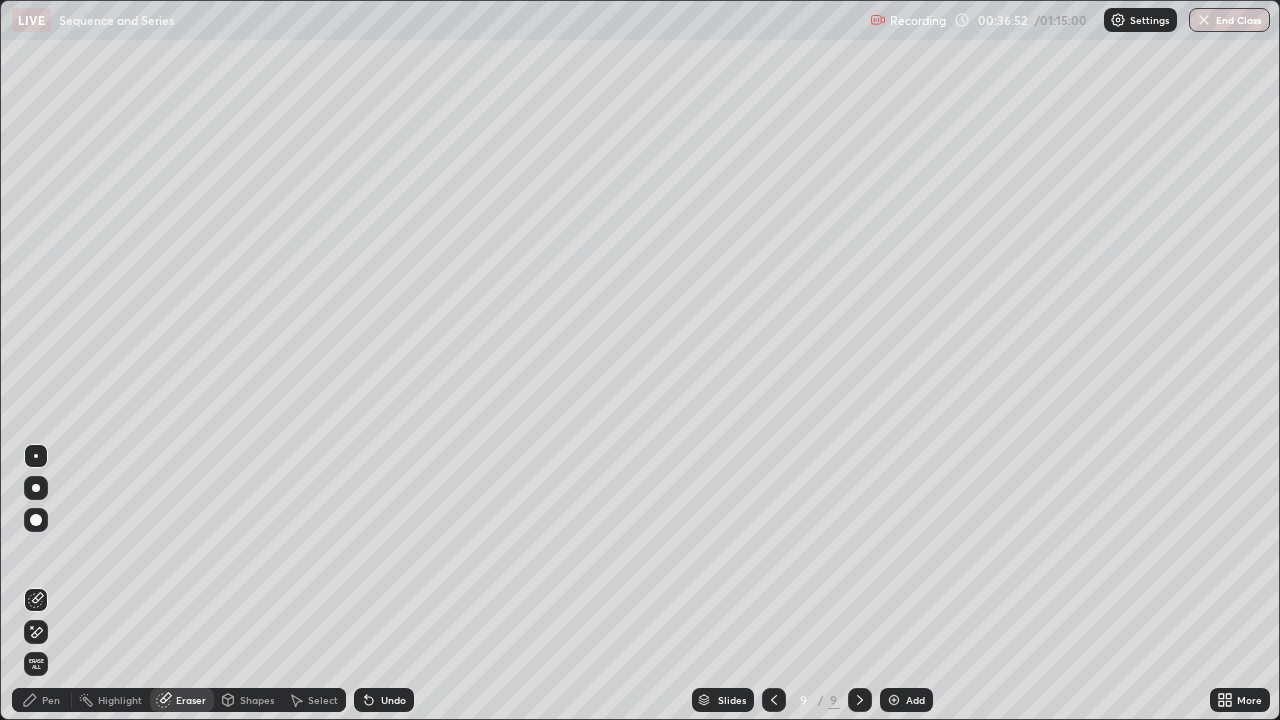 click on "Pen" at bounding box center (51, 700) 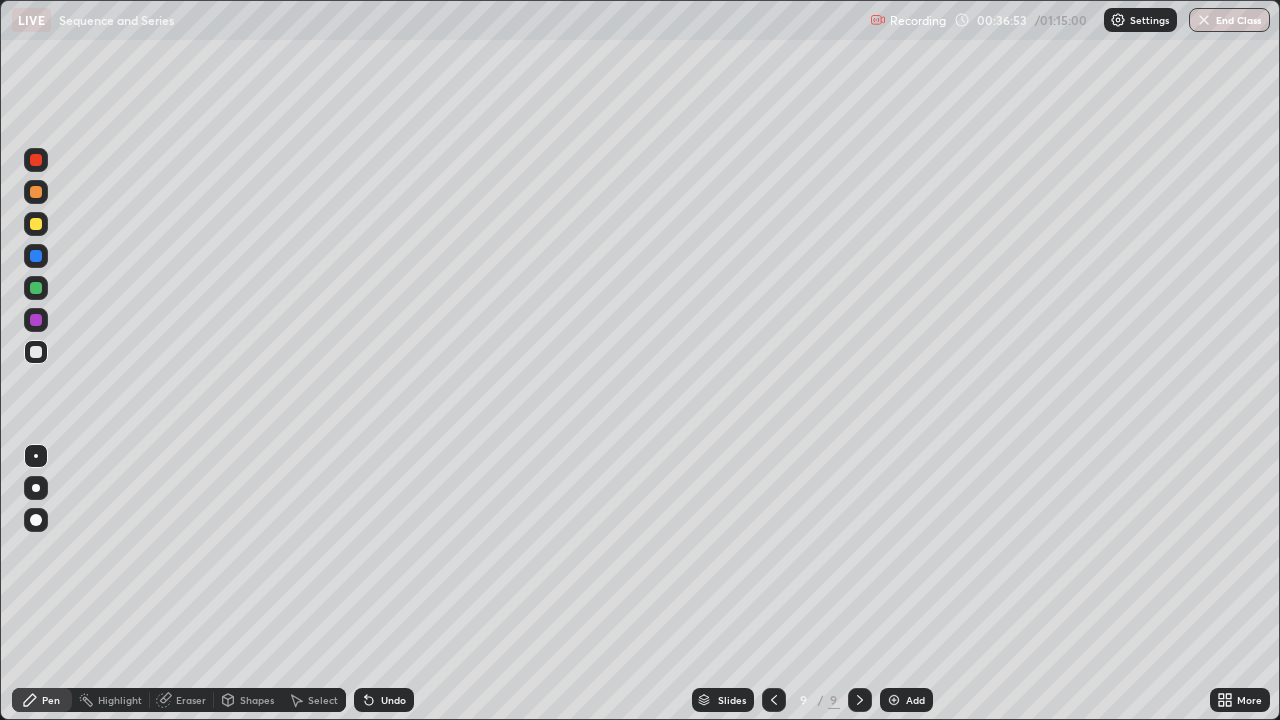 click at bounding box center (36, 288) 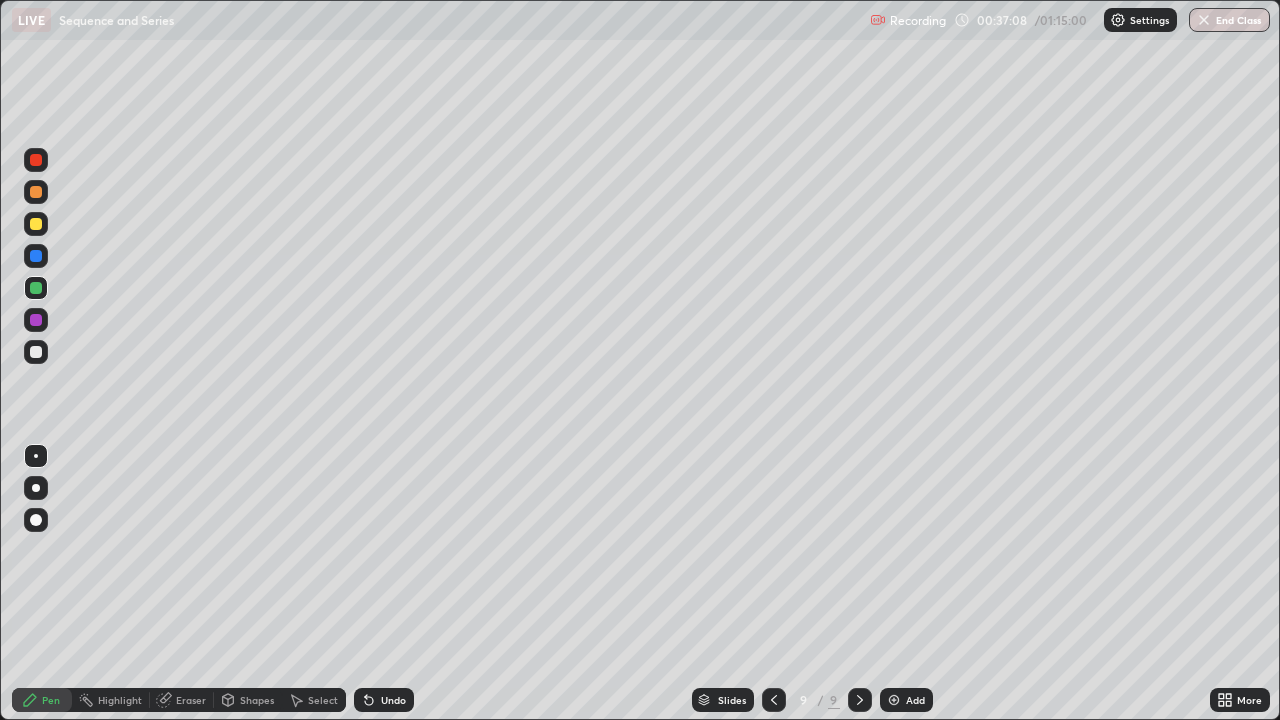 click at bounding box center [36, 352] 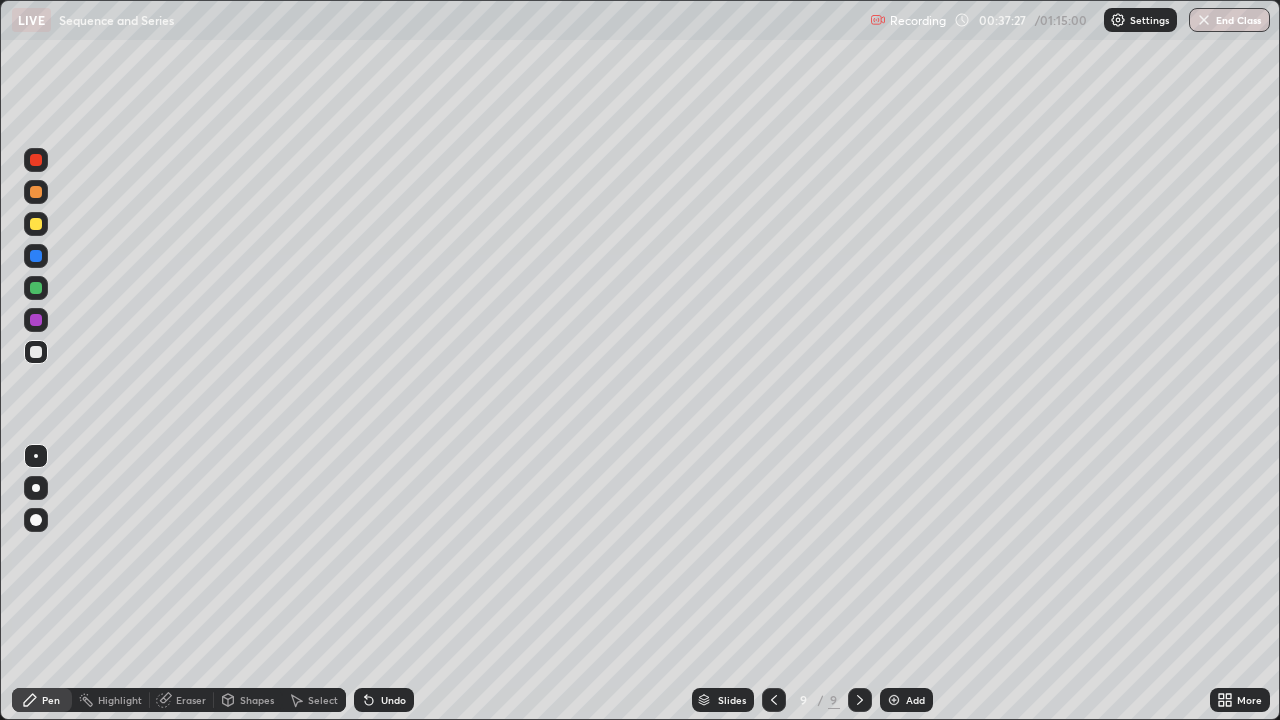click at bounding box center [36, 224] 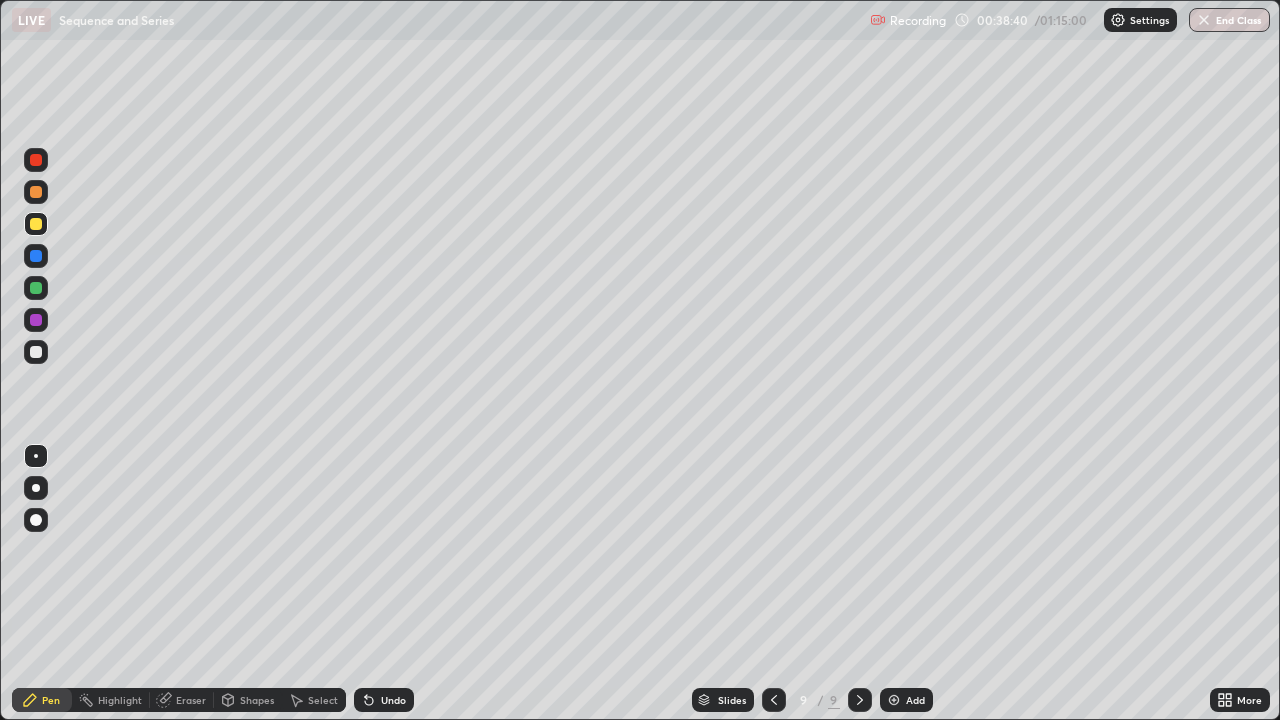 click at bounding box center [36, 320] 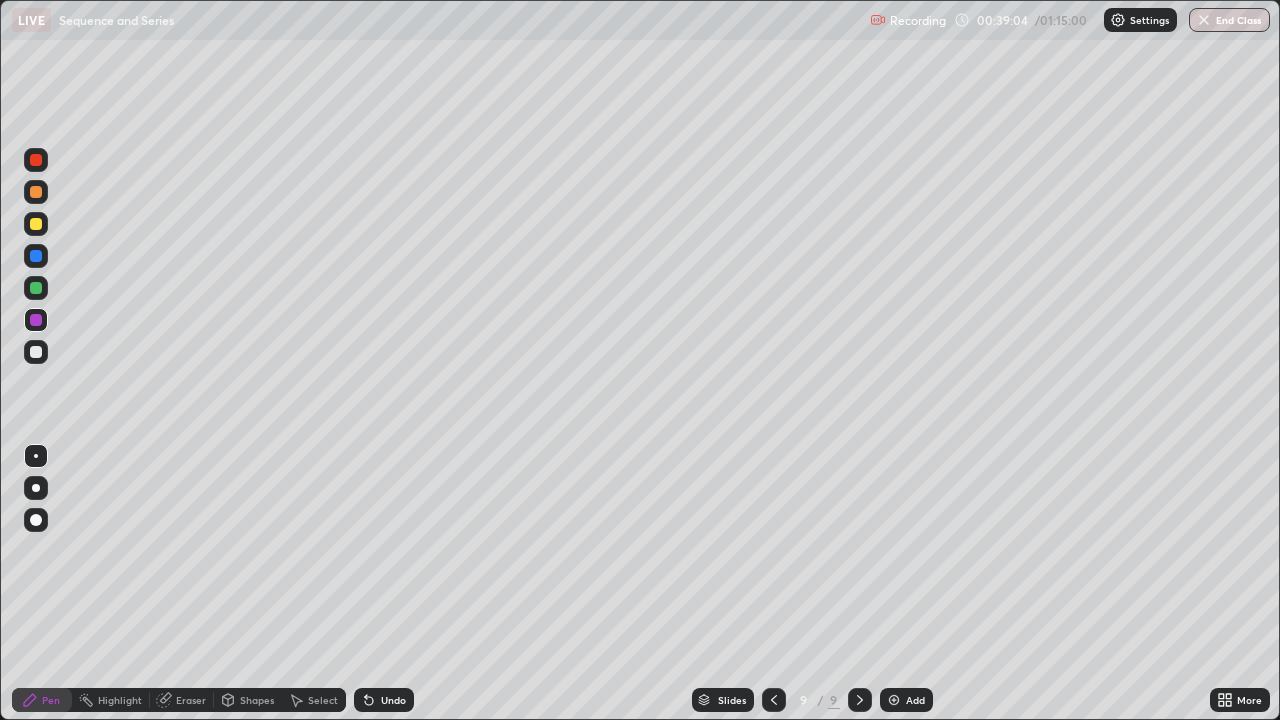 click at bounding box center [36, 256] 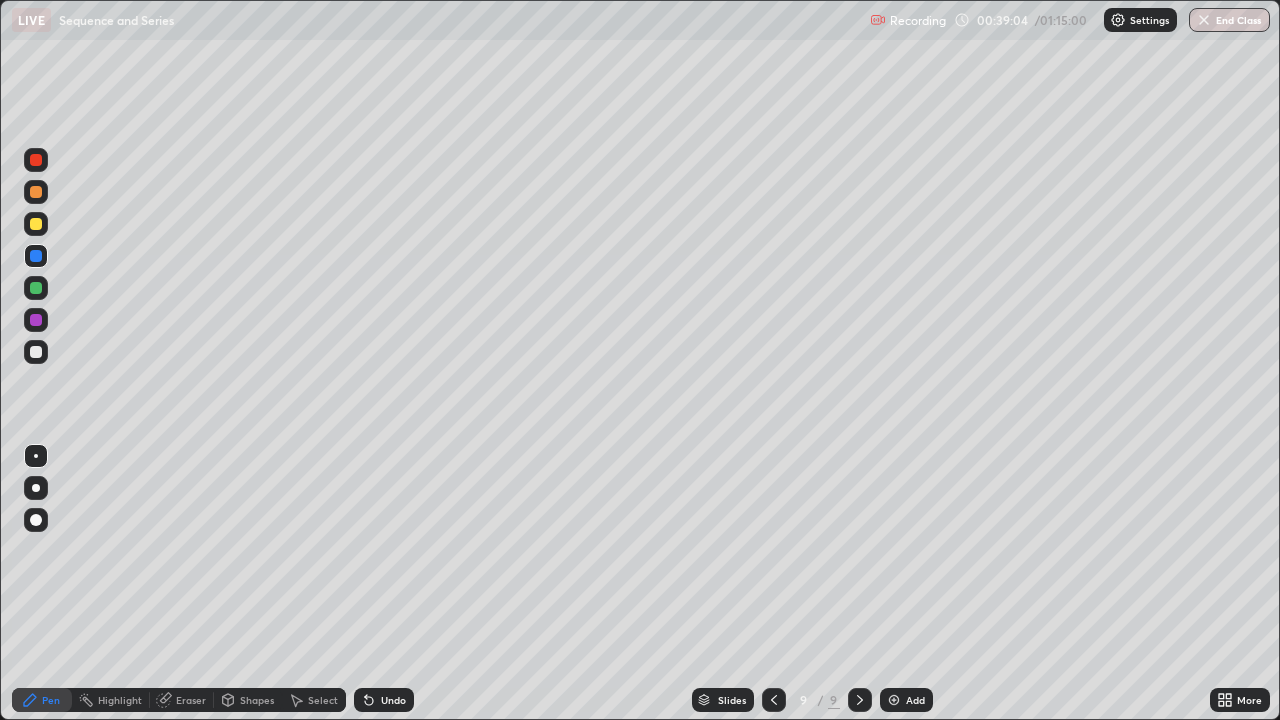 click at bounding box center [36, 256] 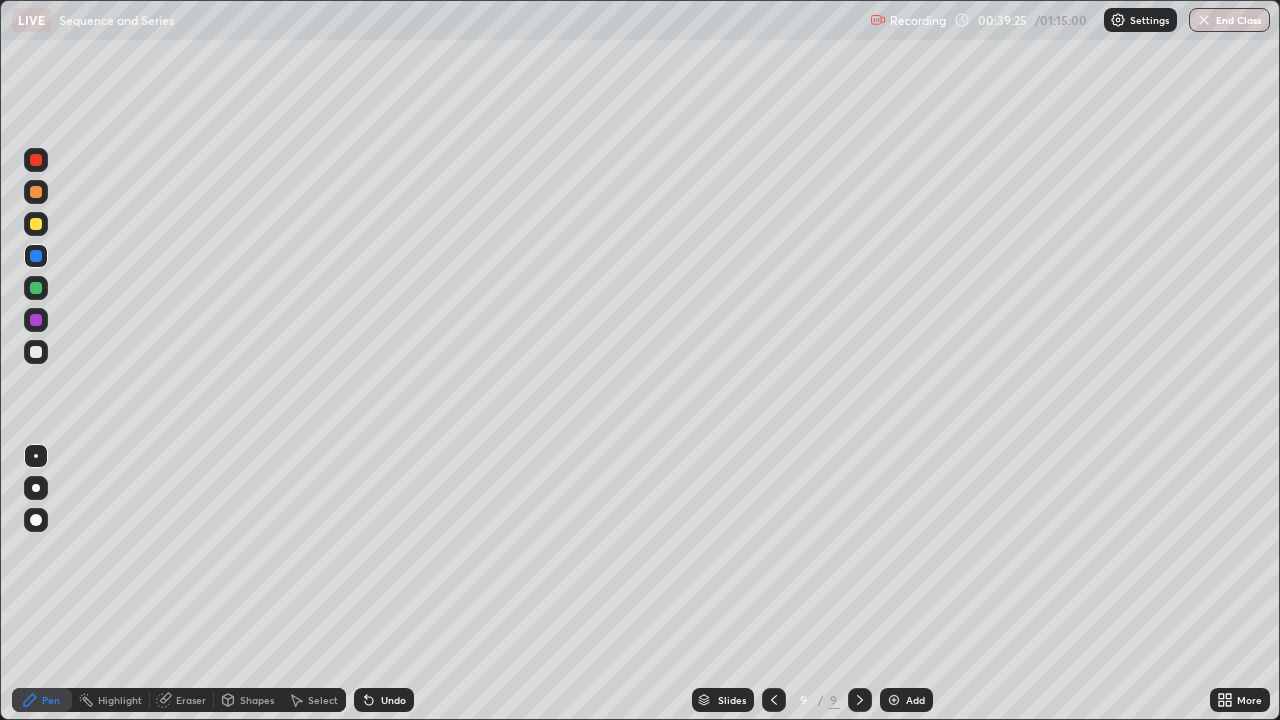 click at bounding box center [36, 256] 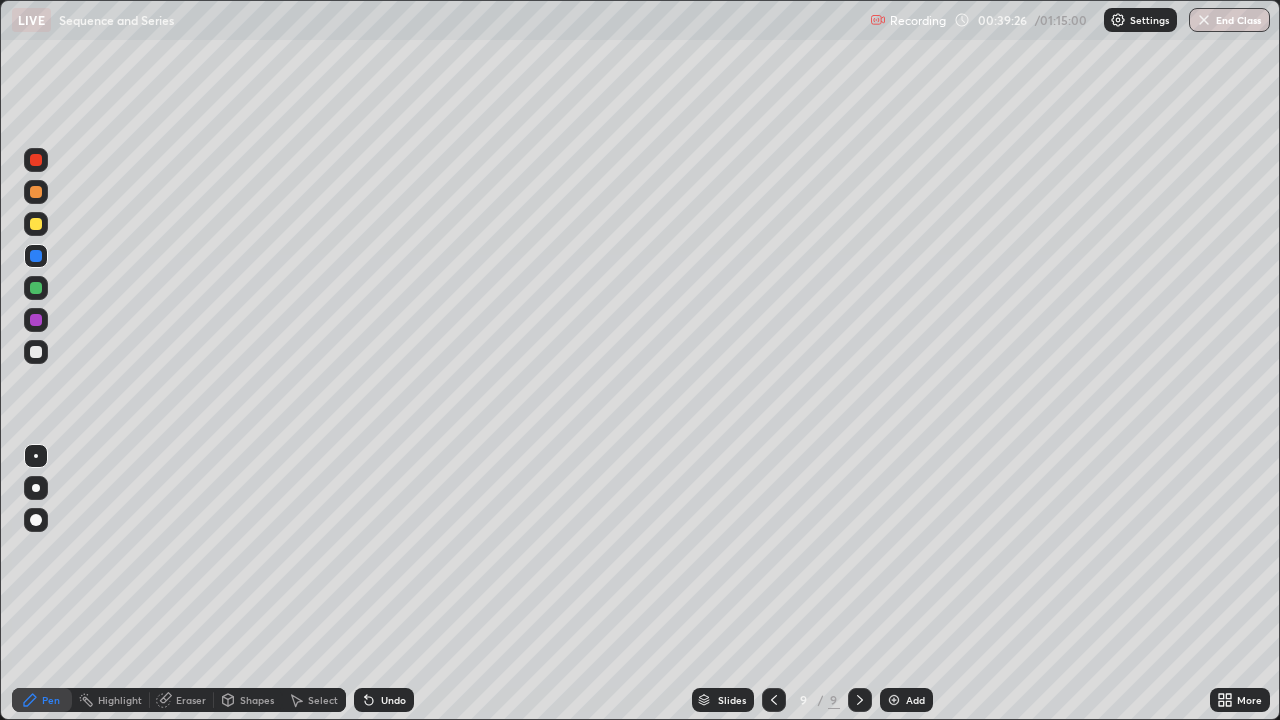 click at bounding box center (36, 256) 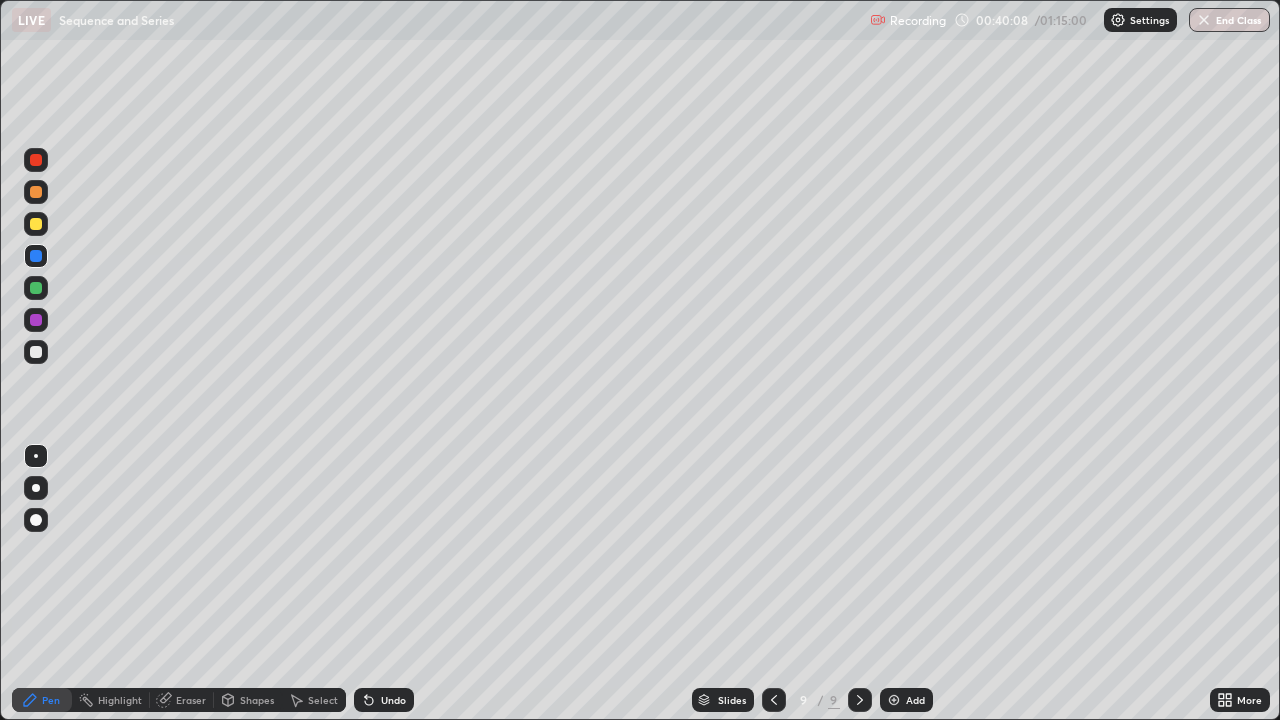 click at bounding box center [36, 256] 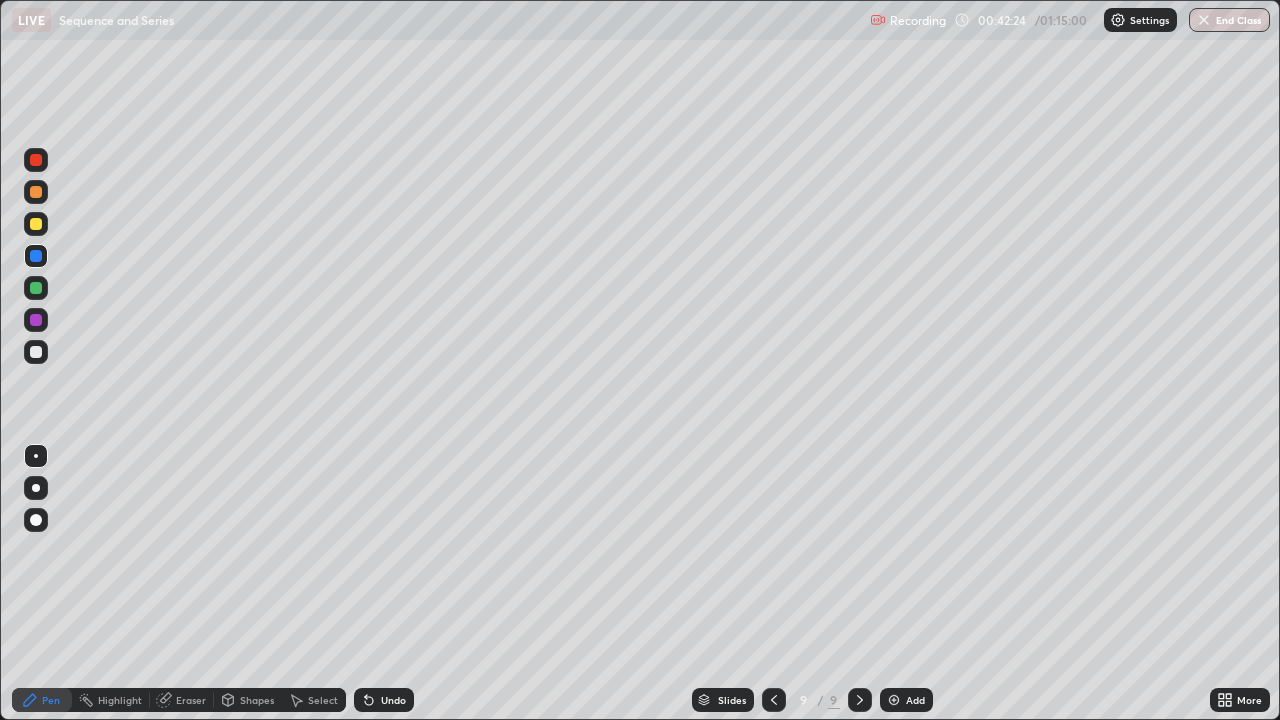 click at bounding box center [36, 320] 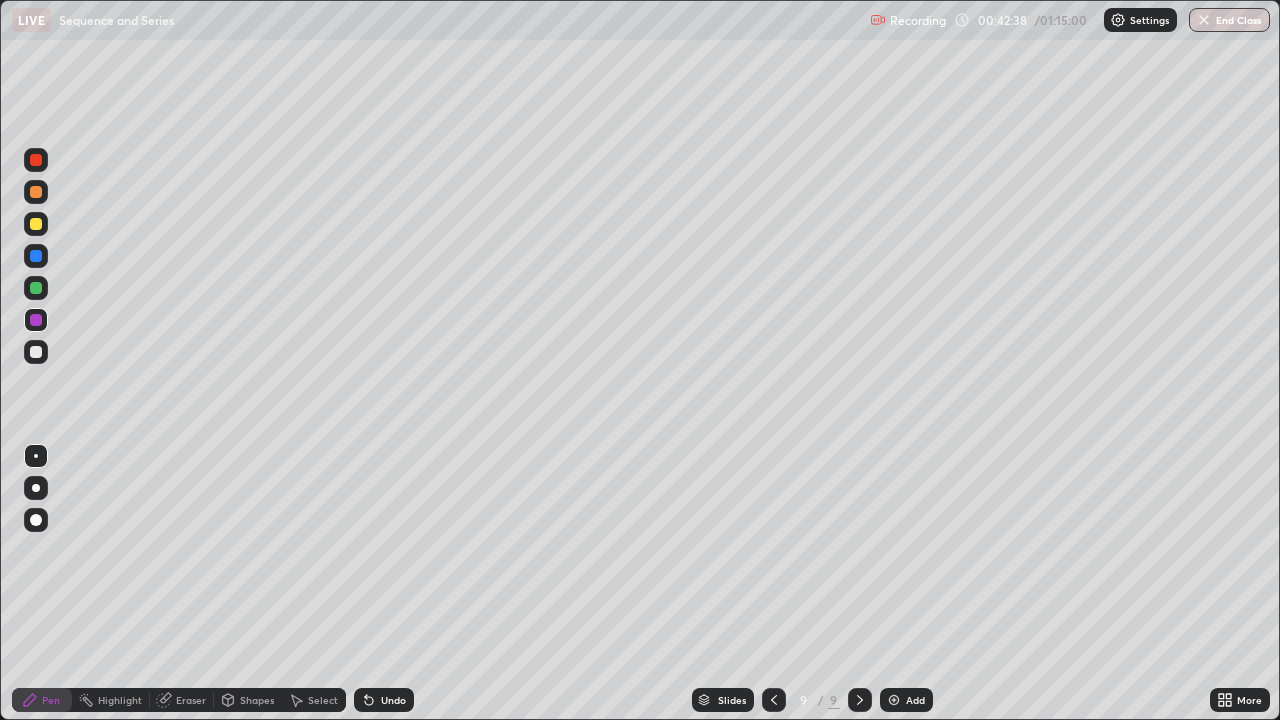click at bounding box center (36, 488) 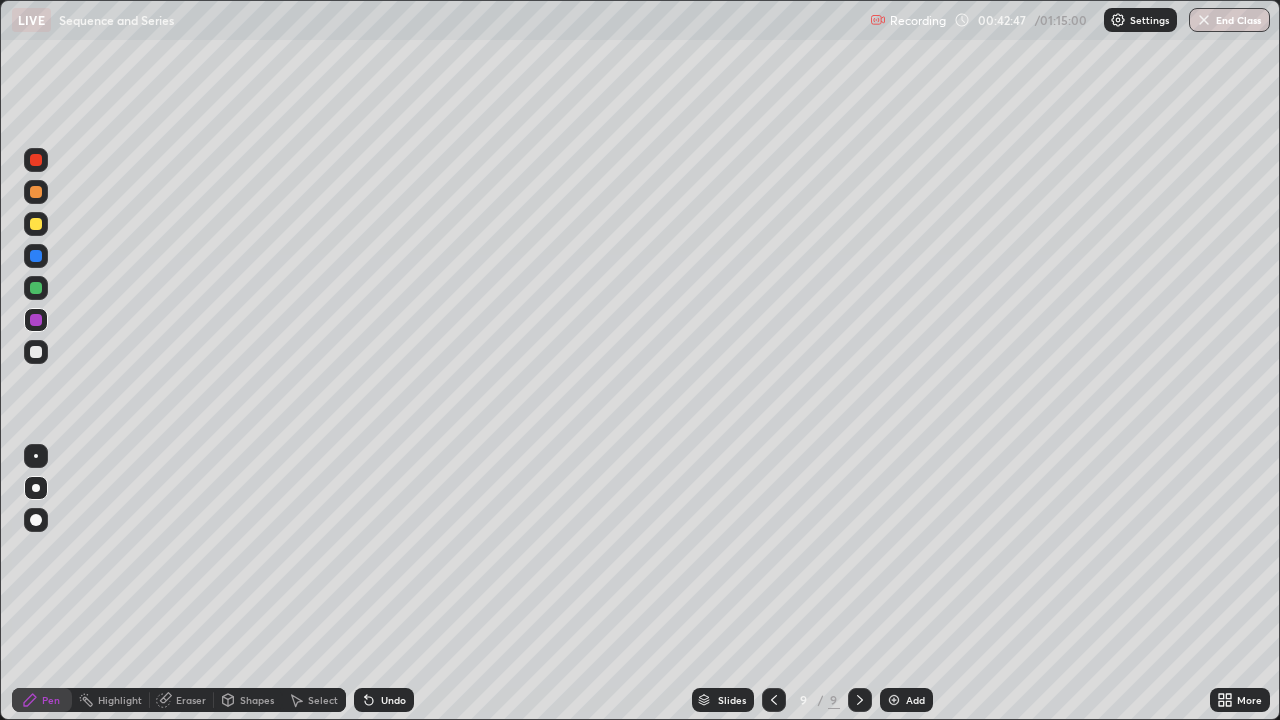 click on "Add" at bounding box center [906, 700] 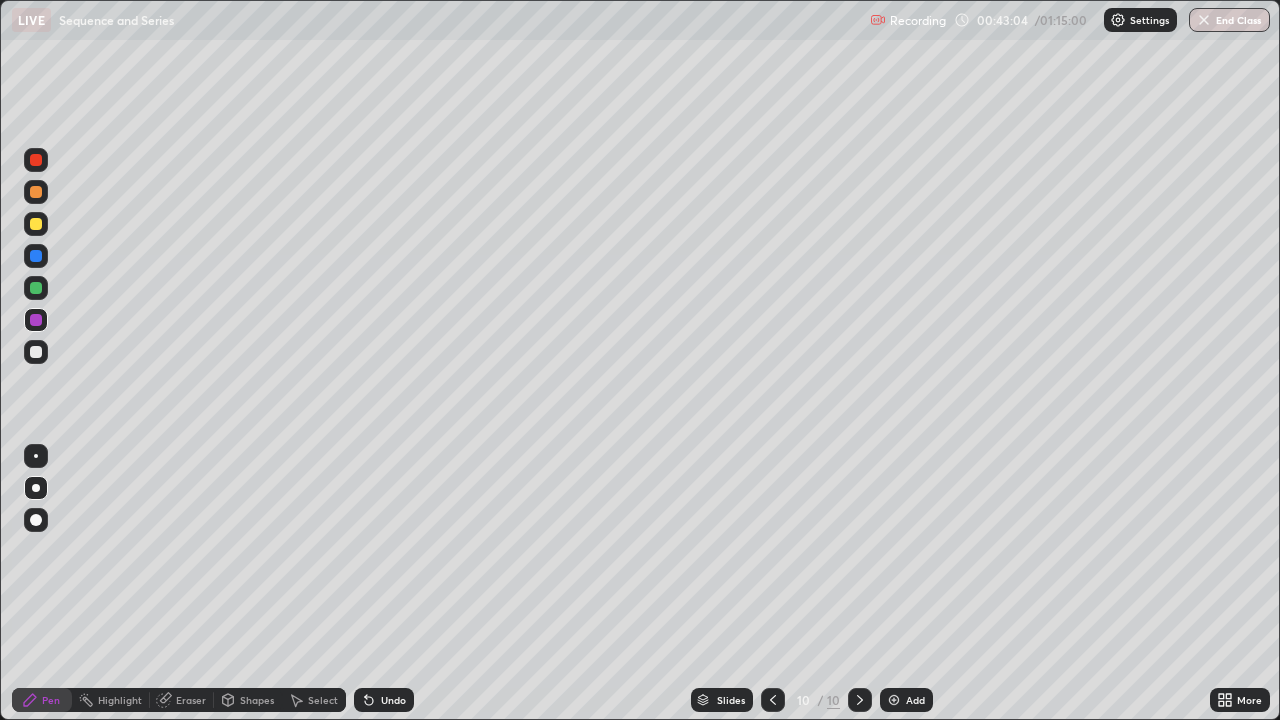 click at bounding box center (36, 320) 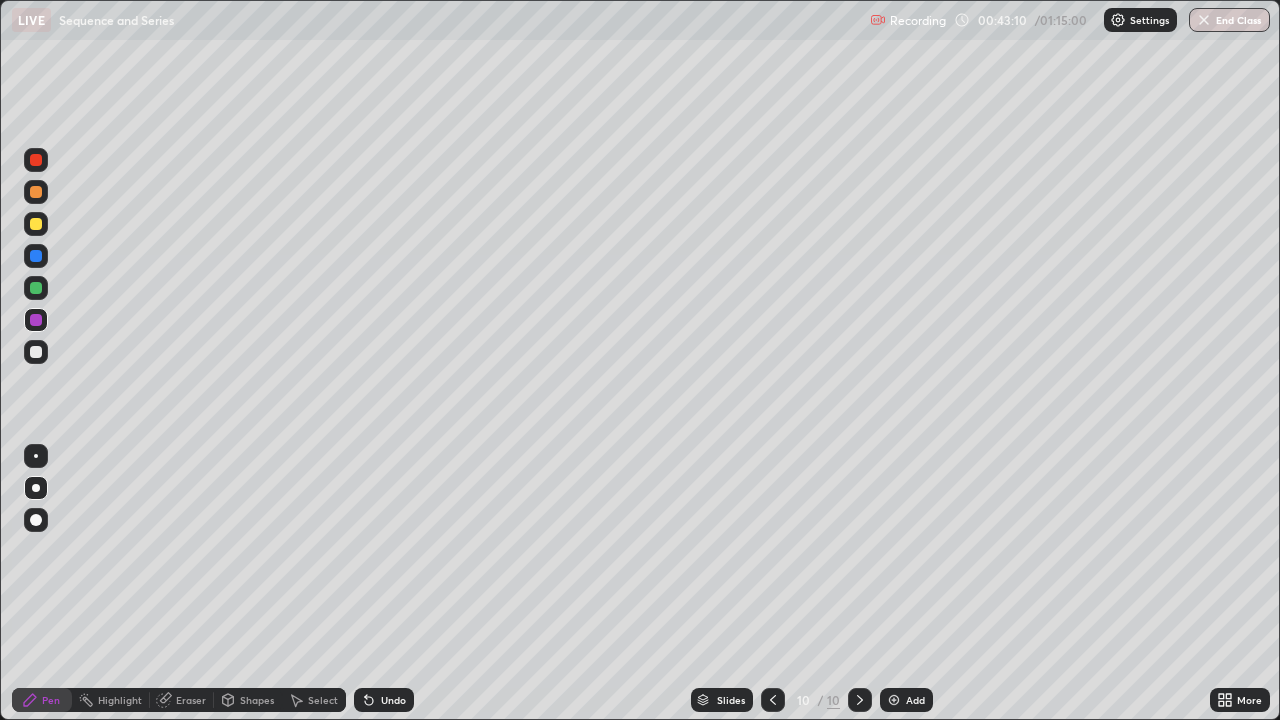 click at bounding box center (36, 224) 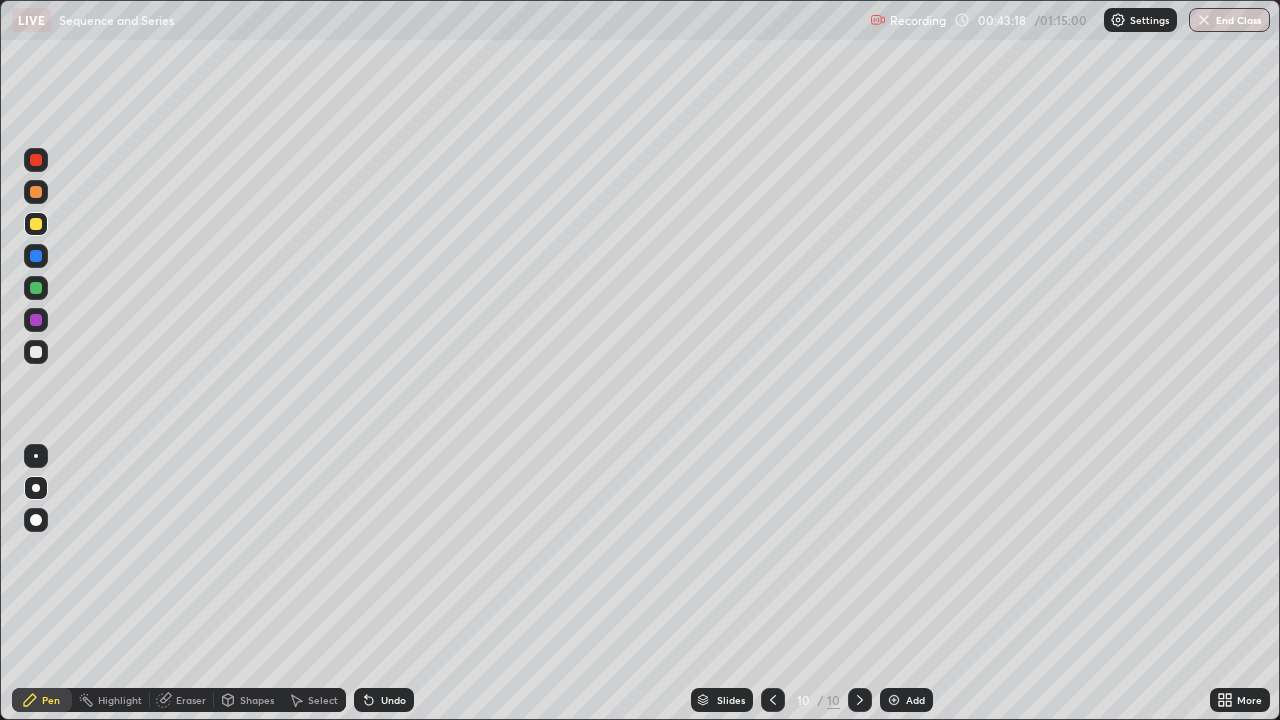 click at bounding box center (36, 352) 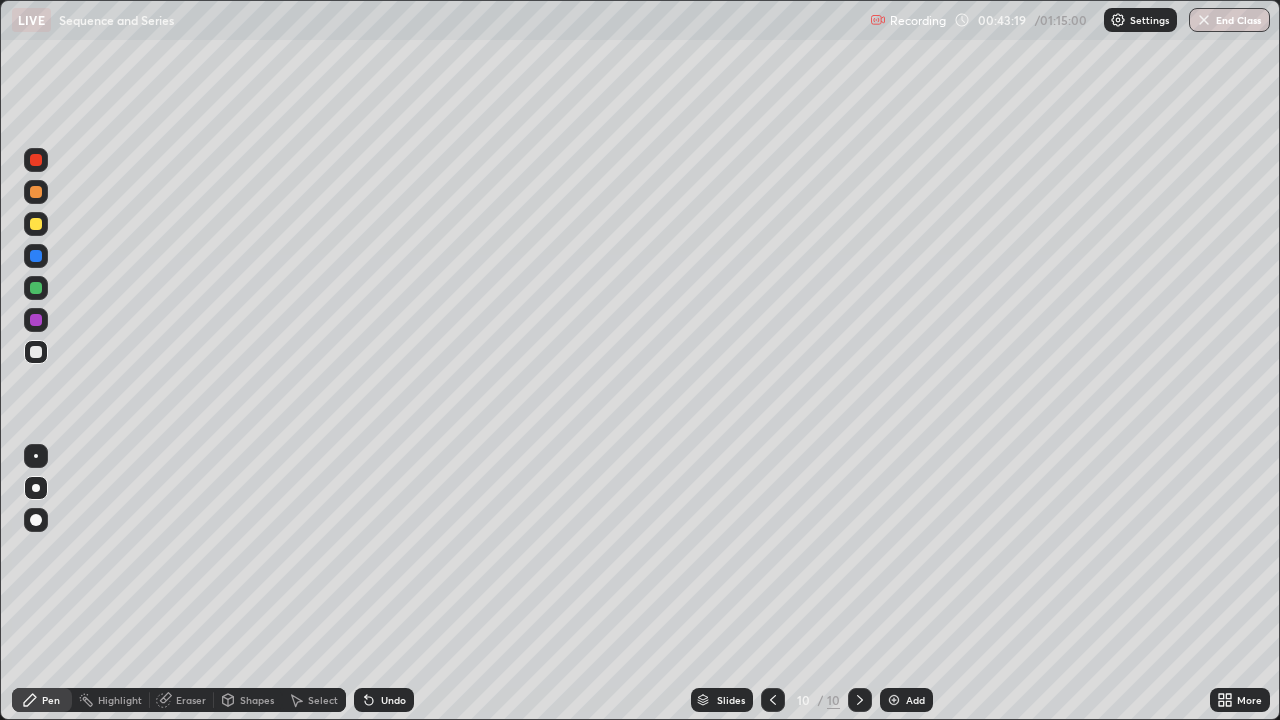click at bounding box center [36, 352] 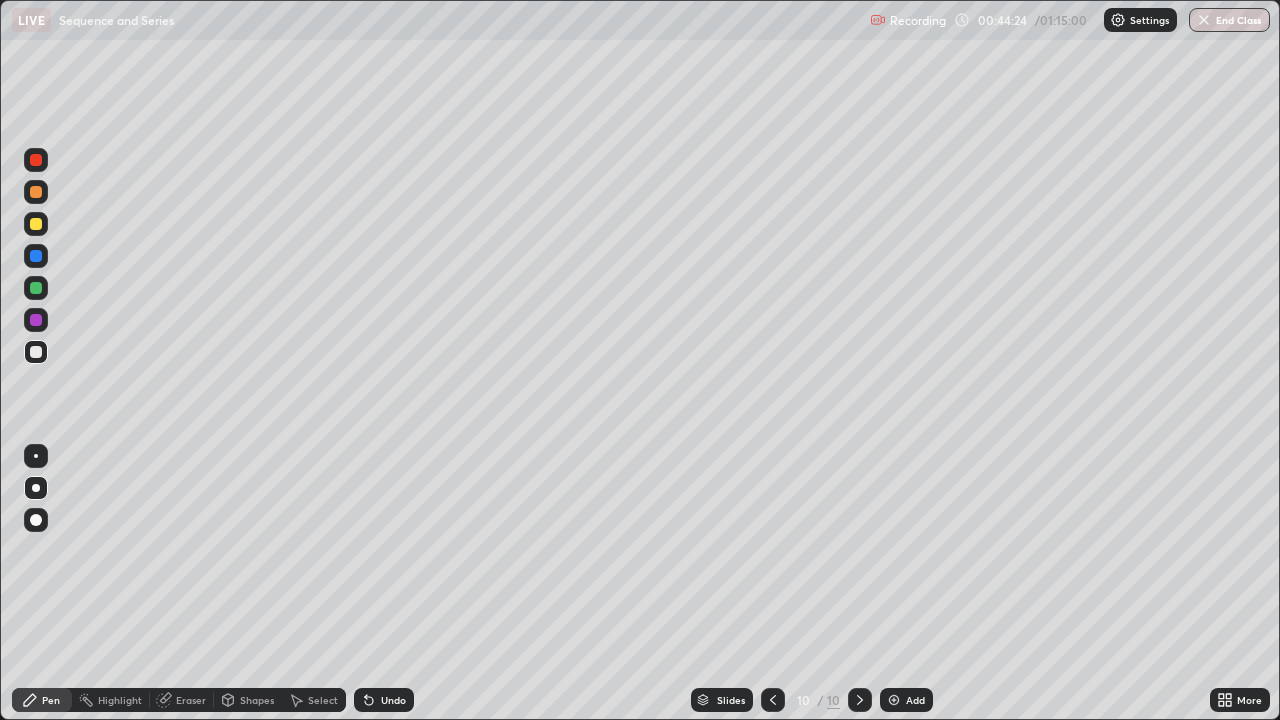 click at bounding box center (36, 352) 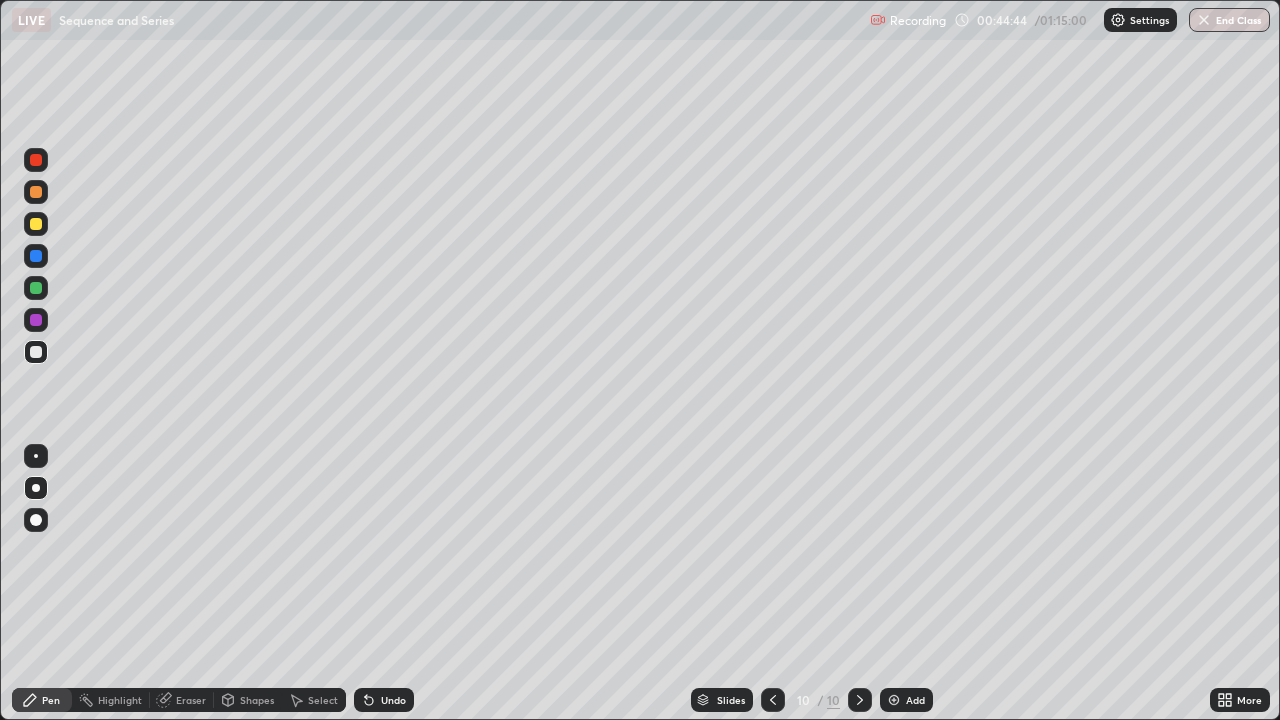 click at bounding box center (36, 352) 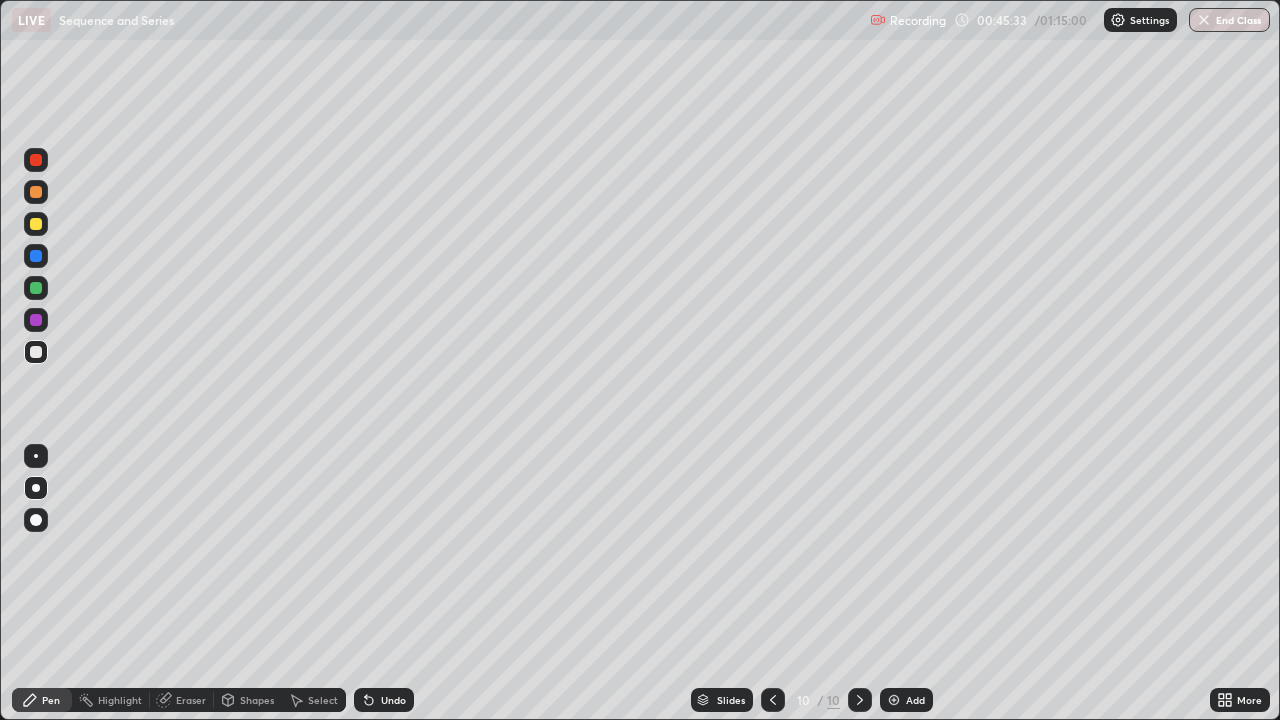 click at bounding box center (36, 352) 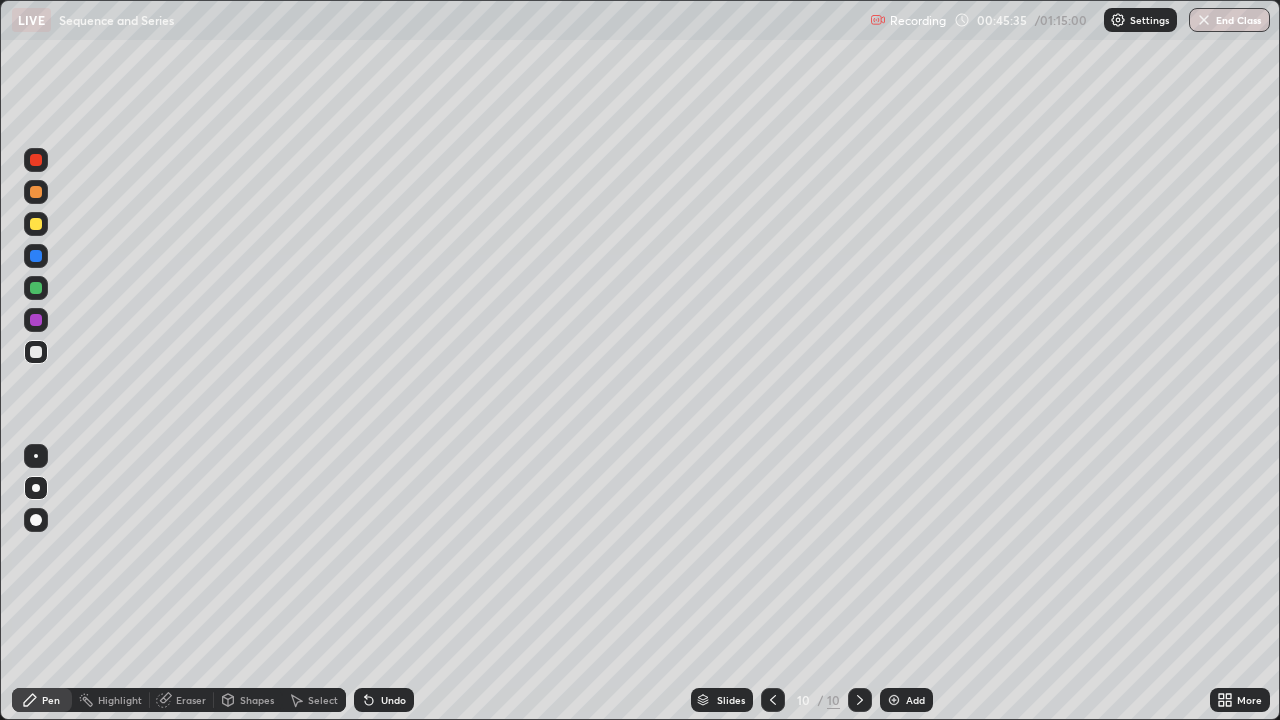 click at bounding box center [36, 456] 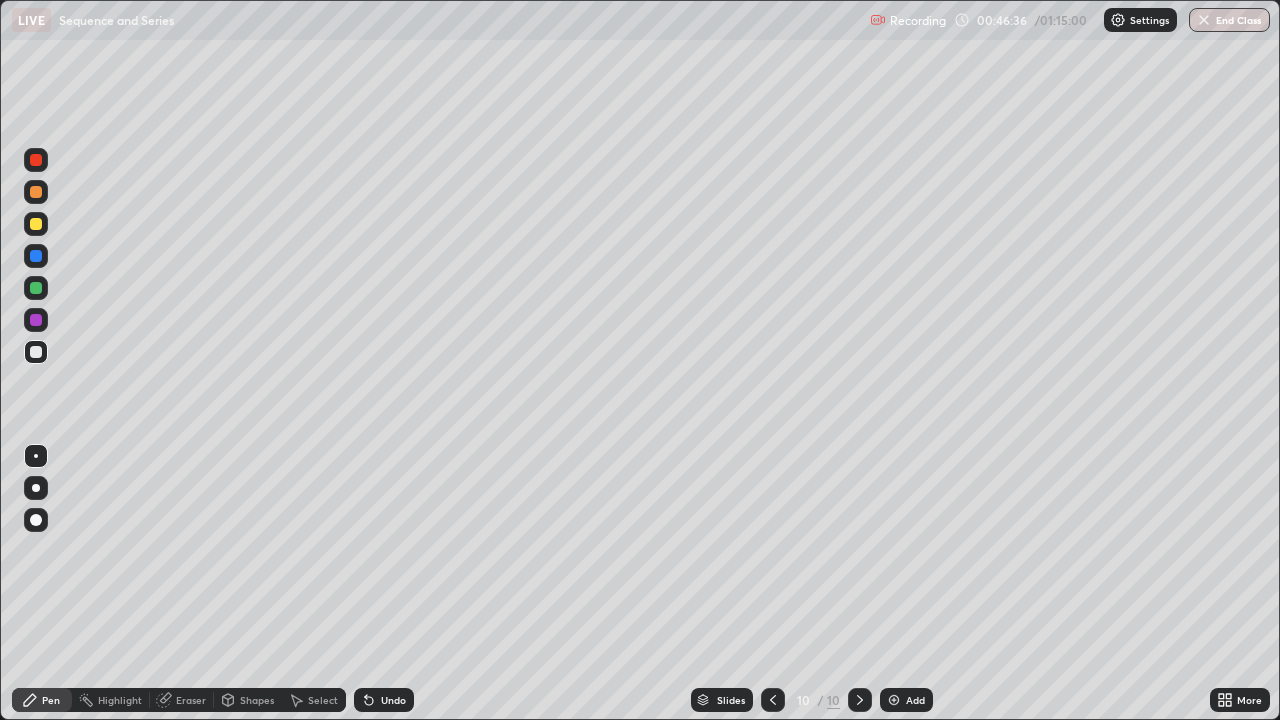 click on "Add" at bounding box center [906, 700] 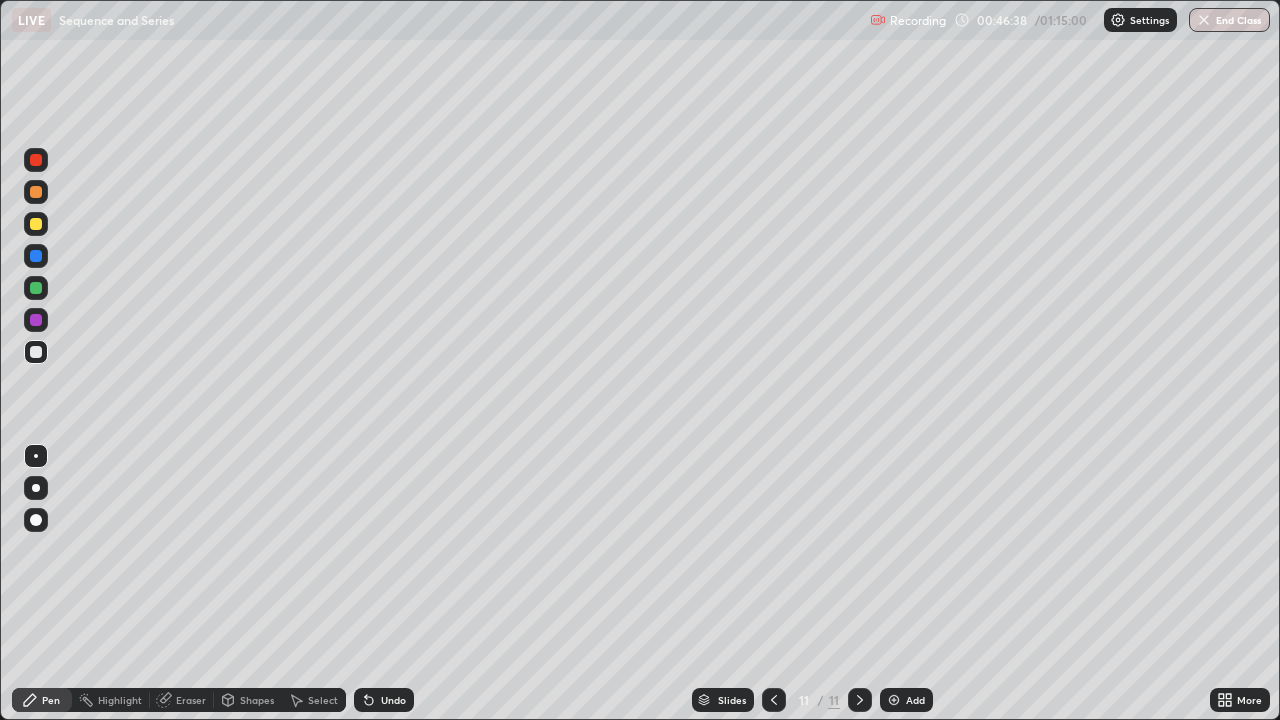 click at bounding box center [36, 224] 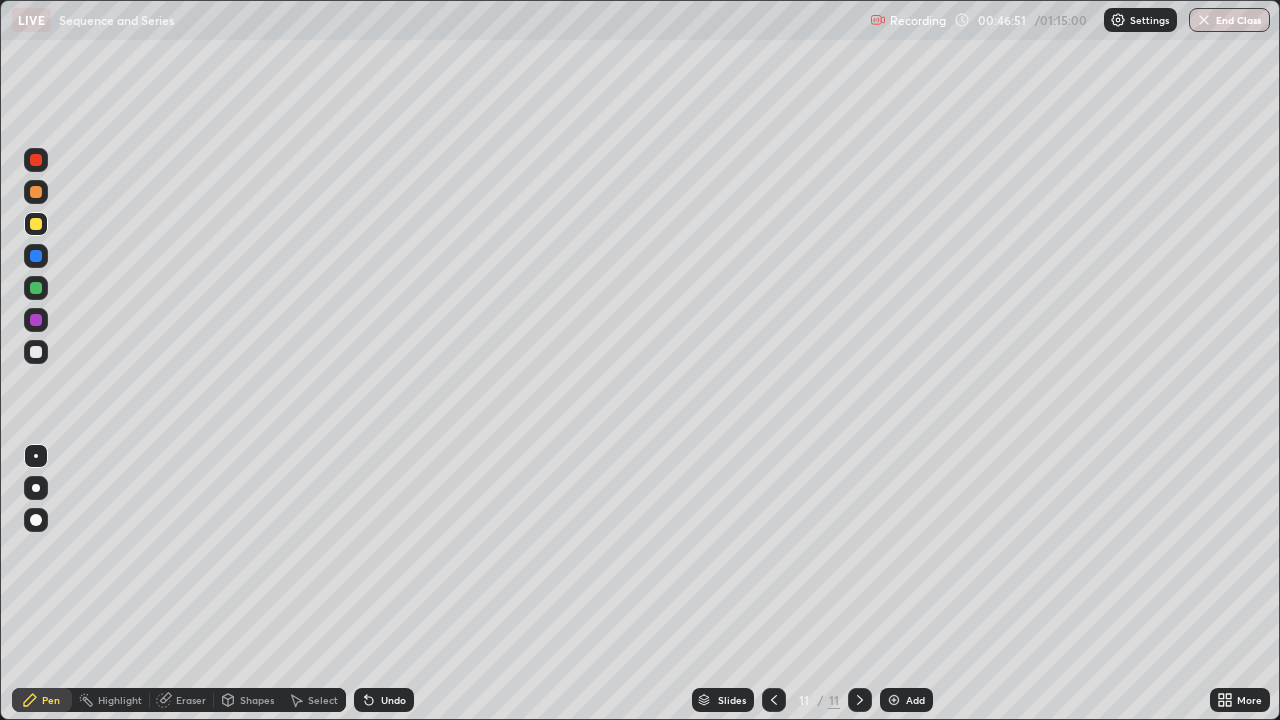 click on "Eraser" at bounding box center [182, 700] 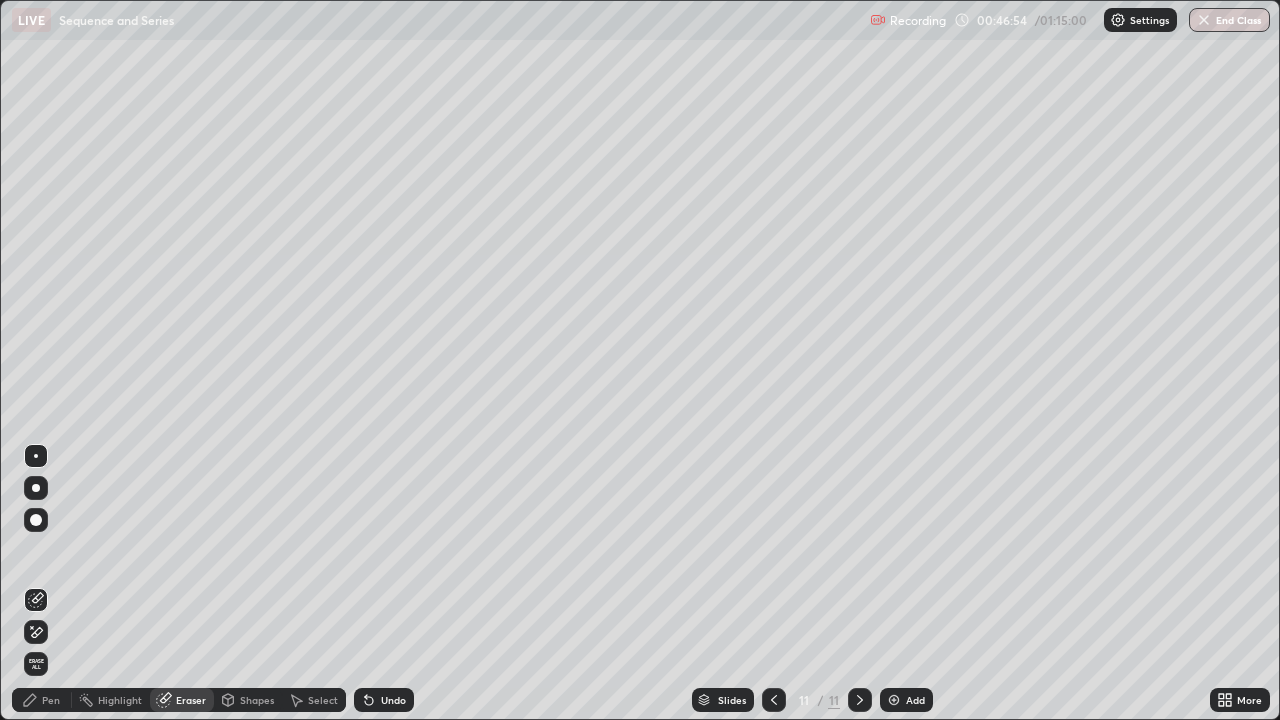 click on "Pen" at bounding box center [42, 700] 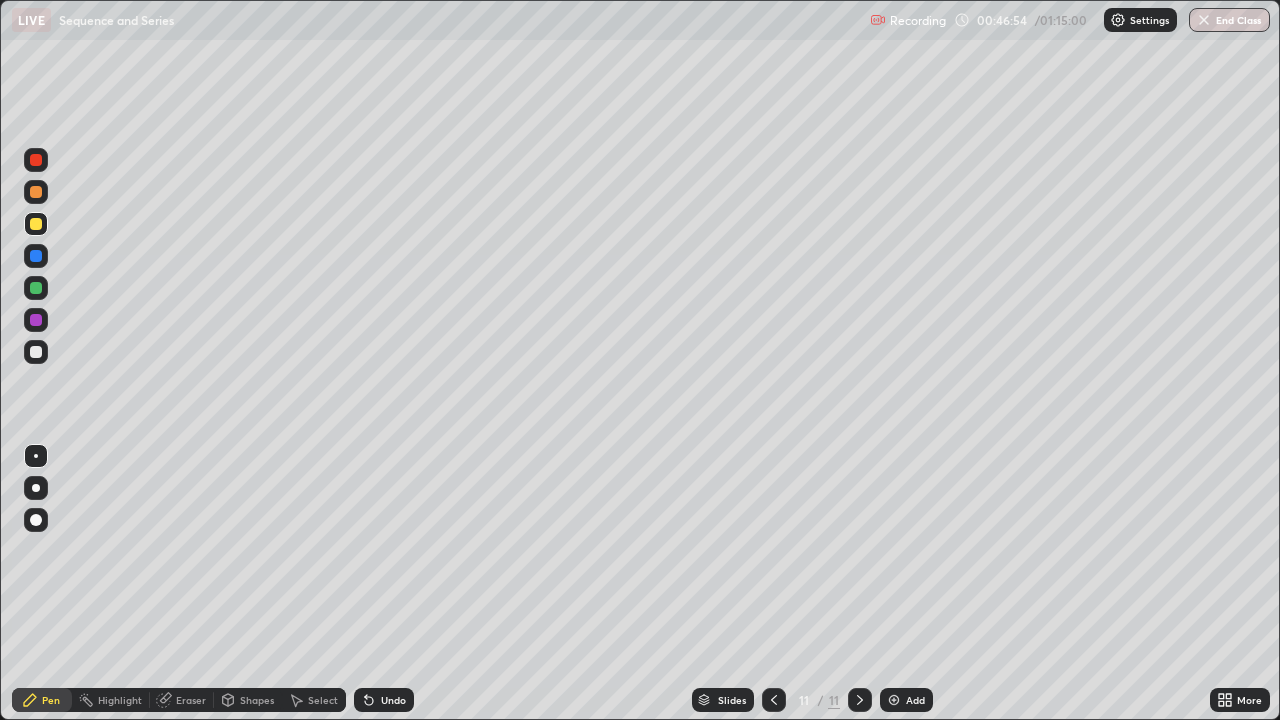 click at bounding box center [36, 224] 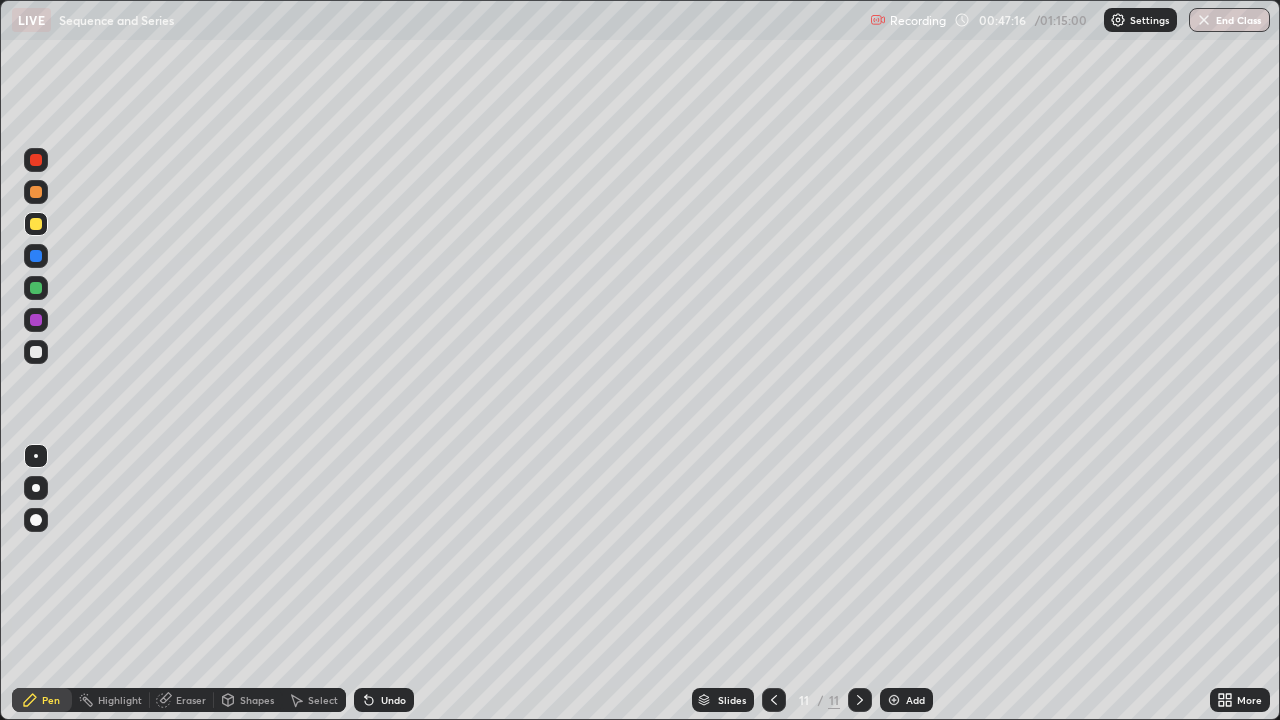 click at bounding box center [36, 352] 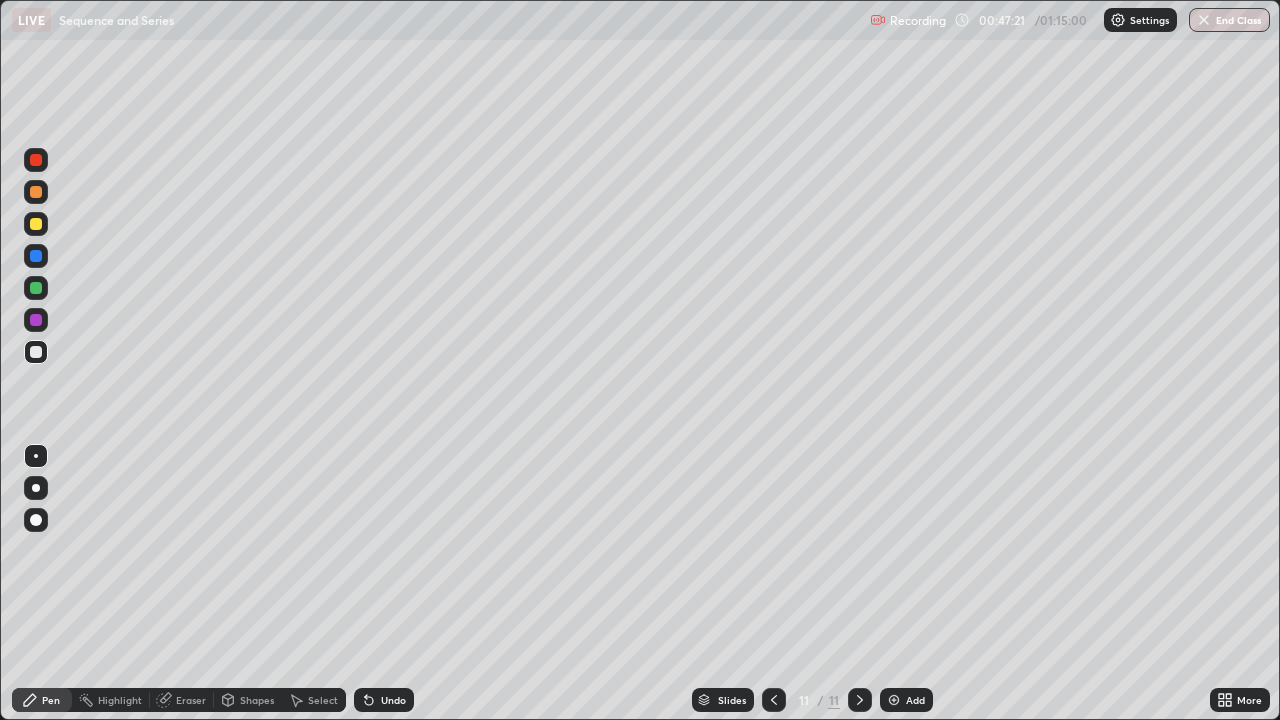click at bounding box center [36, 192] 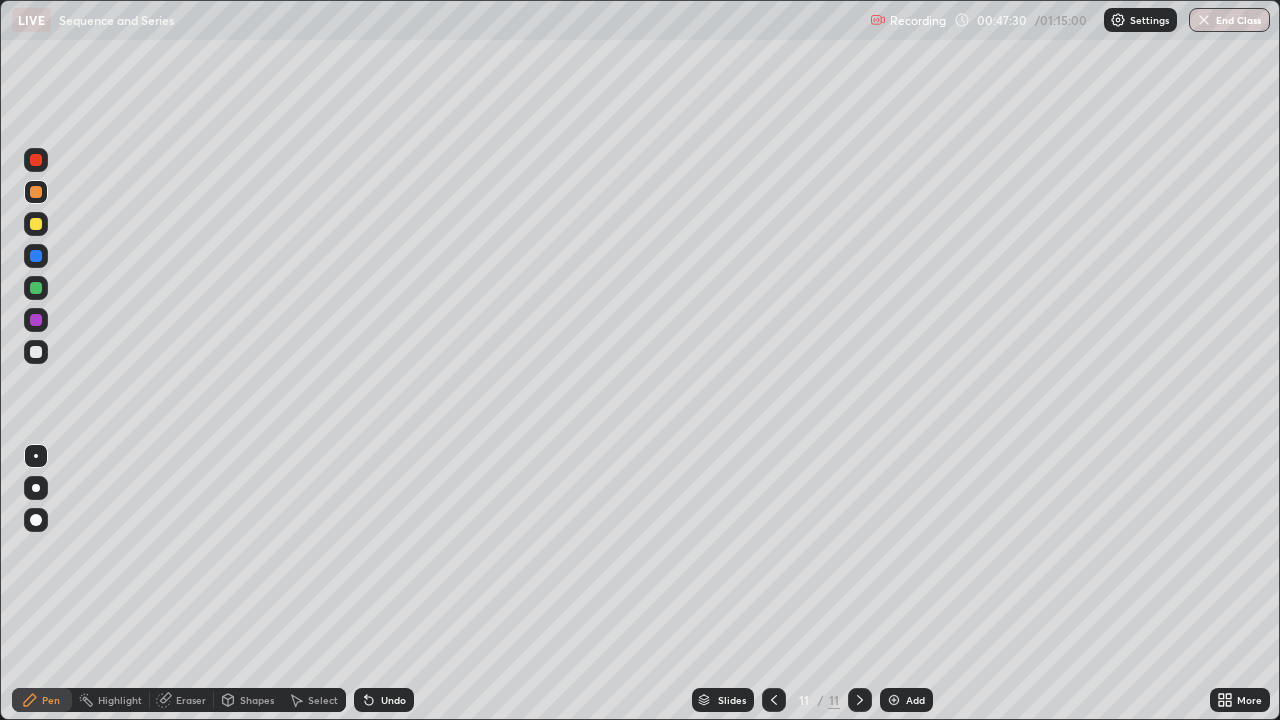click on "Eraser" at bounding box center (182, 700) 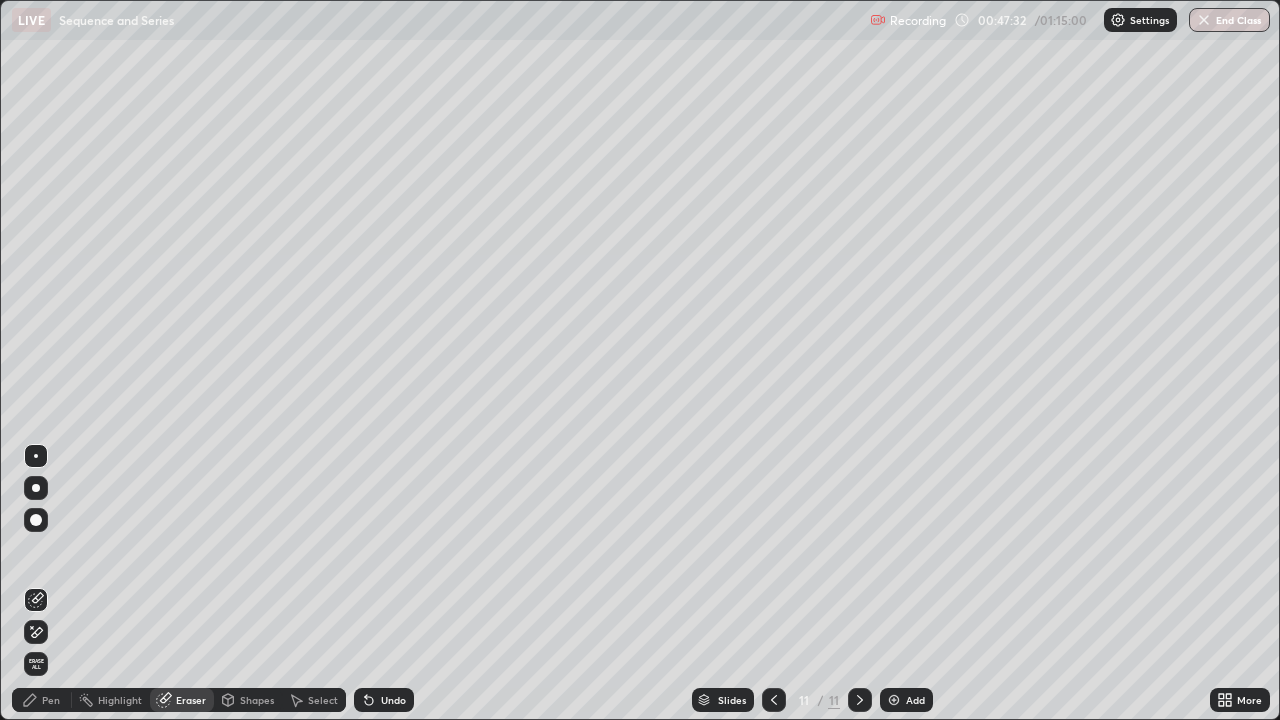 click on "Pen" at bounding box center [42, 700] 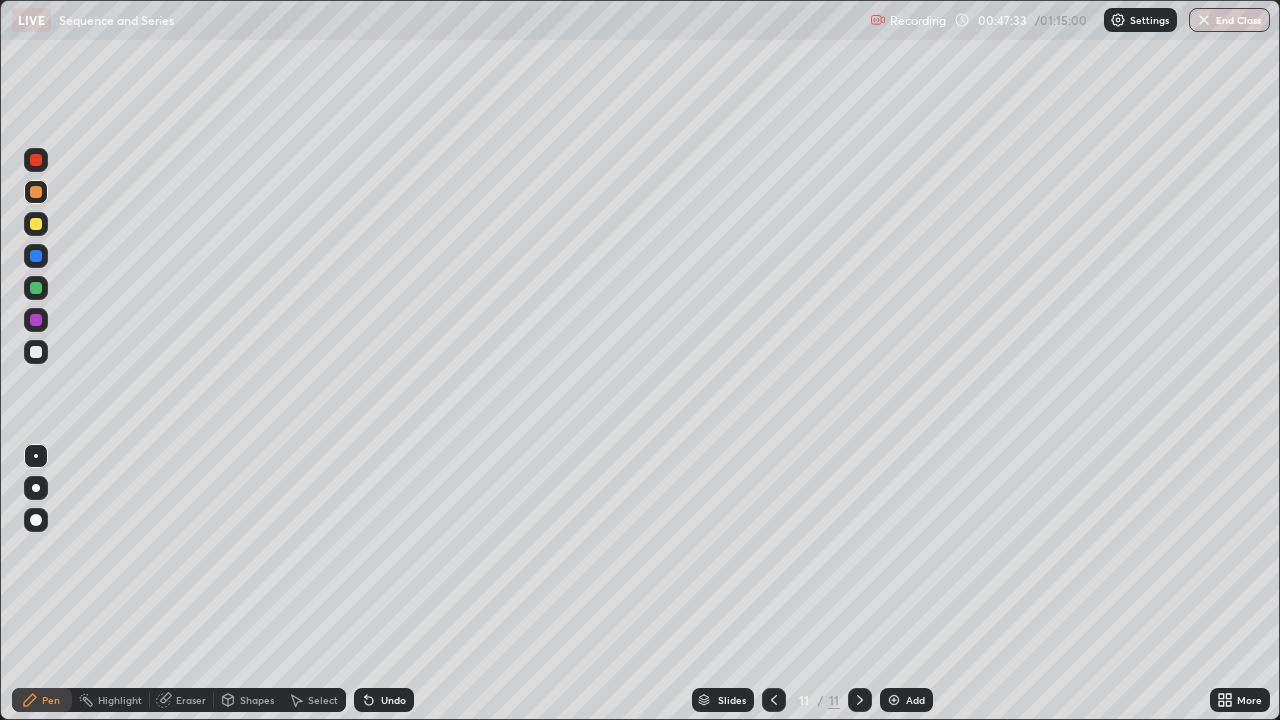 click at bounding box center [36, 288] 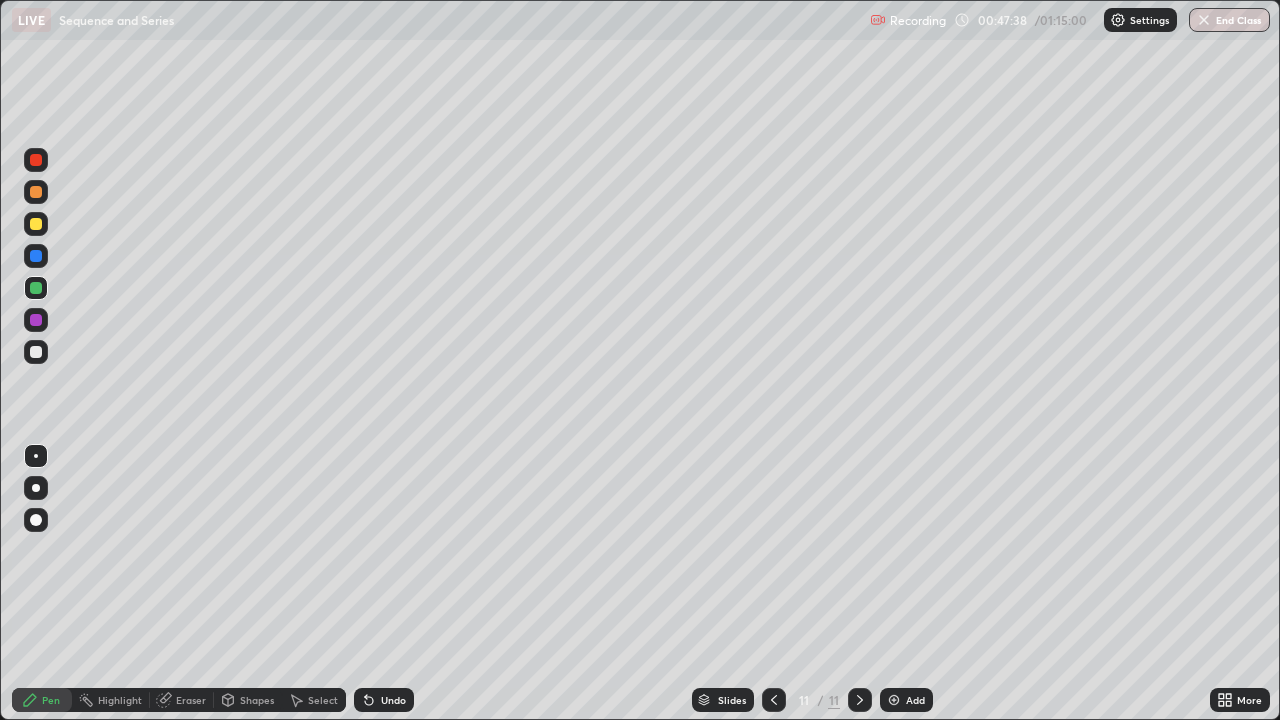 click at bounding box center [36, 320] 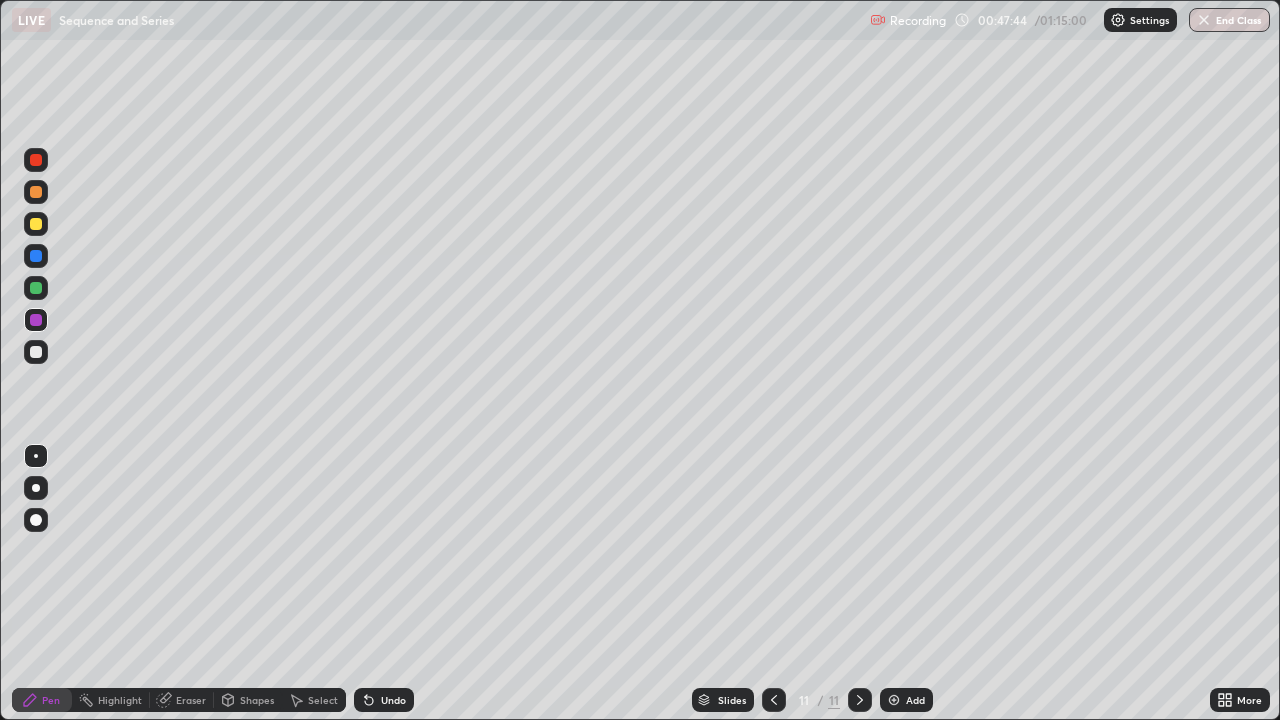 click at bounding box center (36, 352) 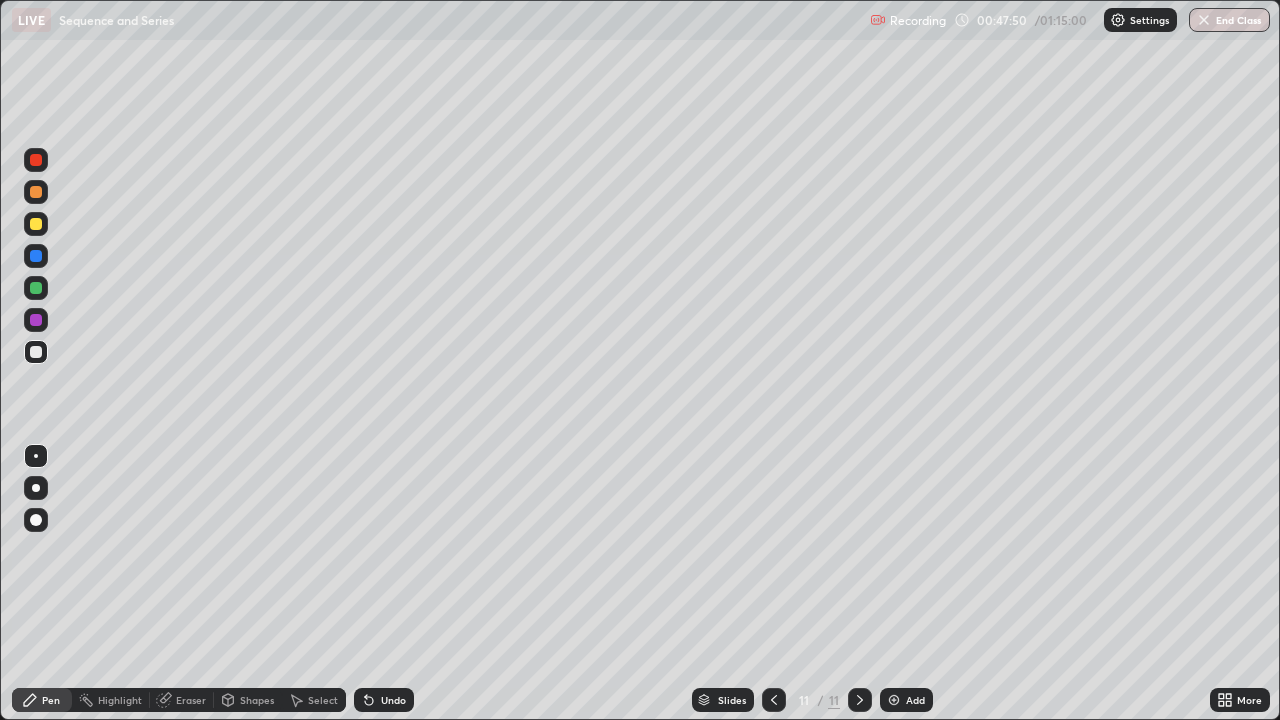 click at bounding box center (36, 224) 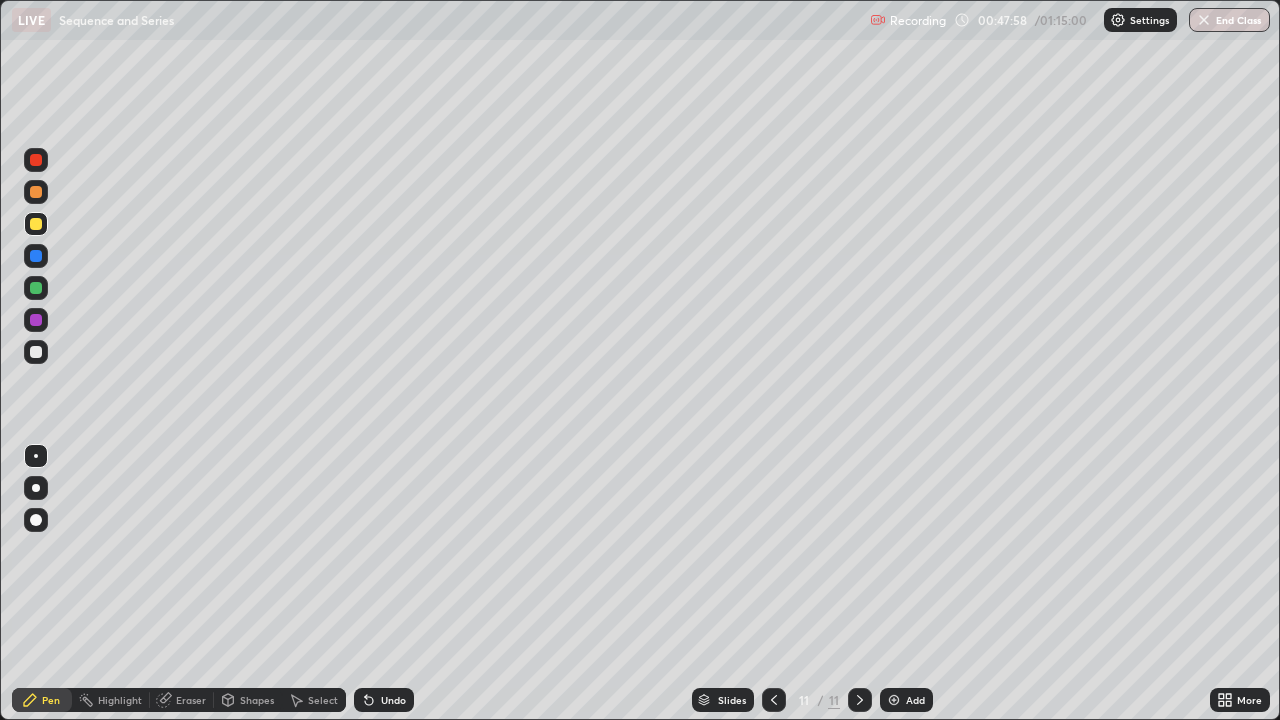 click at bounding box center (36, 320) 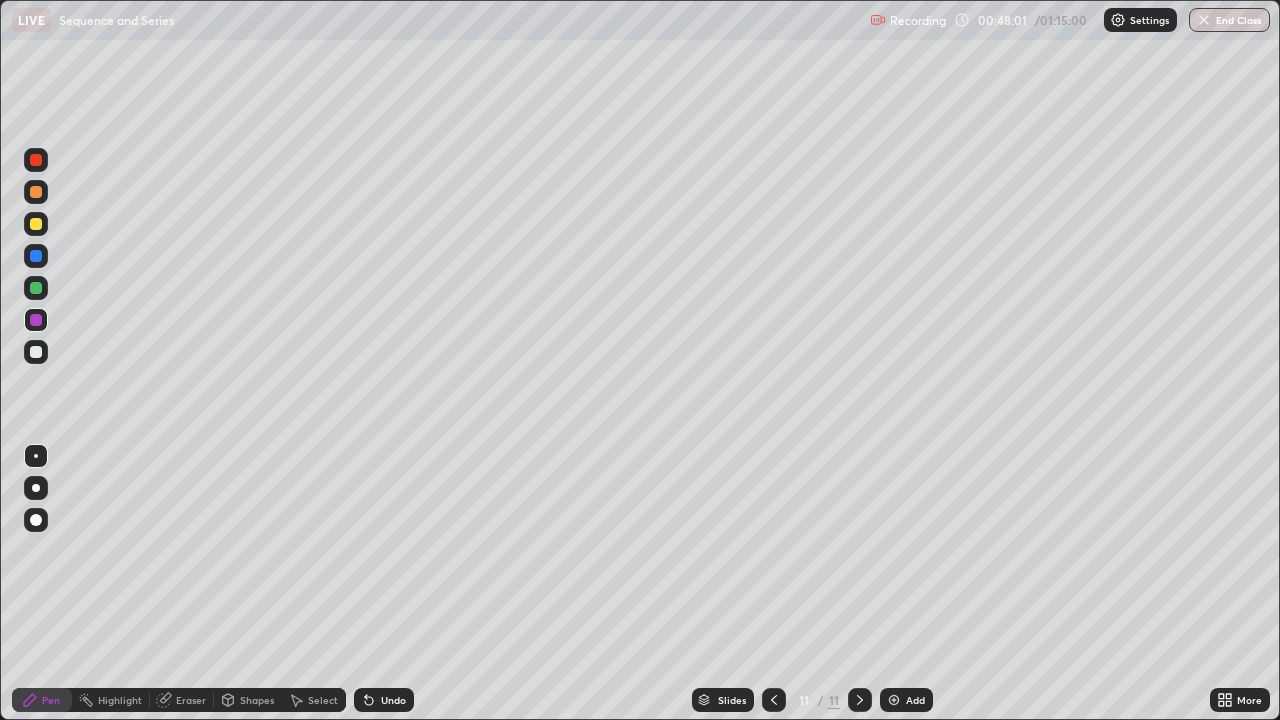 click at bounding box center (36, 288) 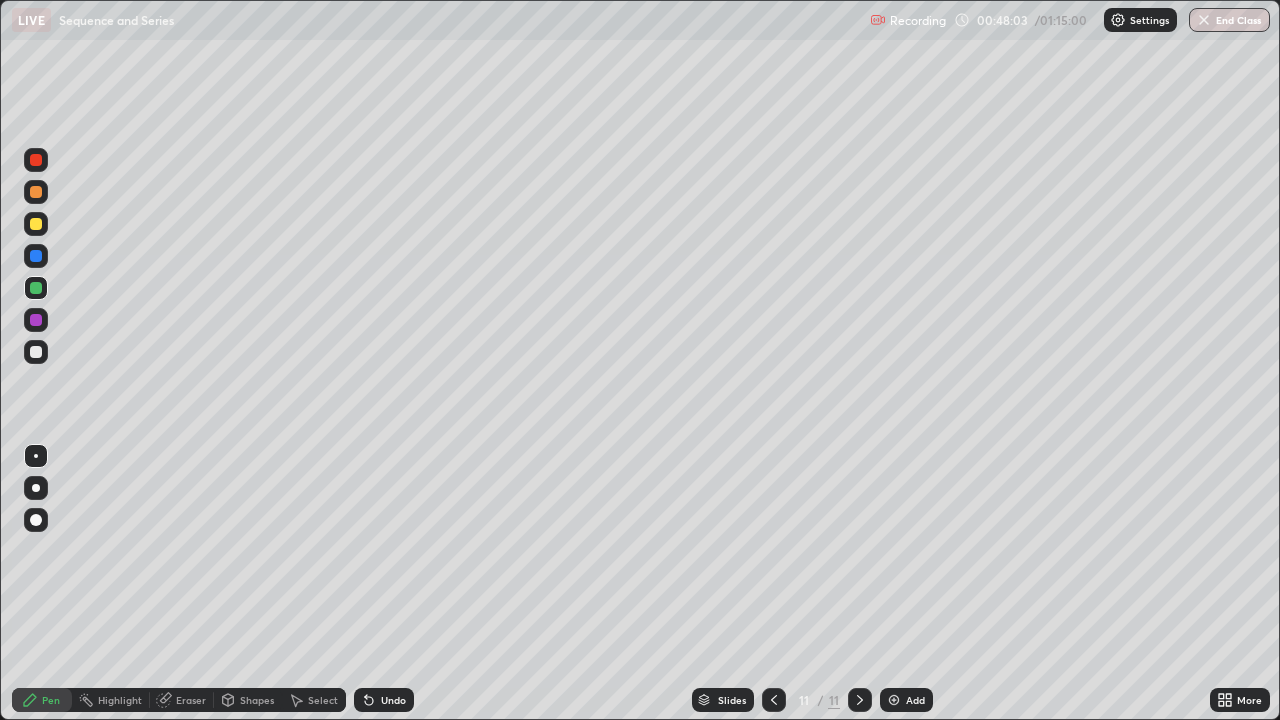 click at bounding box center [36, 192] 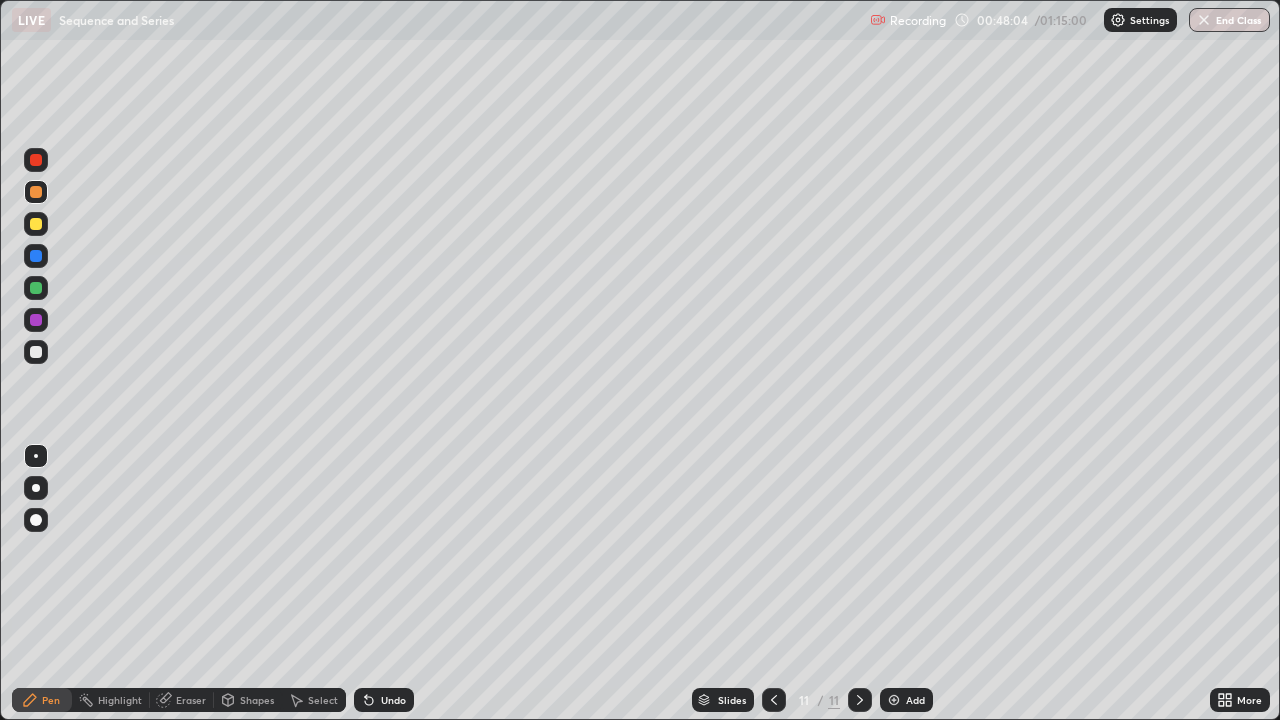 click at bounding box center (36, 352) 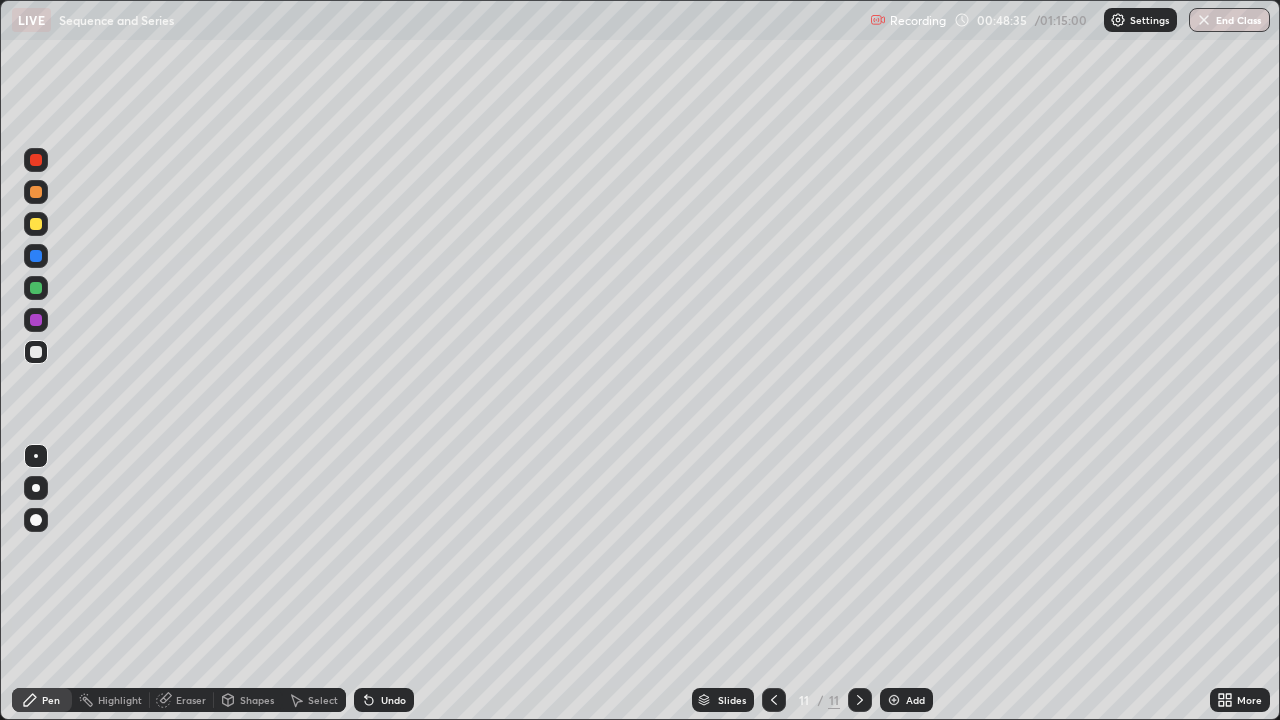 click at bounding box center (36, 256) 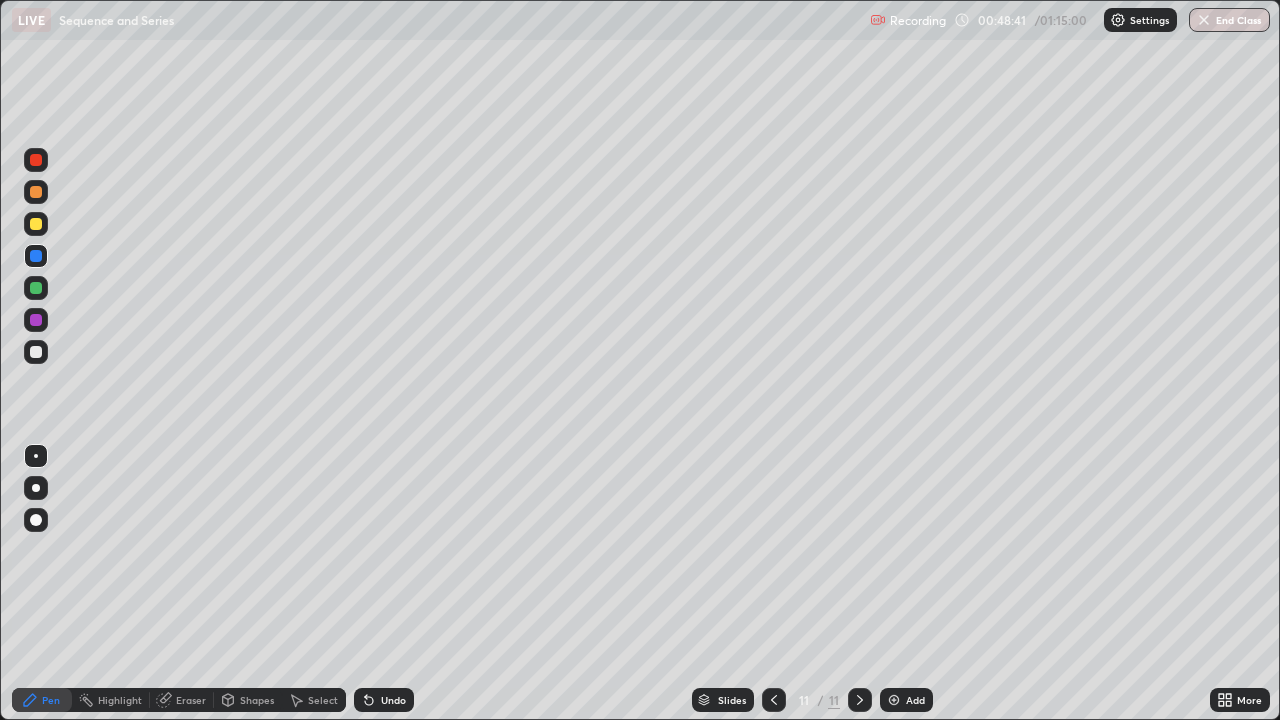 click at bounding box center [36, 352] 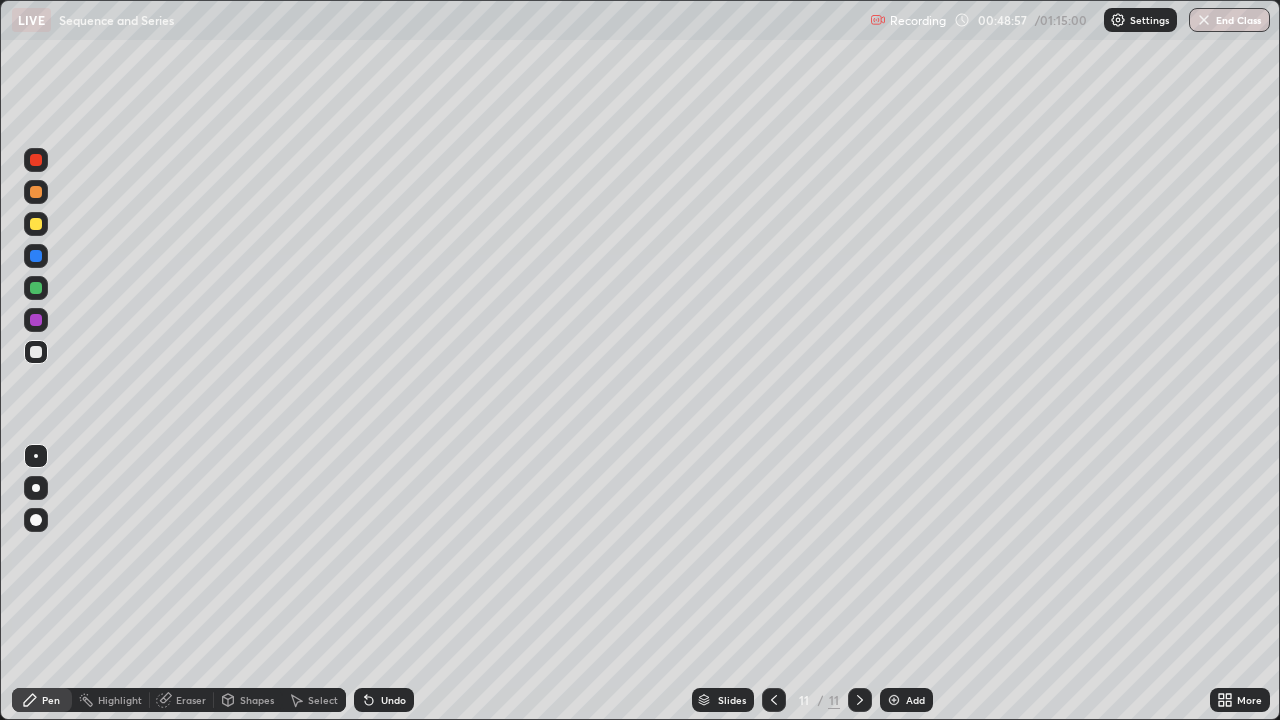 click at bounding box center (36, 256) 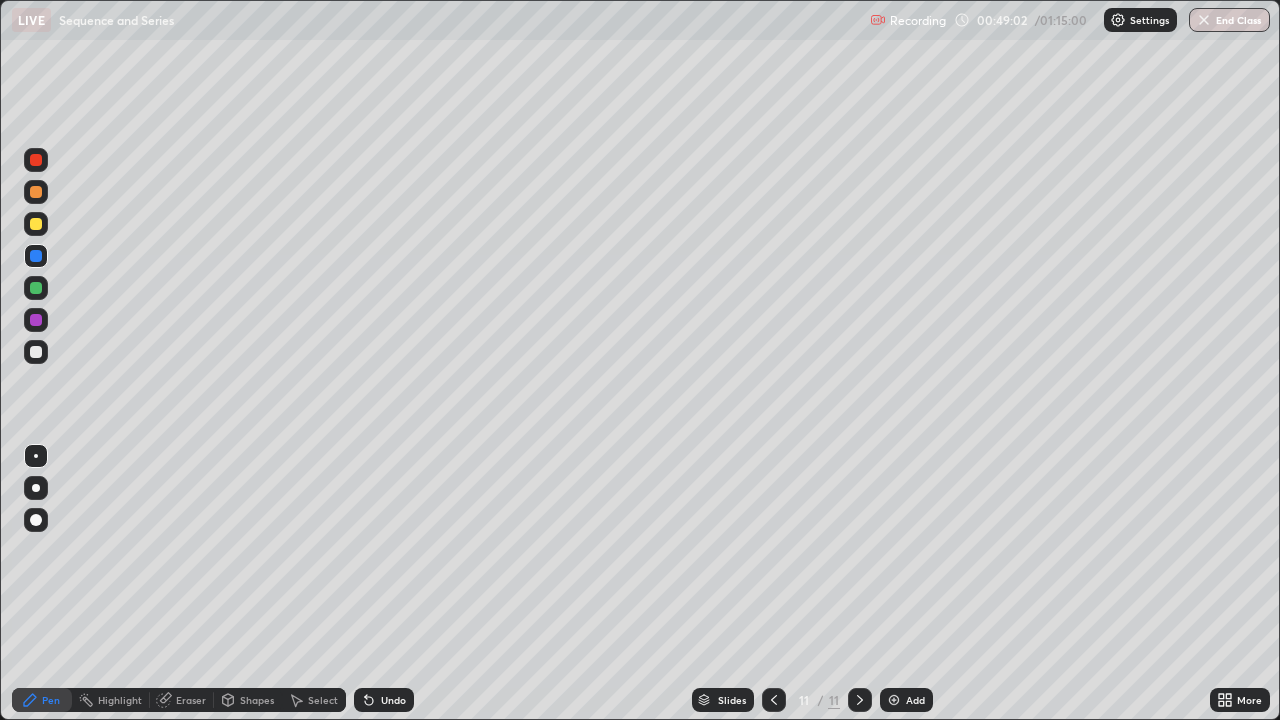 click at bounding box center (36, 352) 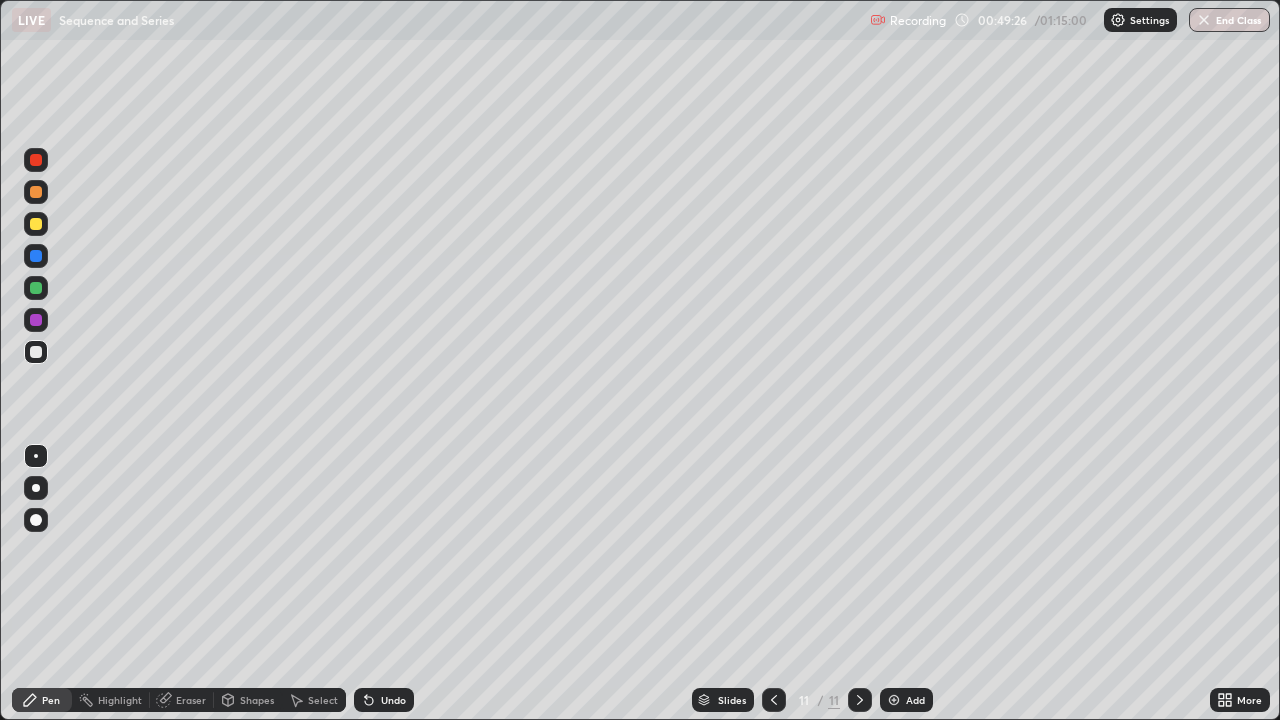 click on "Eraser" at bounding box center [191, 700] 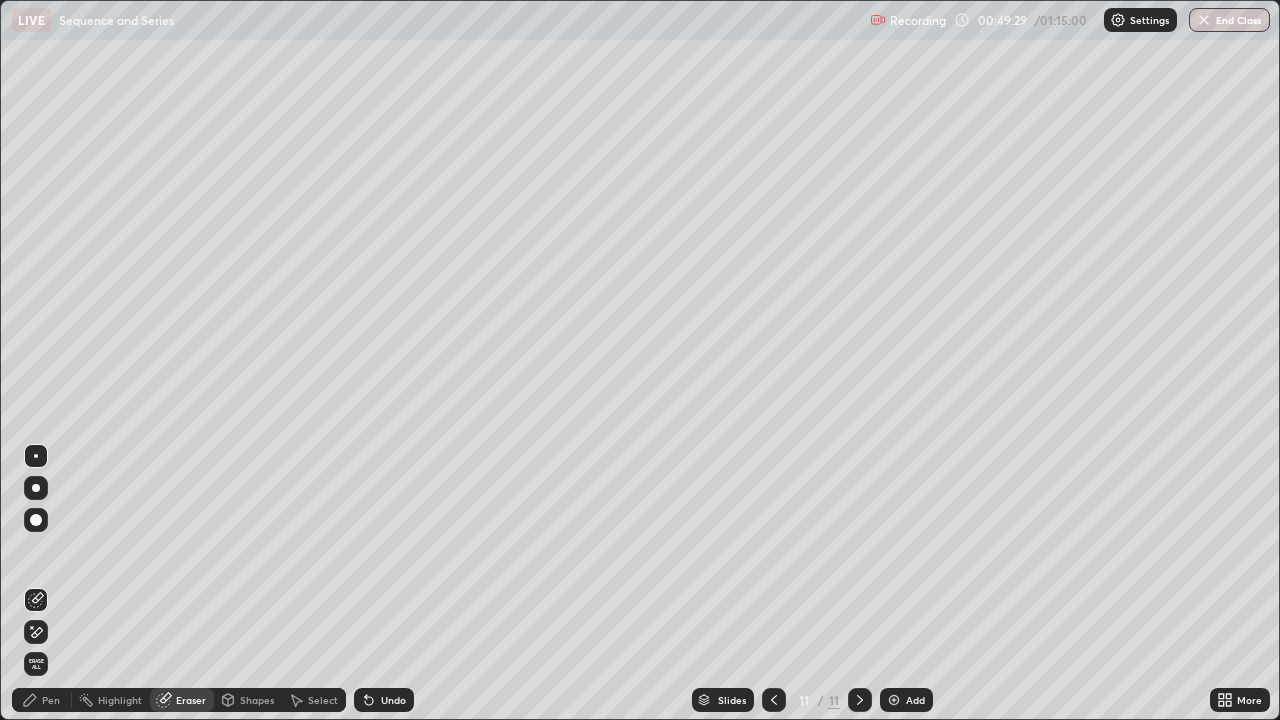click on "Pen" at bounding box center (42, 700) 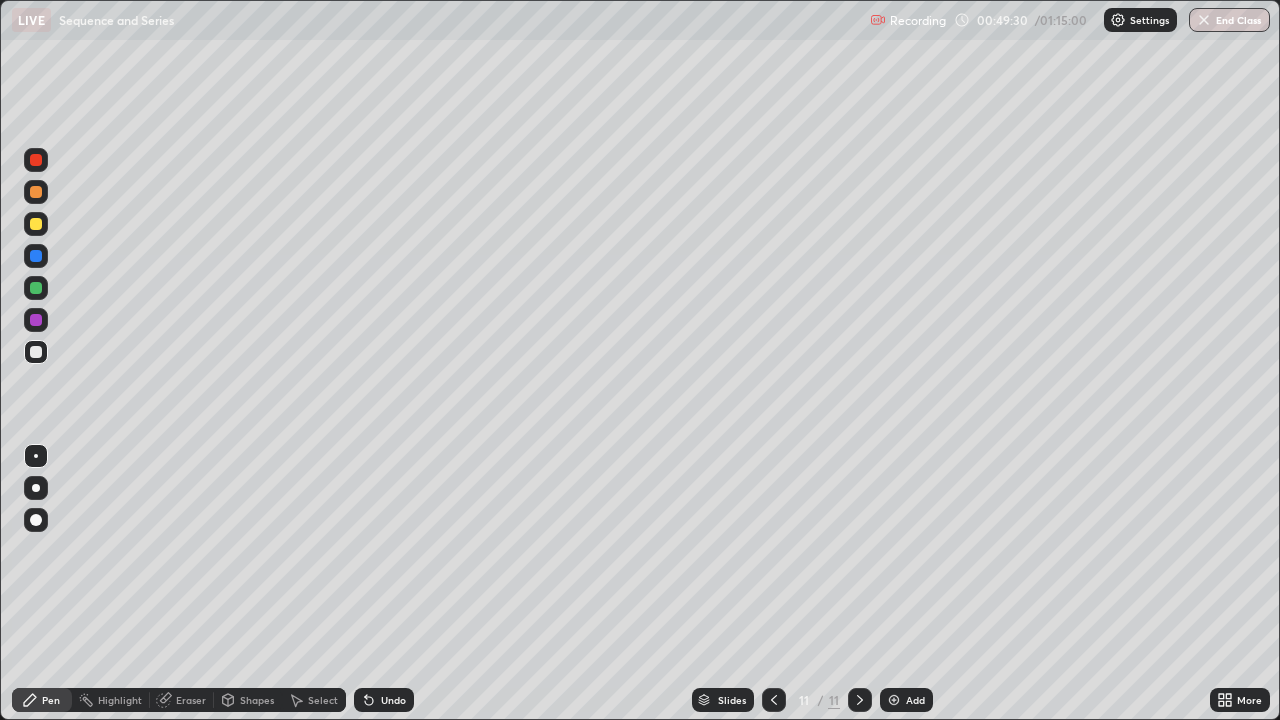 click at bounding box center (36, 352) 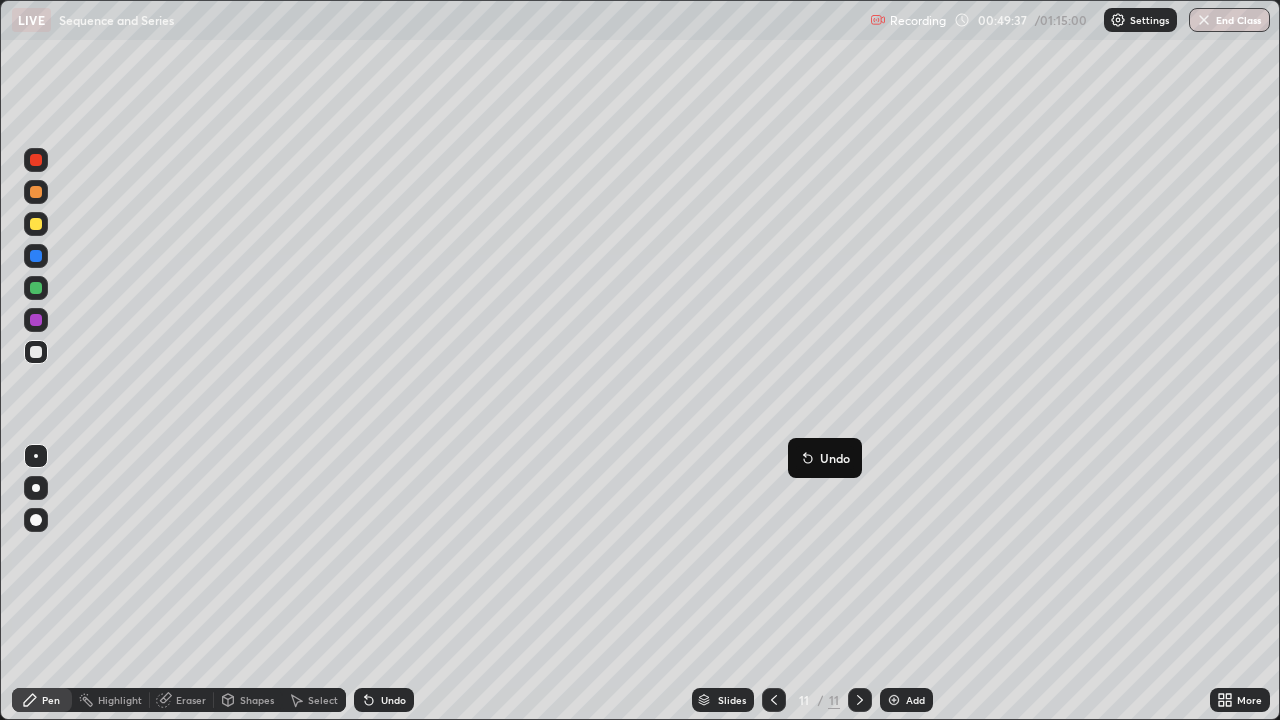click 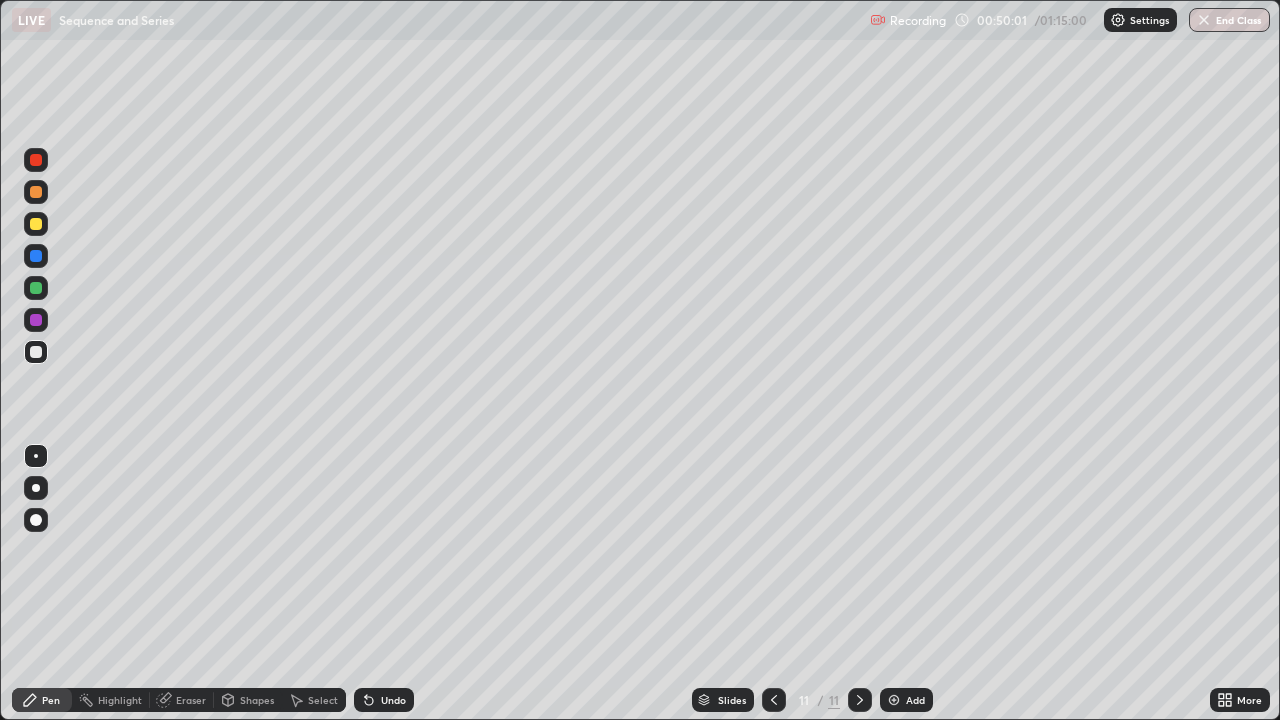 click on "Eraser" at bounding box center (191, 700) 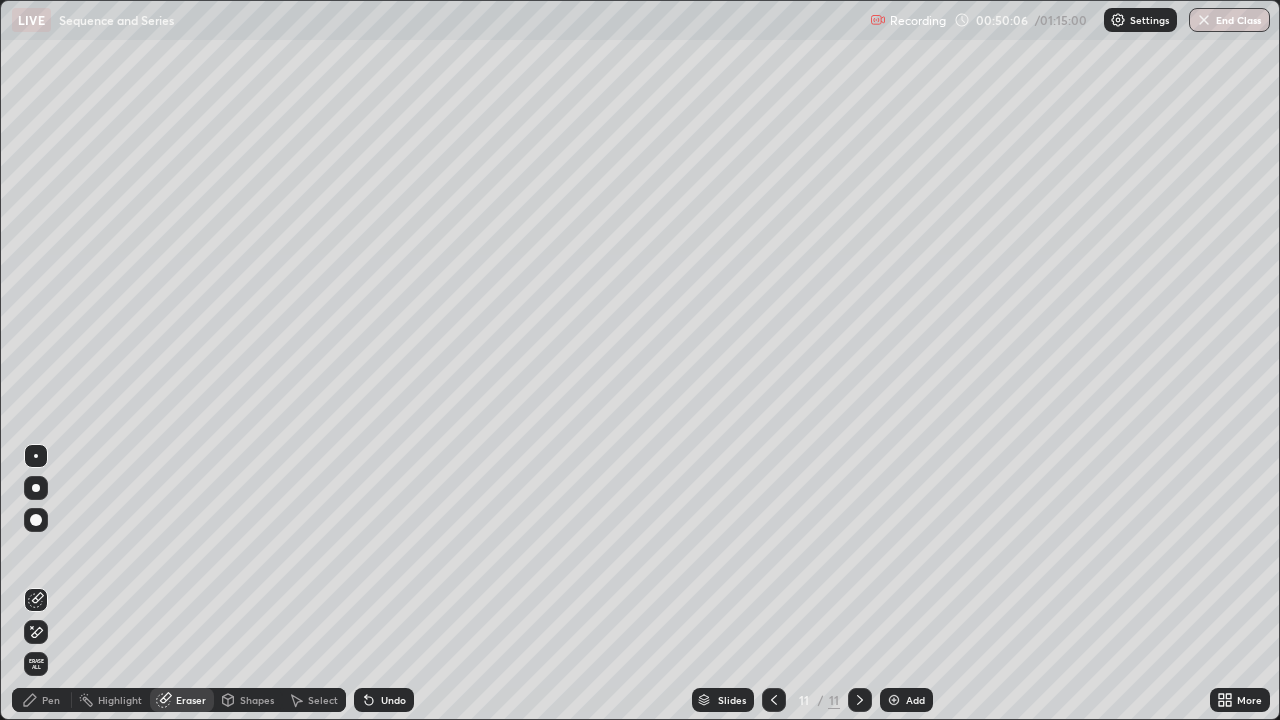 click on "Pen" at bounding box center (42, 700) 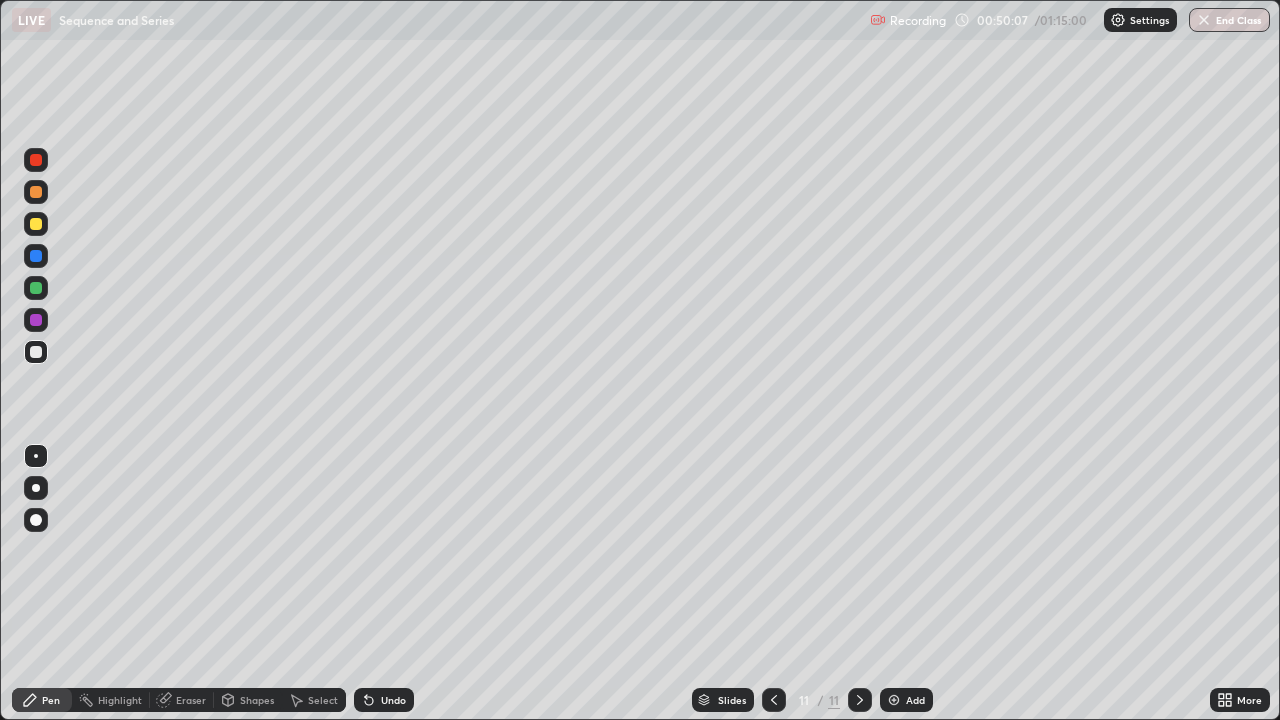 click at bounding box center [36, 256] 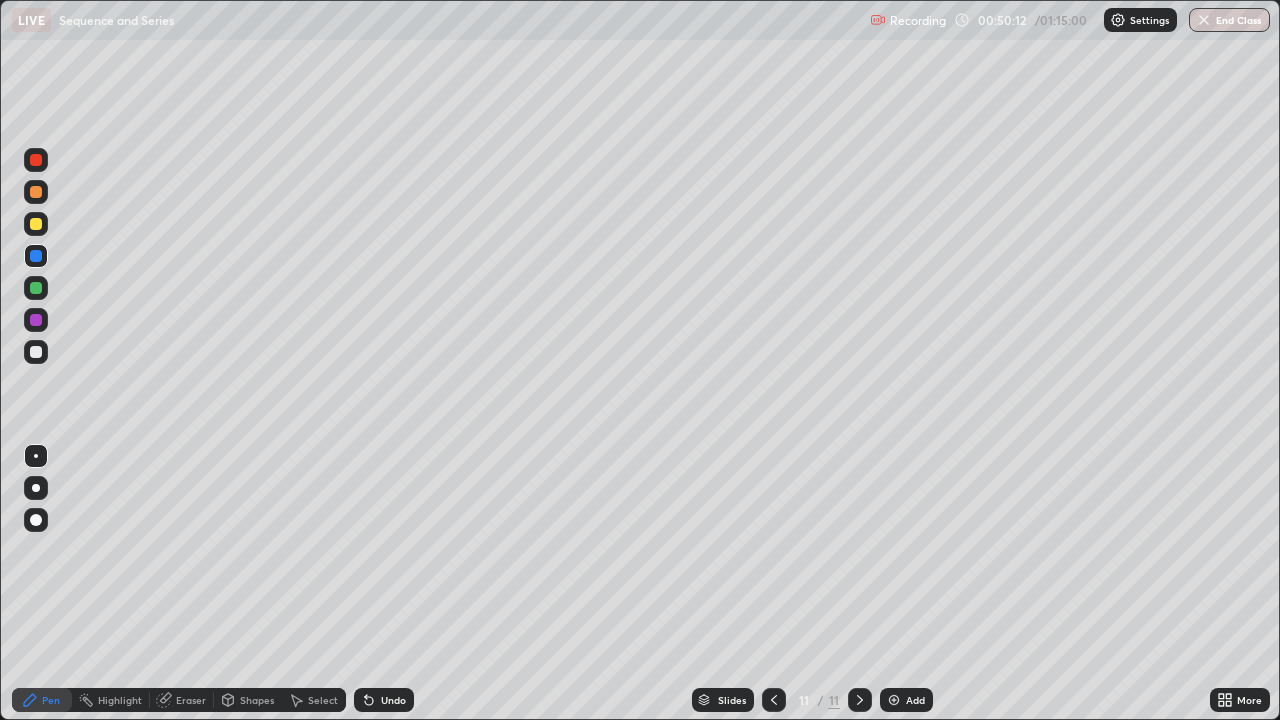 click at bounding box center (36, 352) 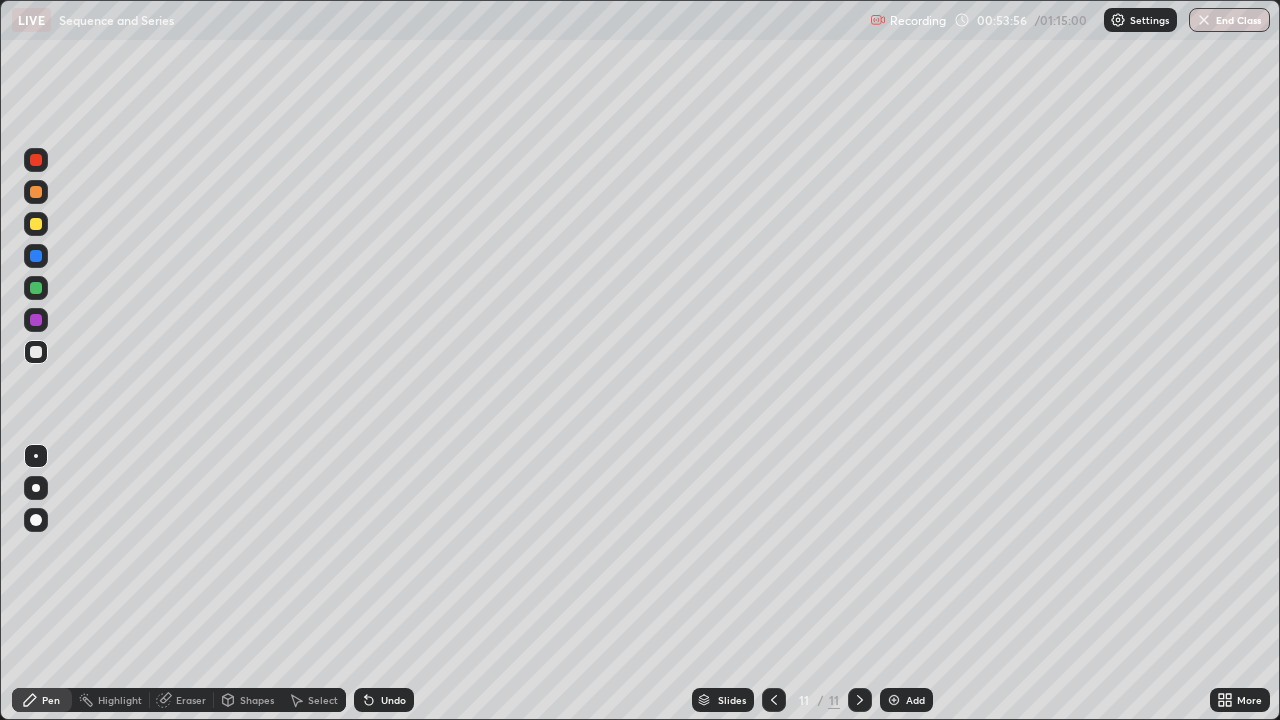 click on "Add" at bounding box center (906, 700) 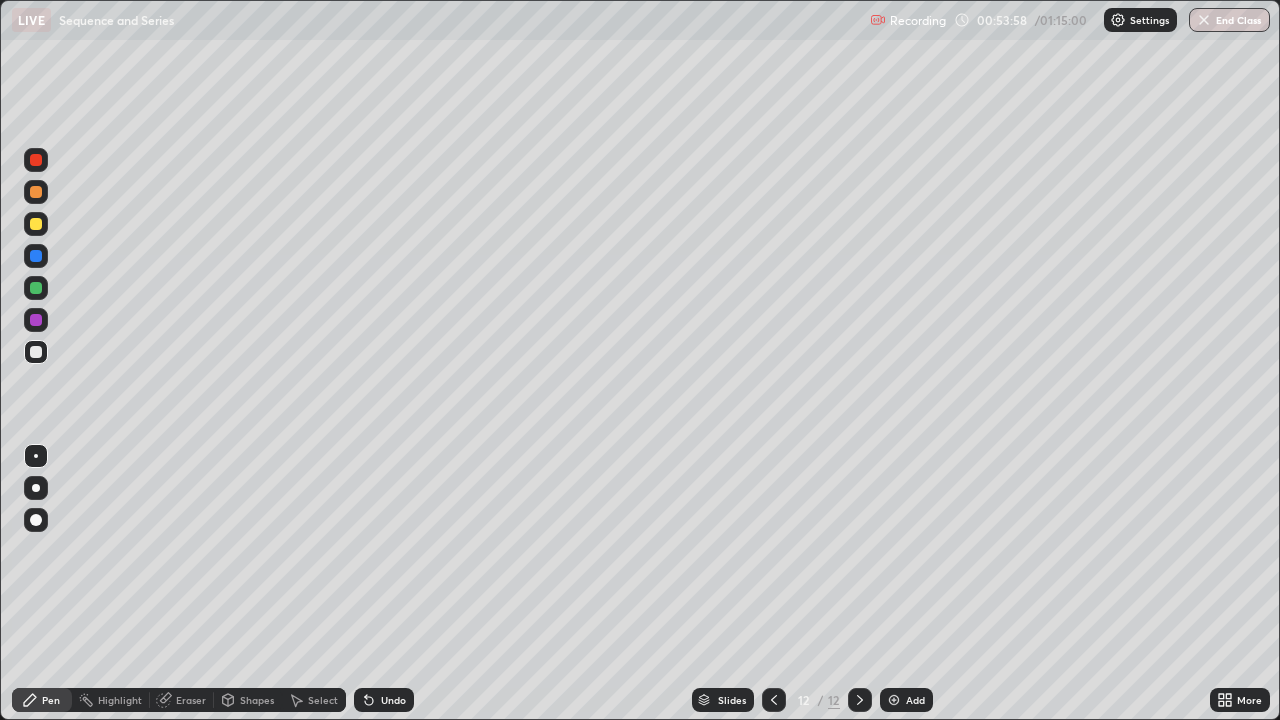 click at bounding box center (36, 352) 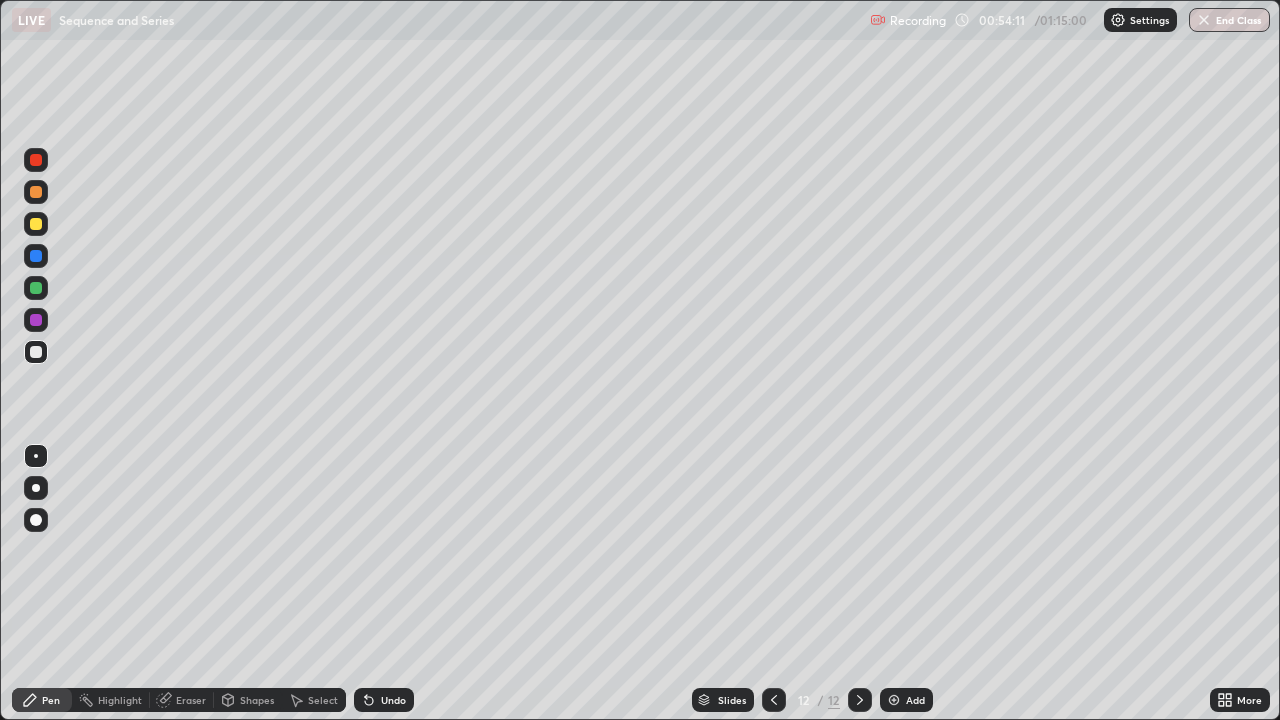 click at bounding box center (36, 224) 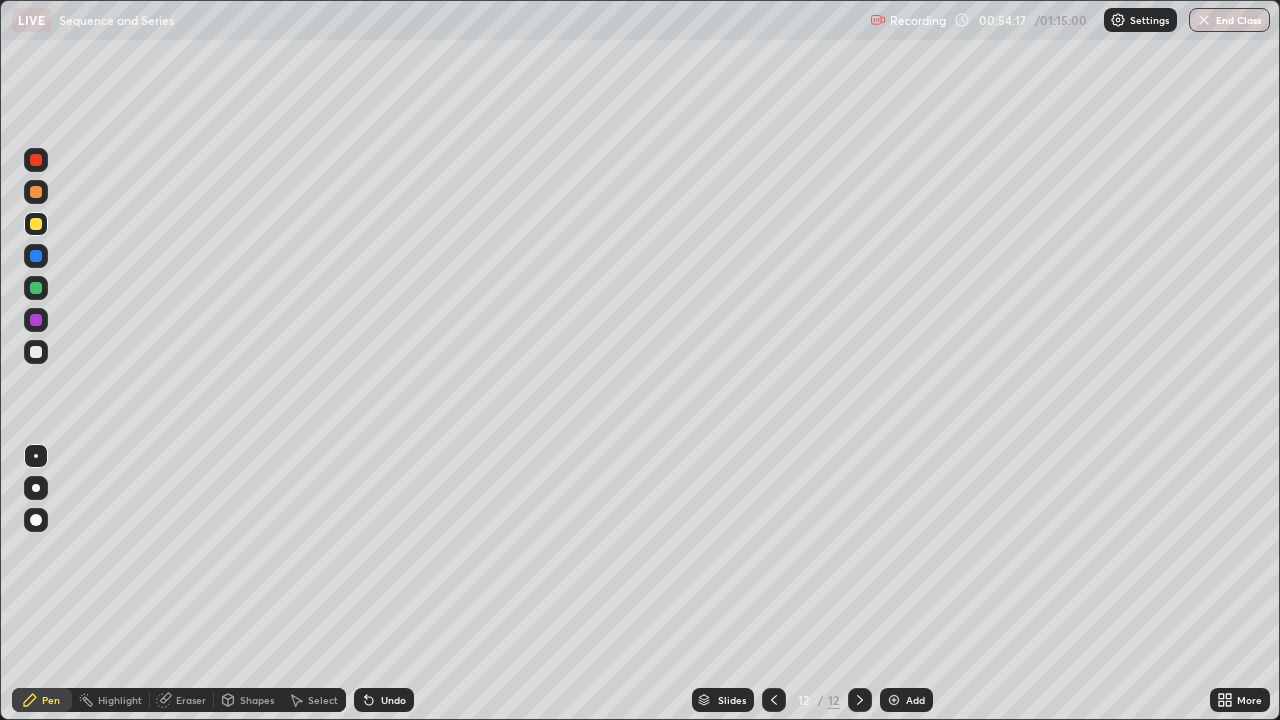 click at bounding box center [36, 192] 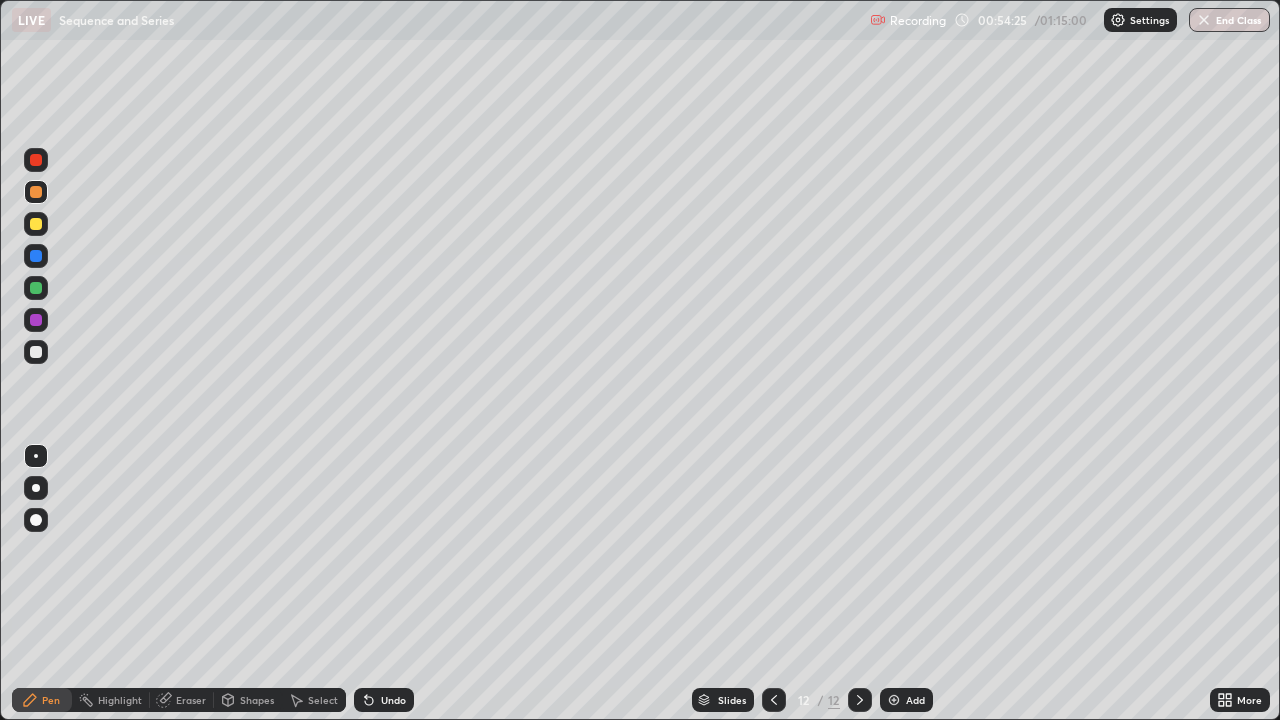 click at bounding box center (36, 352) 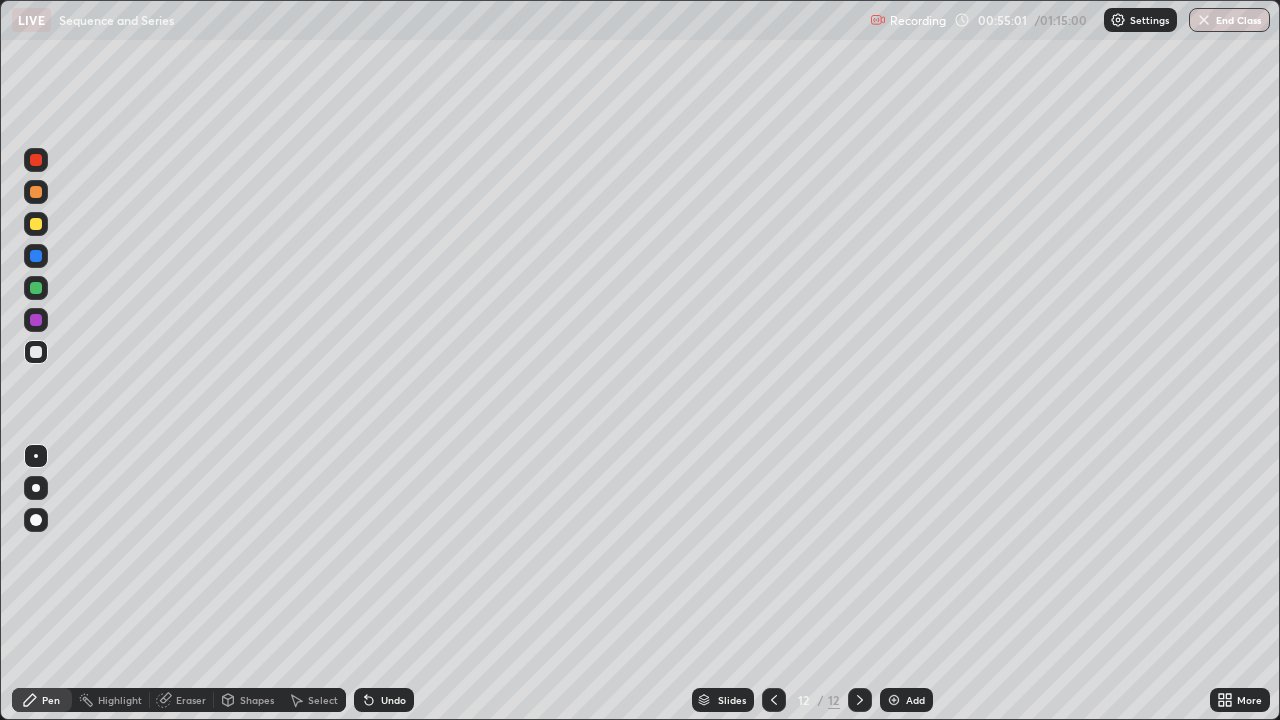 click at bounding box center [36, 288] 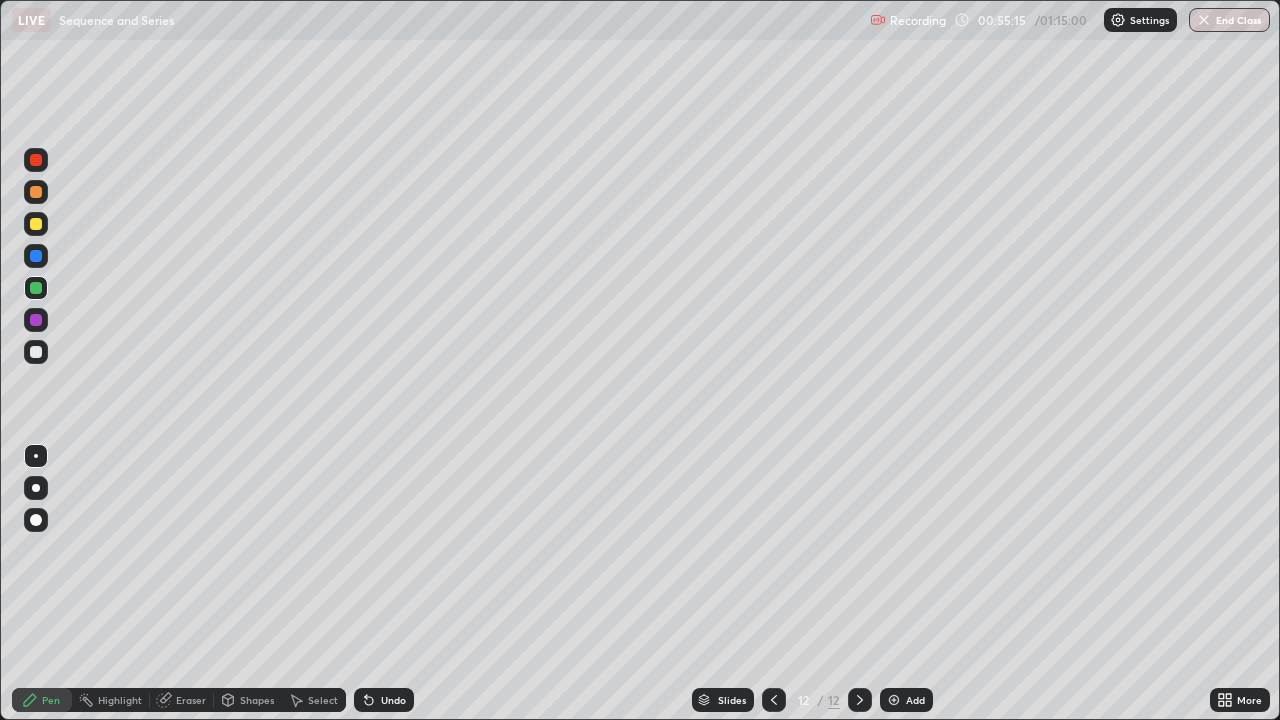 click at bounding box center (36, 352) 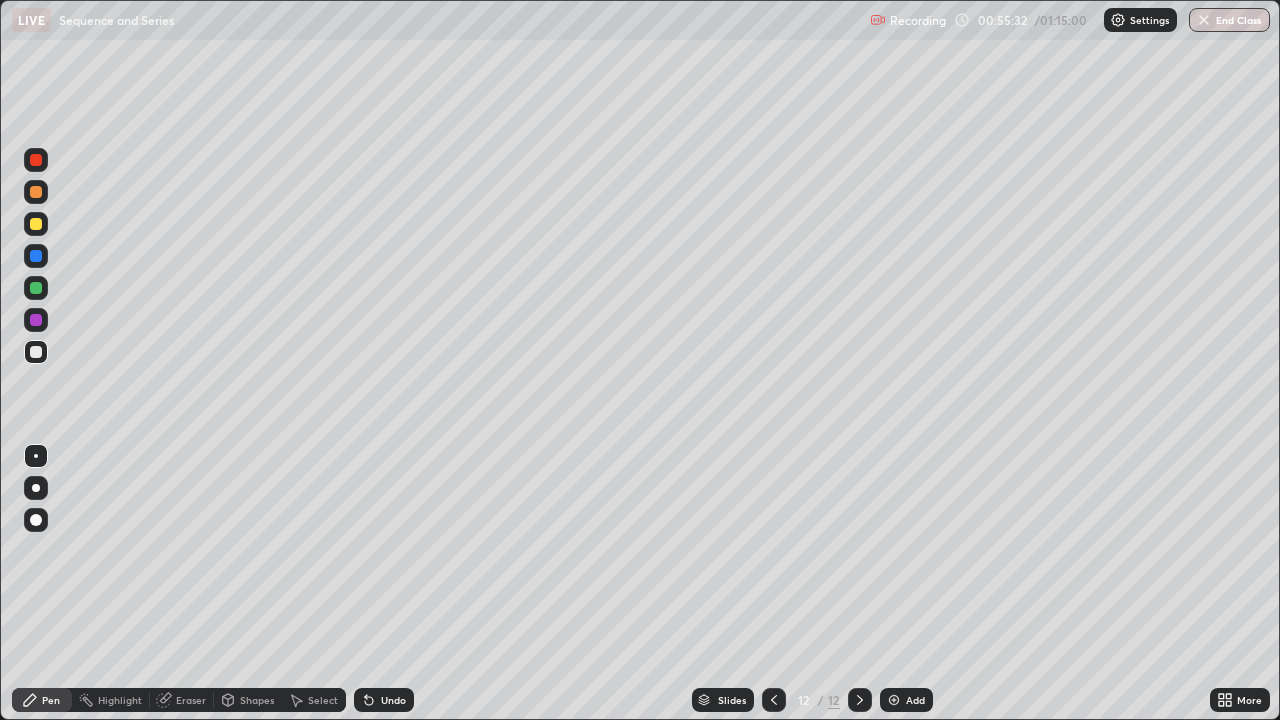click on "Eraser" at bounding box center (191, 700) 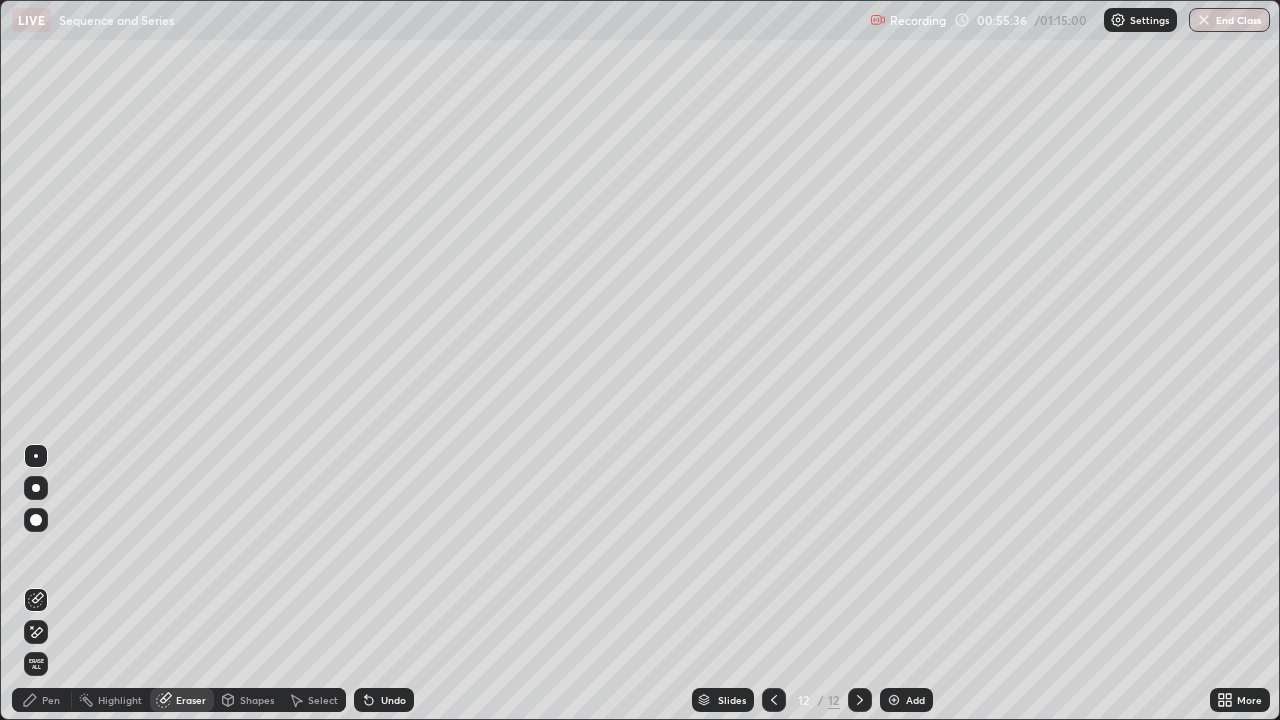click on "Pen" at bounding box center [42, 700] 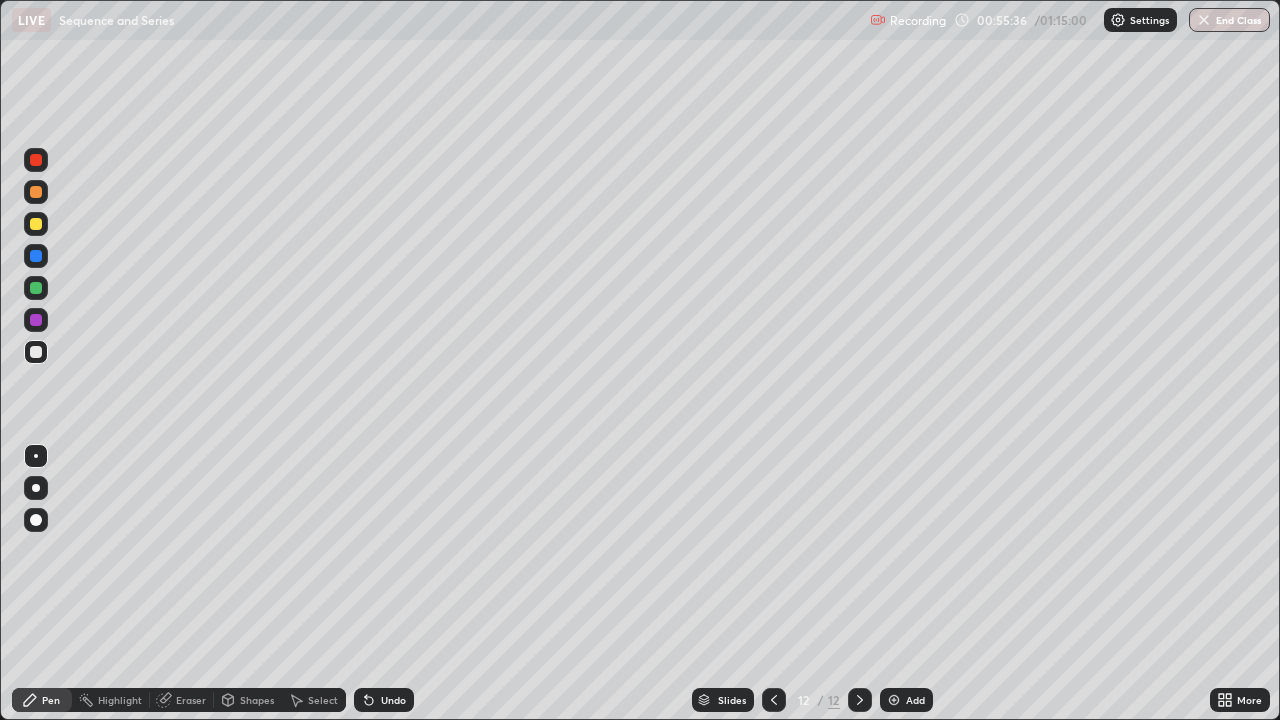 click at bounding box center [36, 352] 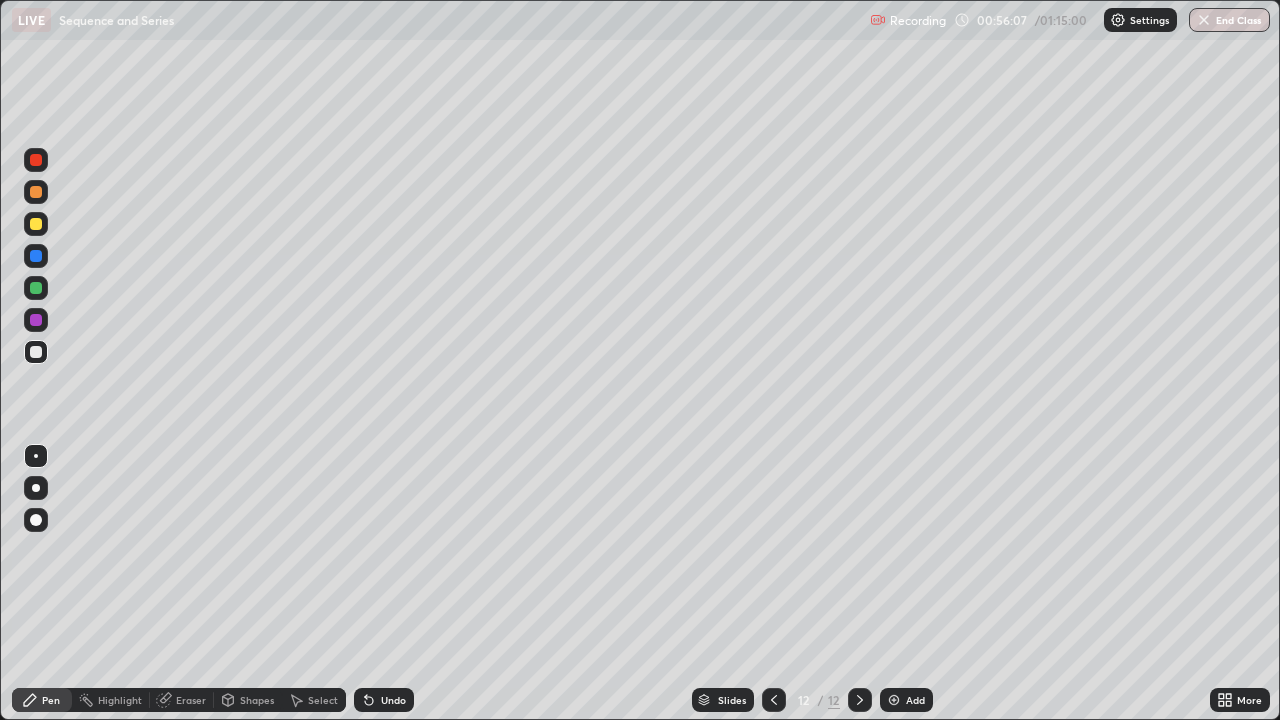 click on "Eraser" at bounding box center [182, 700] 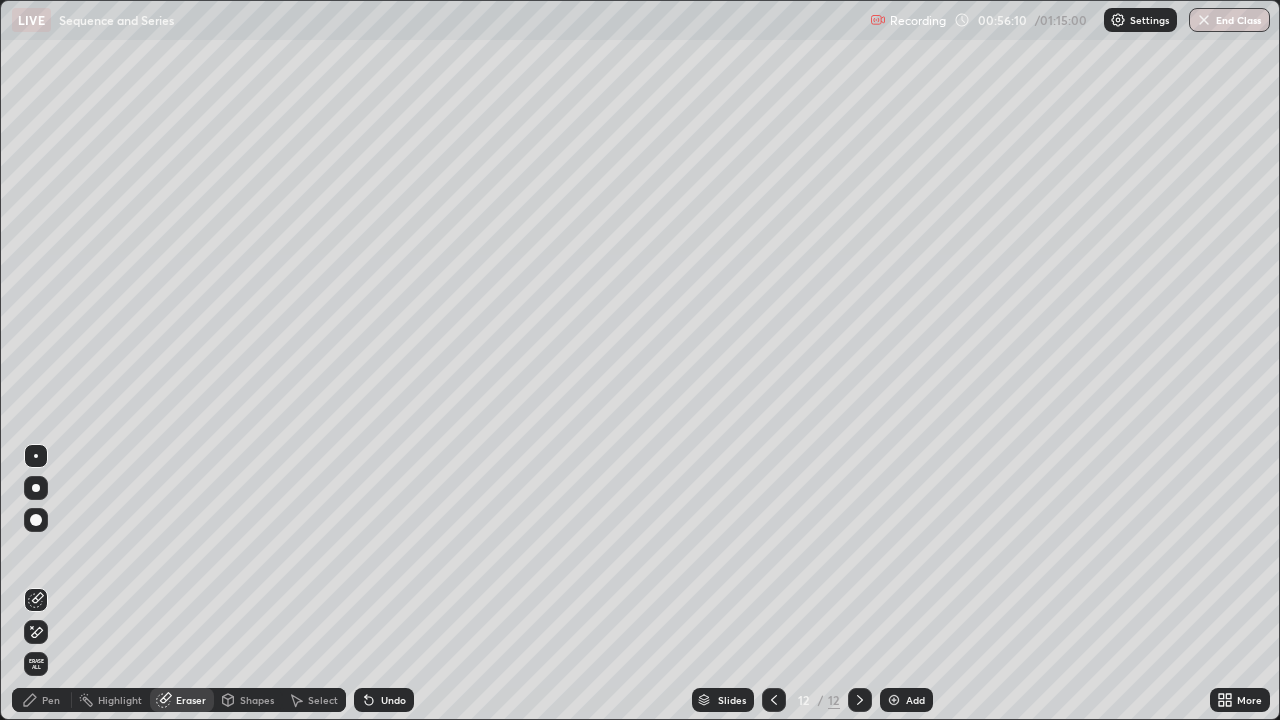 click on "Pen" at bounding box center [51, 700] 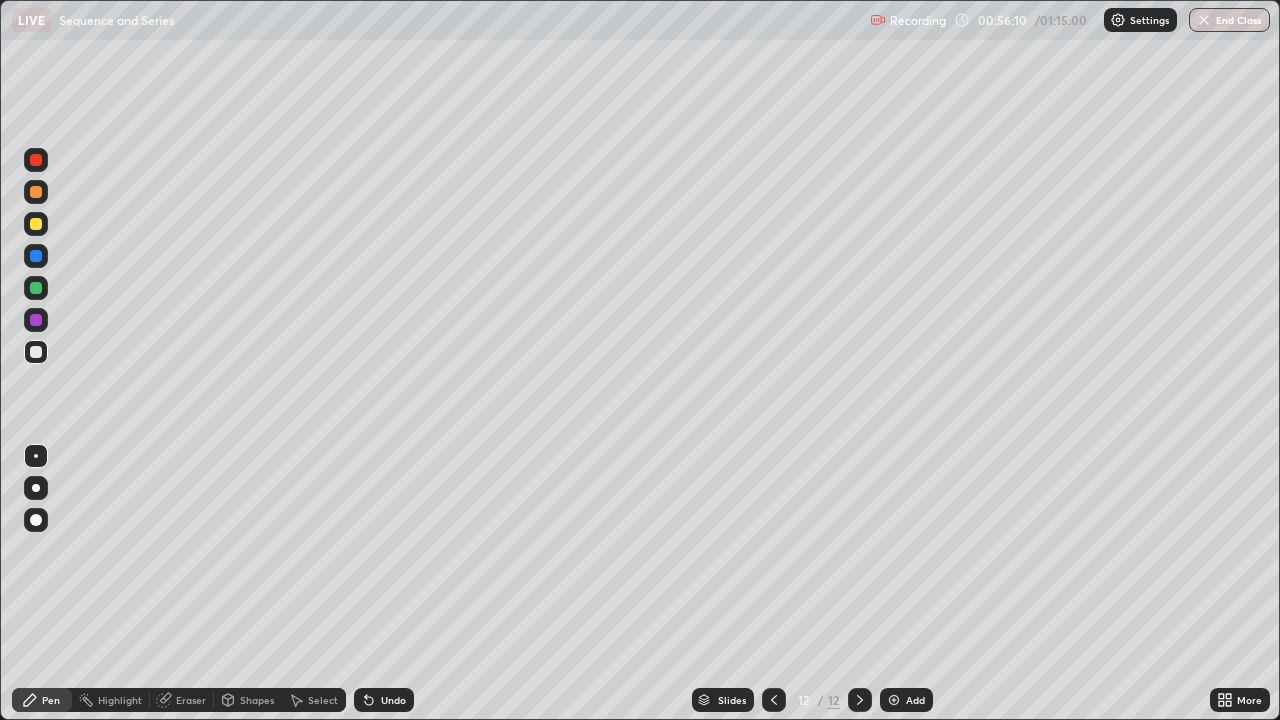click at bounding box center (36, 352) 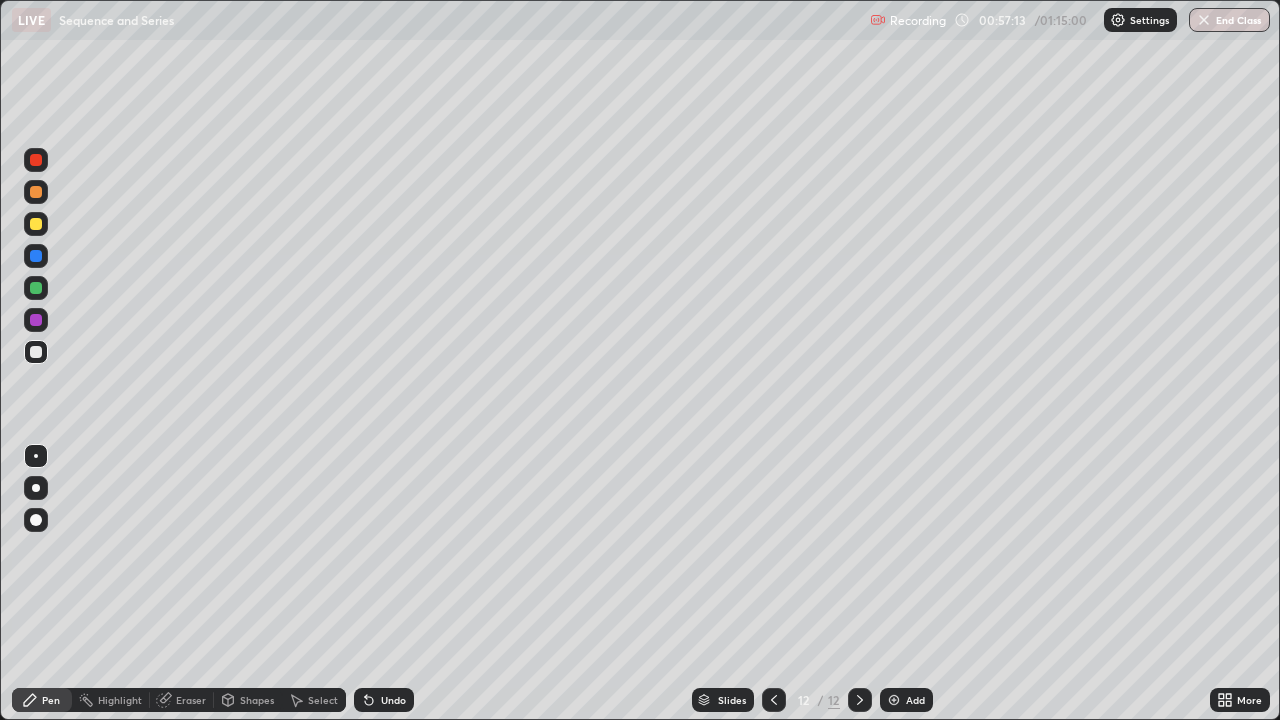 click at bounding box center (36, 224) 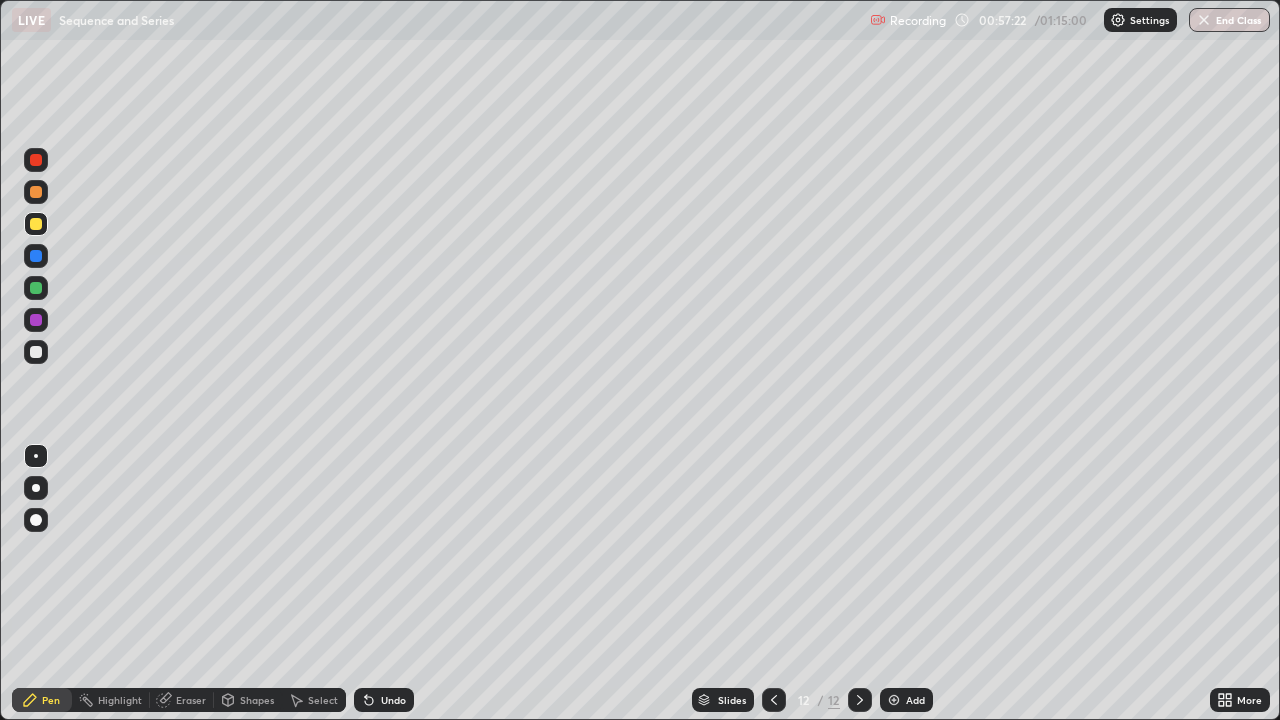 click on "Eraser" at bounding box center [191, 700] 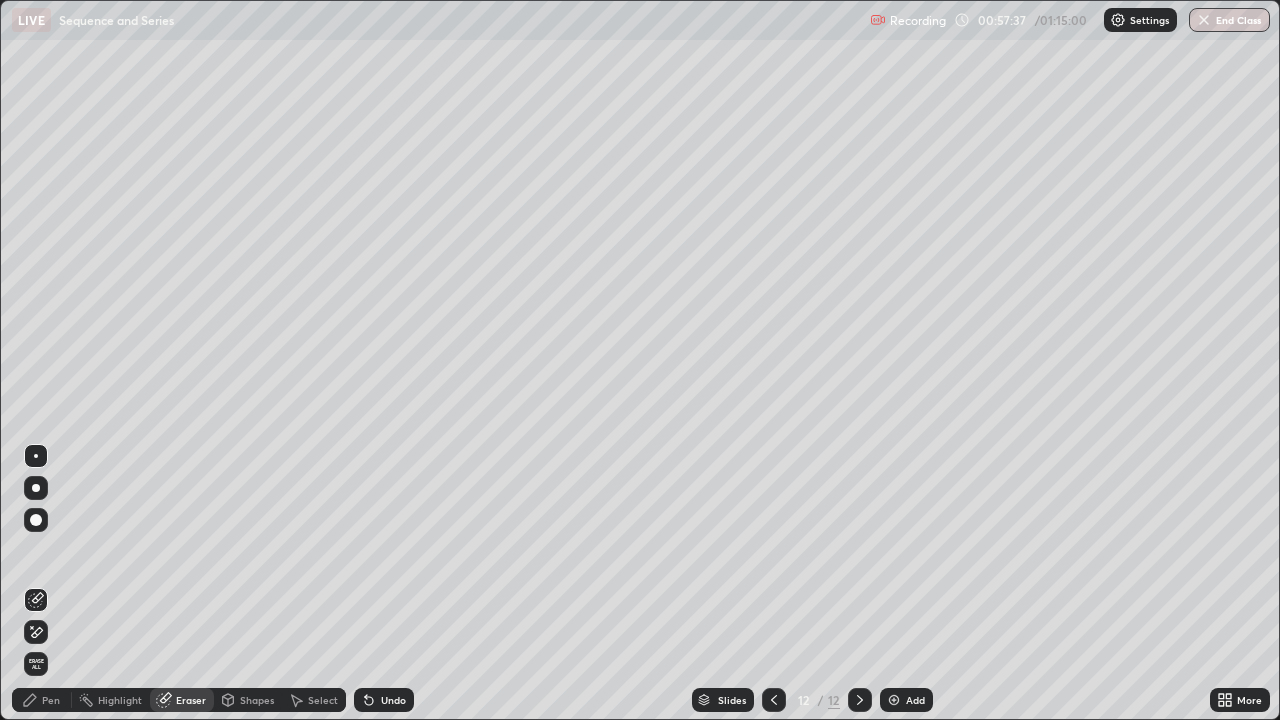 click on "Pen" at bounding box center [42, 700] 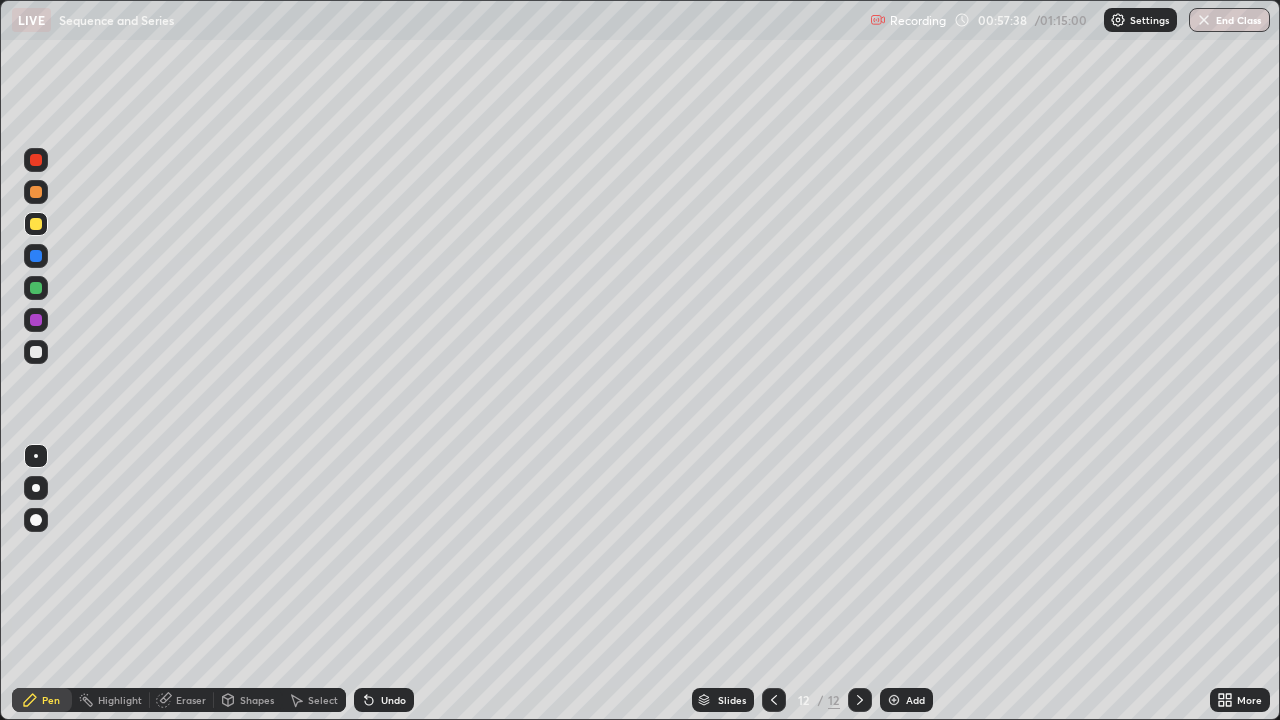click at bounding box center (36, 352) 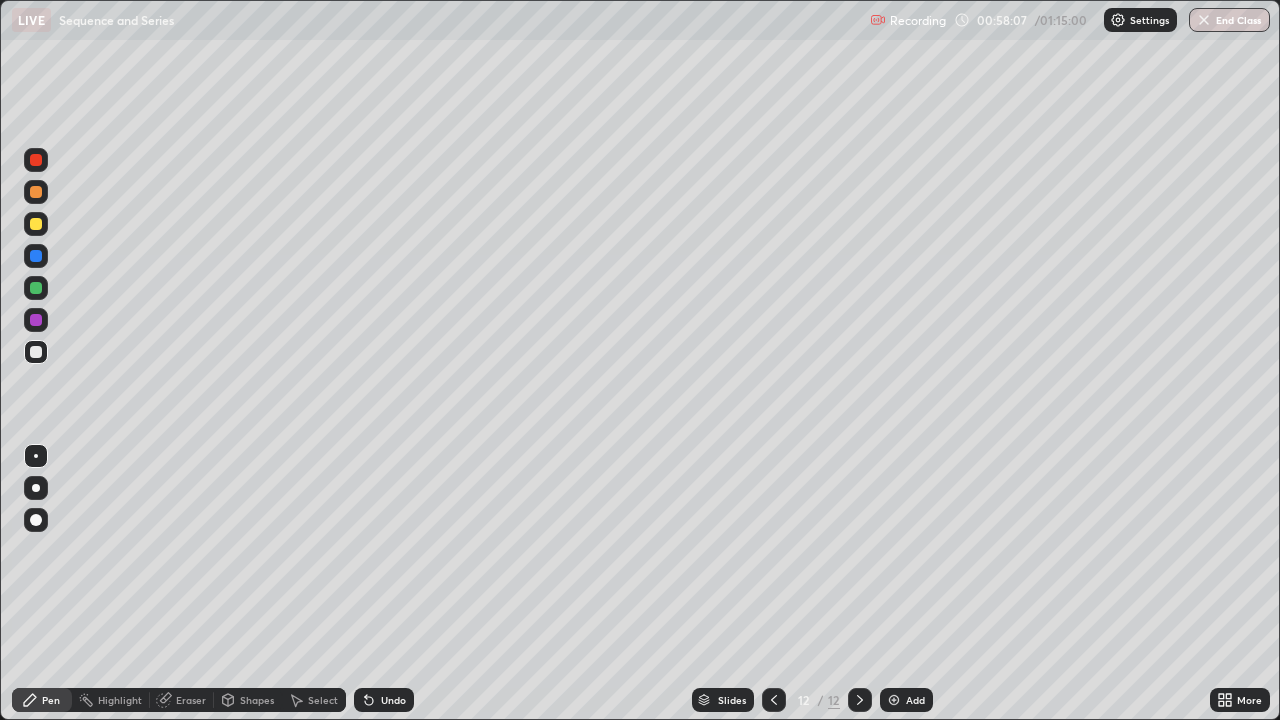 click on "Eraser" at bounding box center (191, 700) 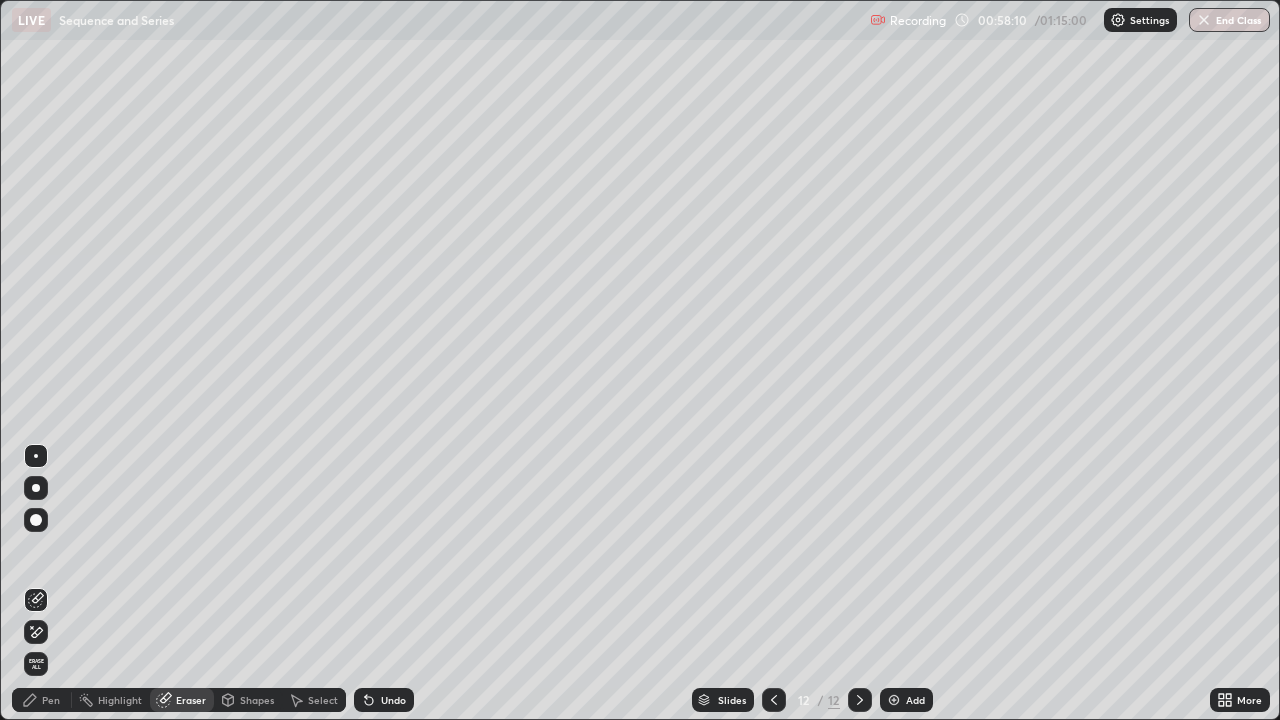 click on "Pen" at bounding box center (51, 700) 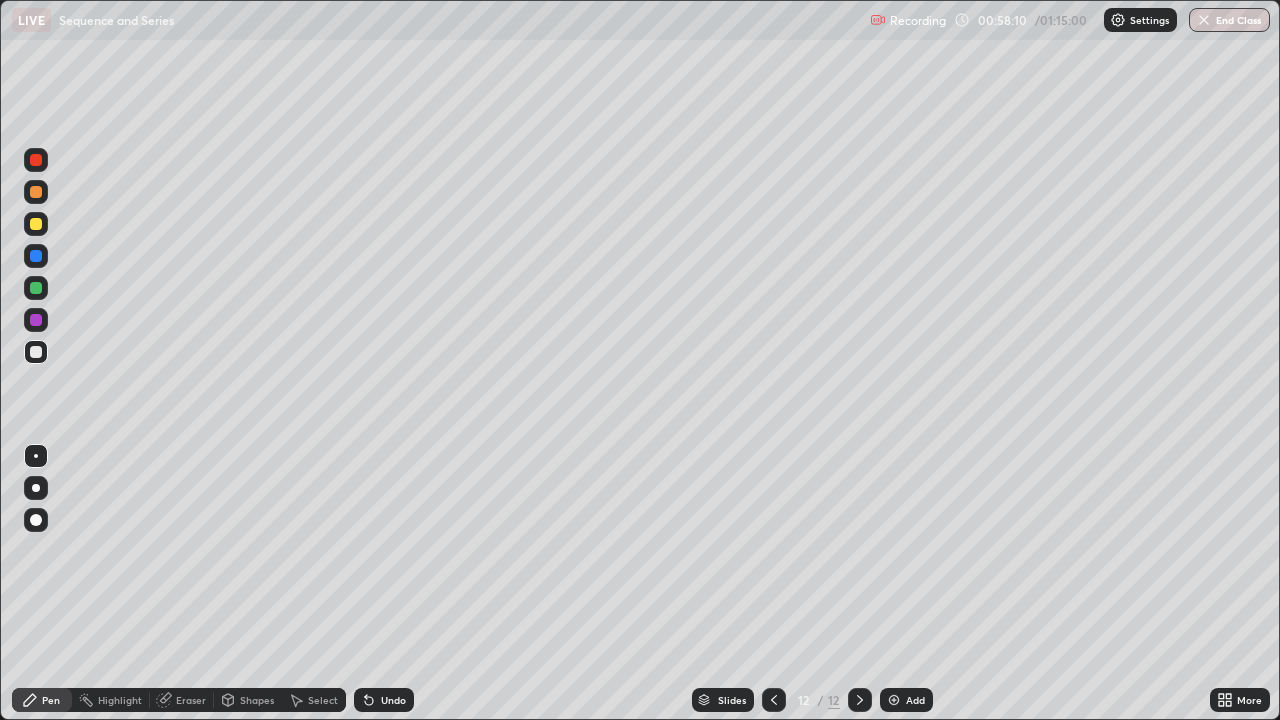 click at bounding box center (36, 352) 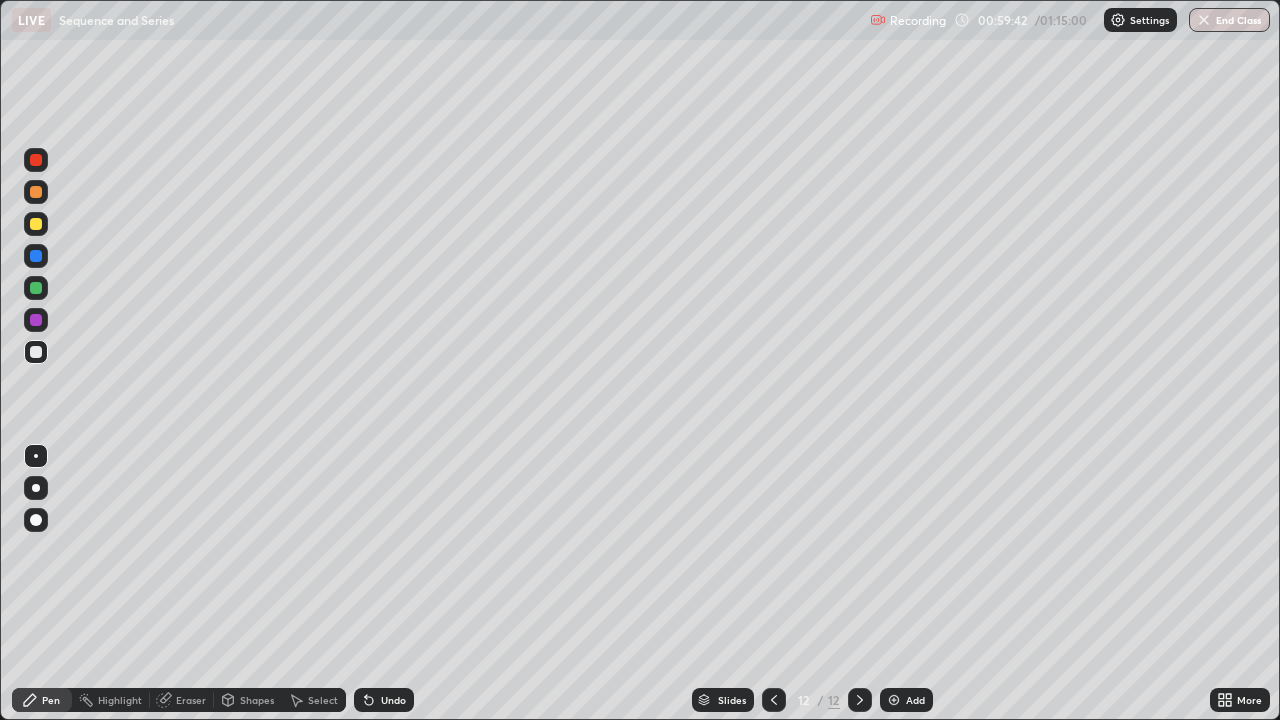 click on "Add" at bounding box center (906, 700) 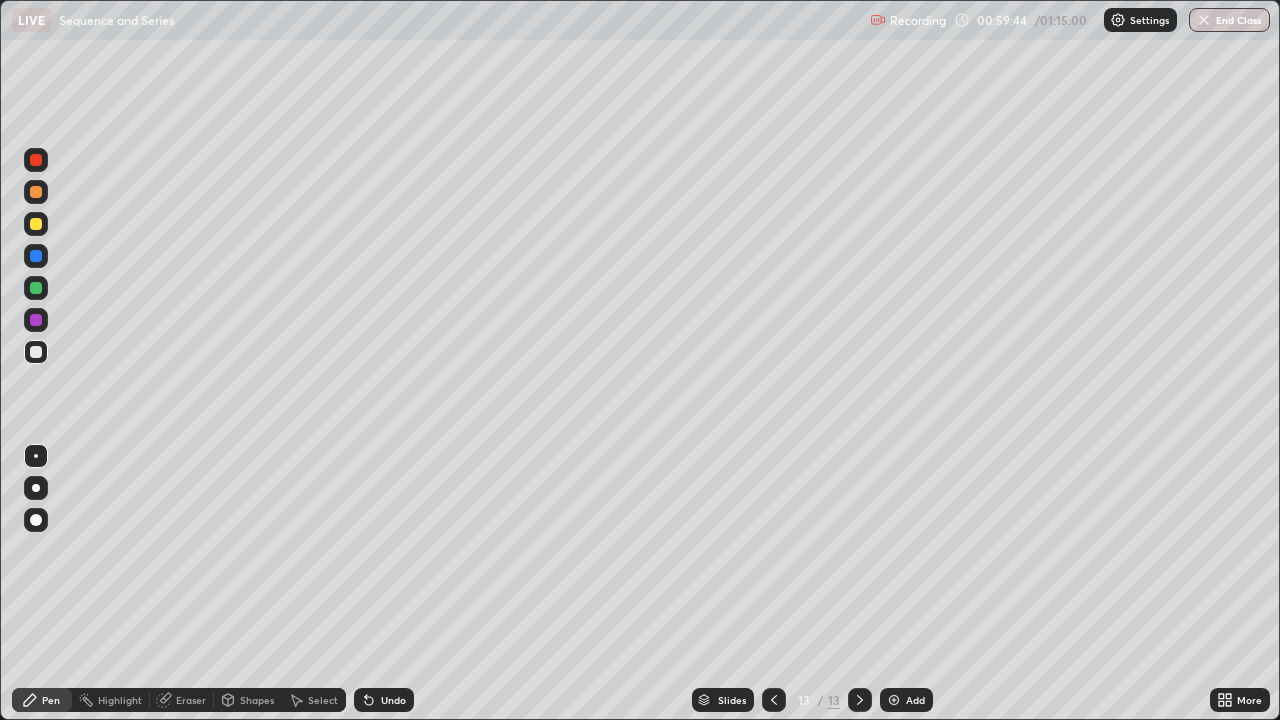 click at bounding box center [36, 224] 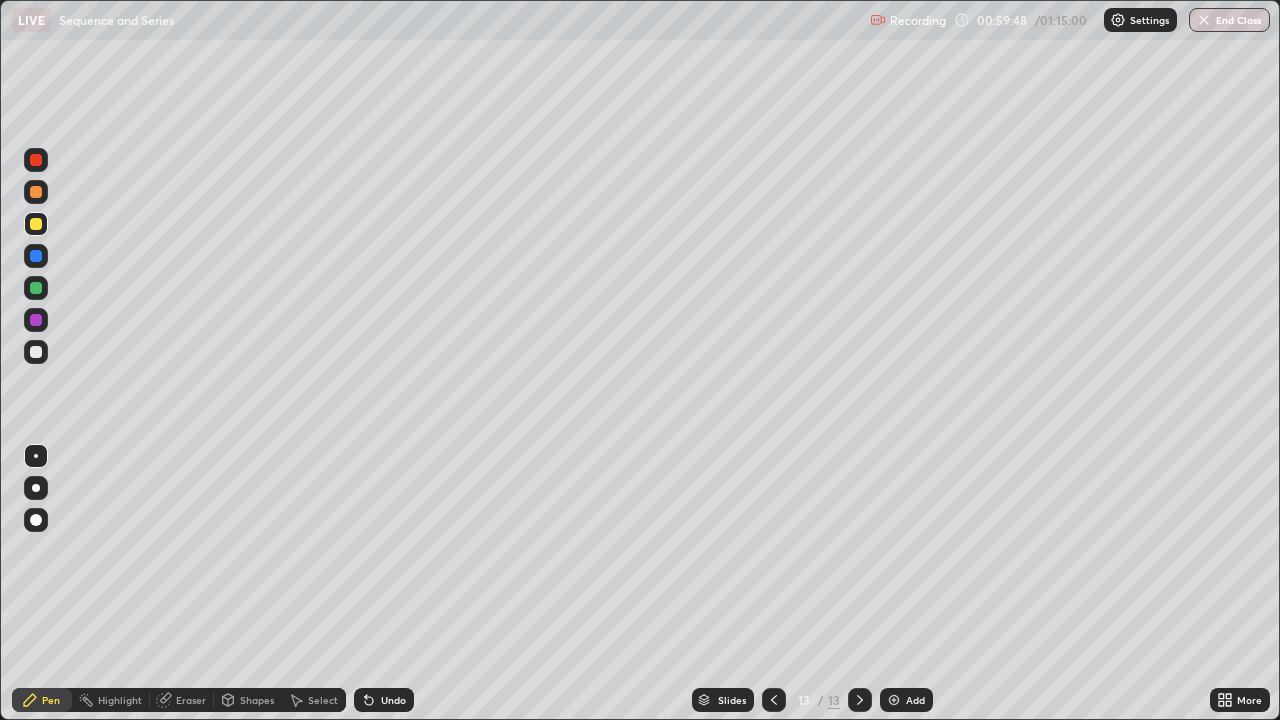 click at bounding box center (36, 352) 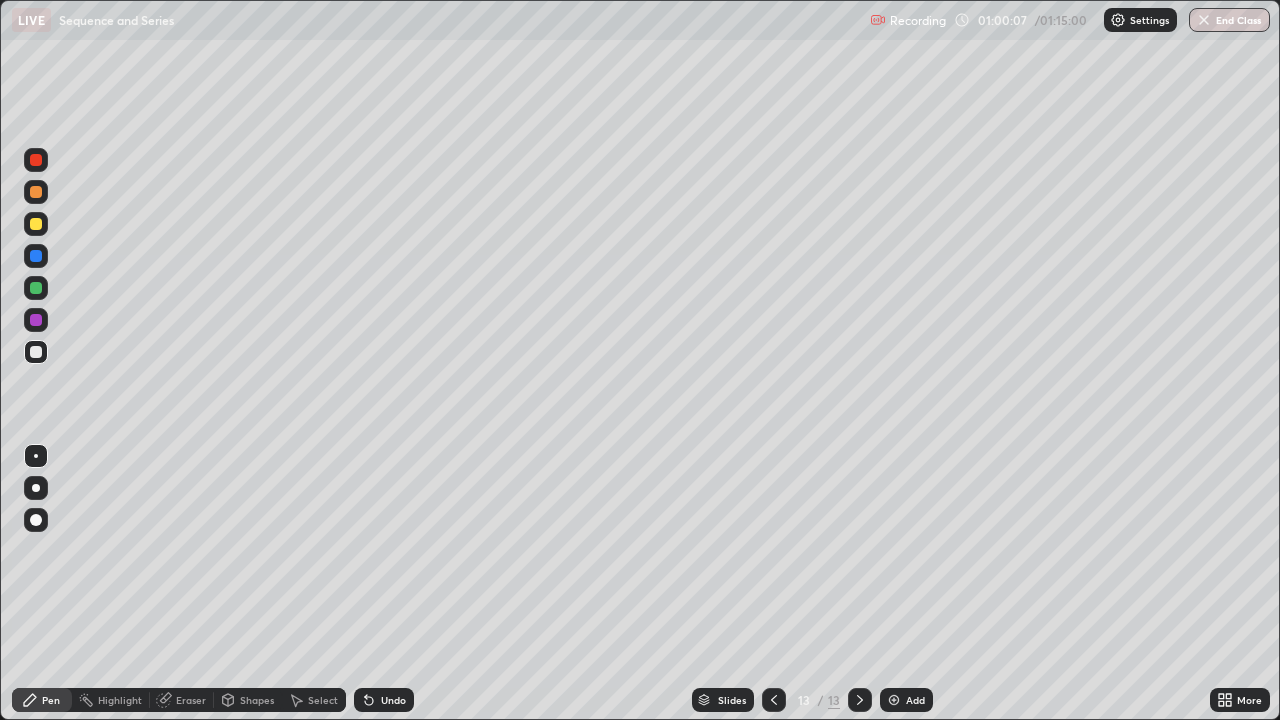 click at bounding box center (36, 320) 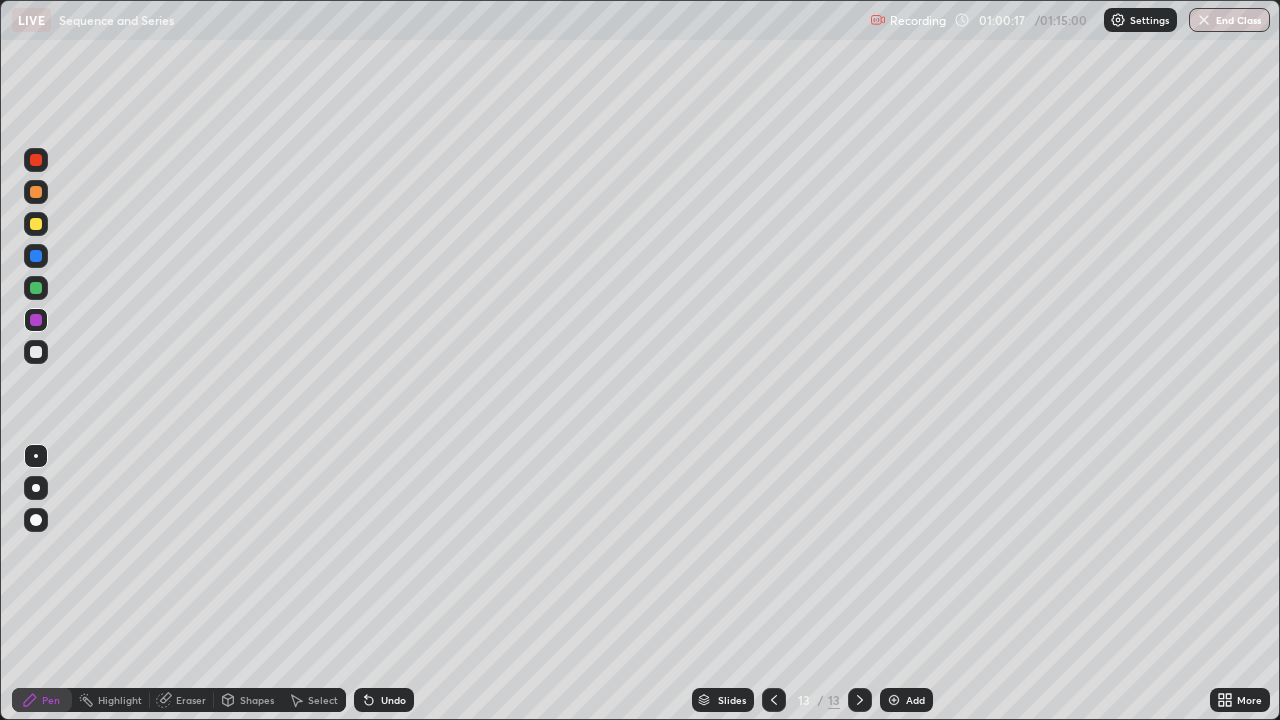 click at bounding box center (36, 352) 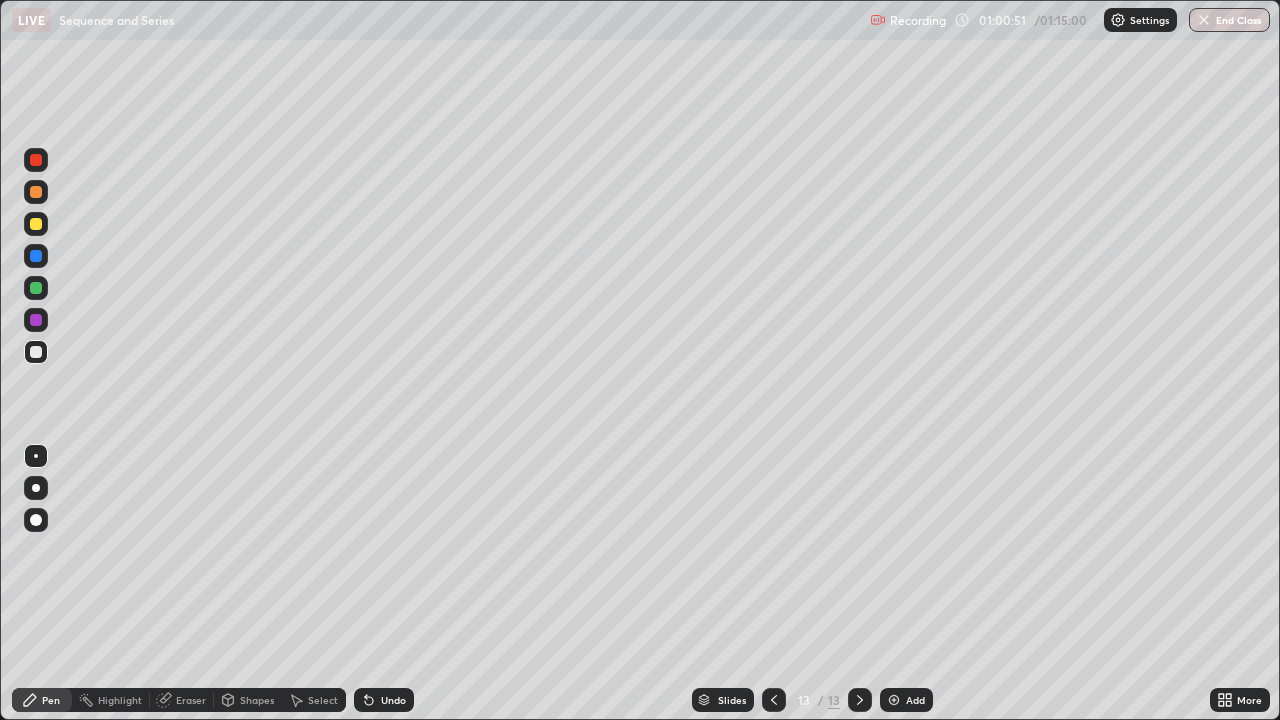 click at bounding box center [36, 352] 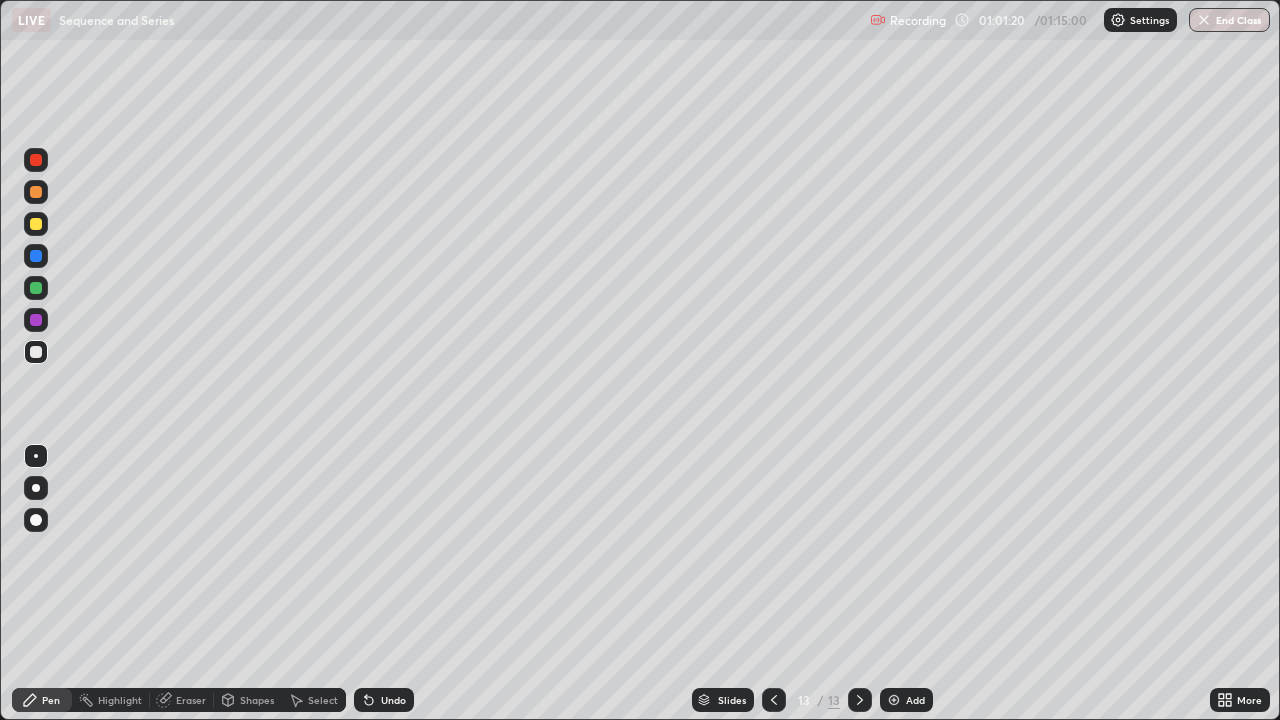 click at bounding box center (36, 224) 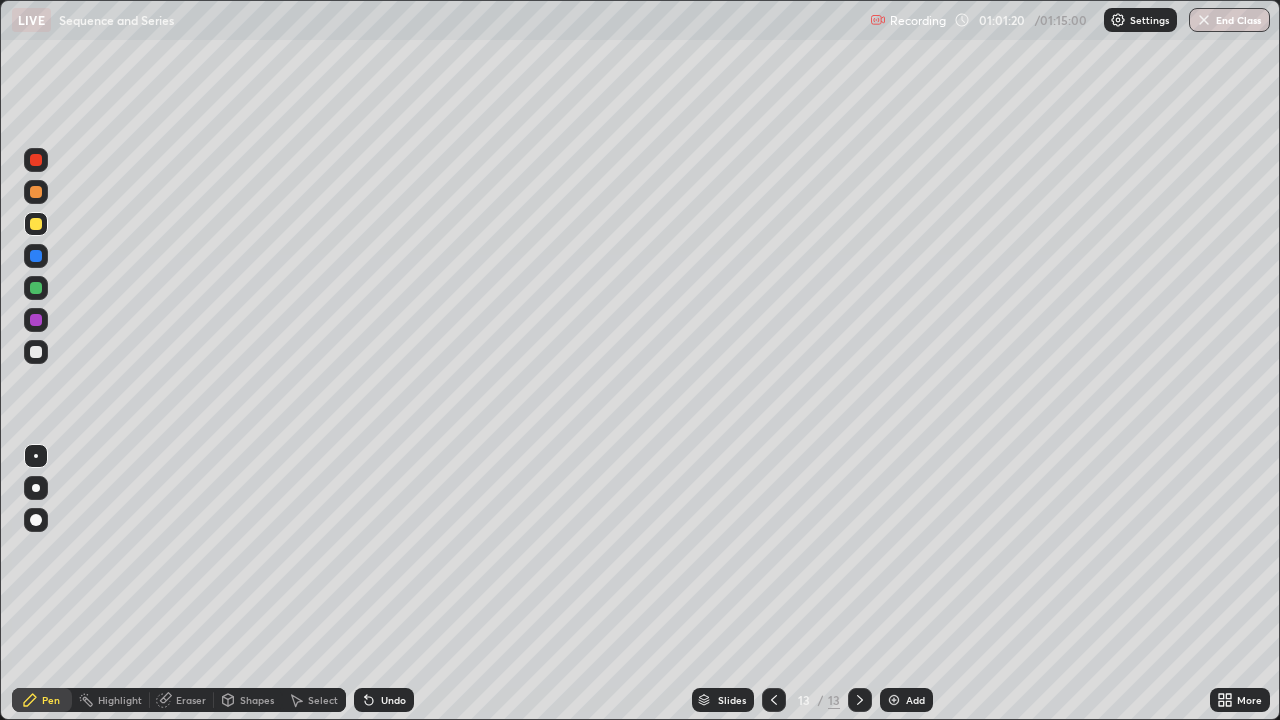 click at bounding box center [36, 224] 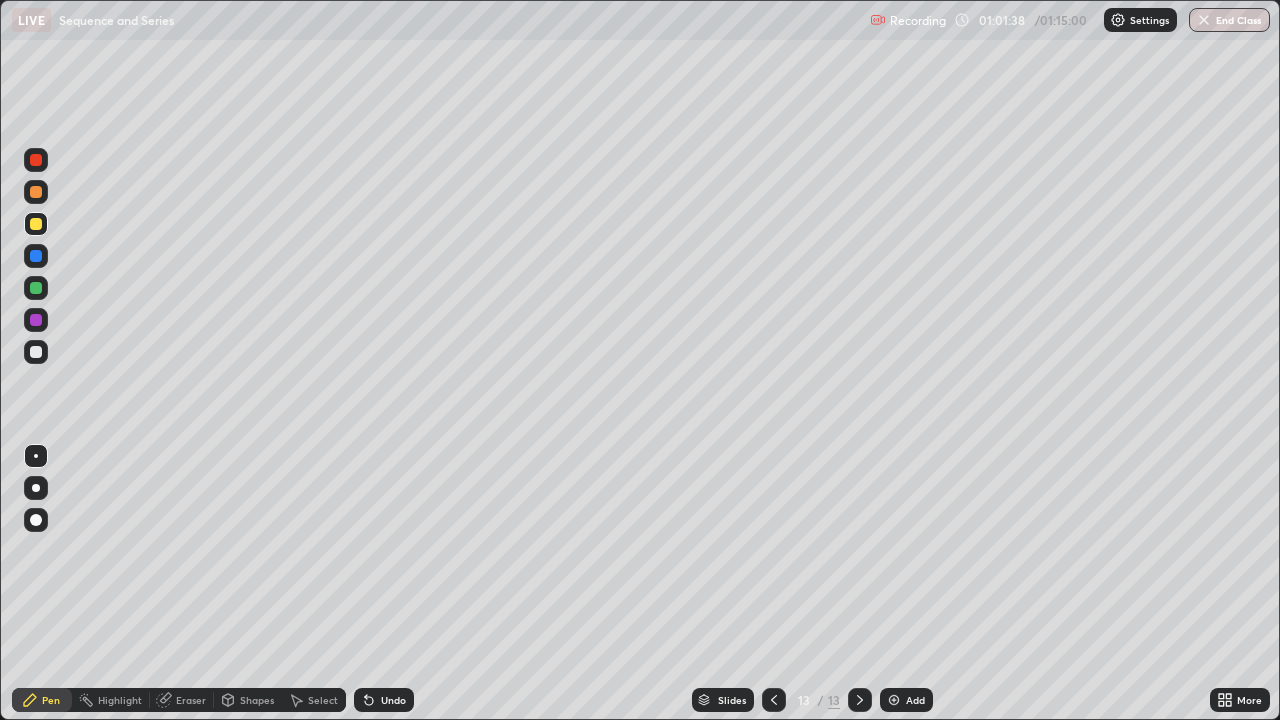 click on "Eraser" at bounding box center [191, 700] 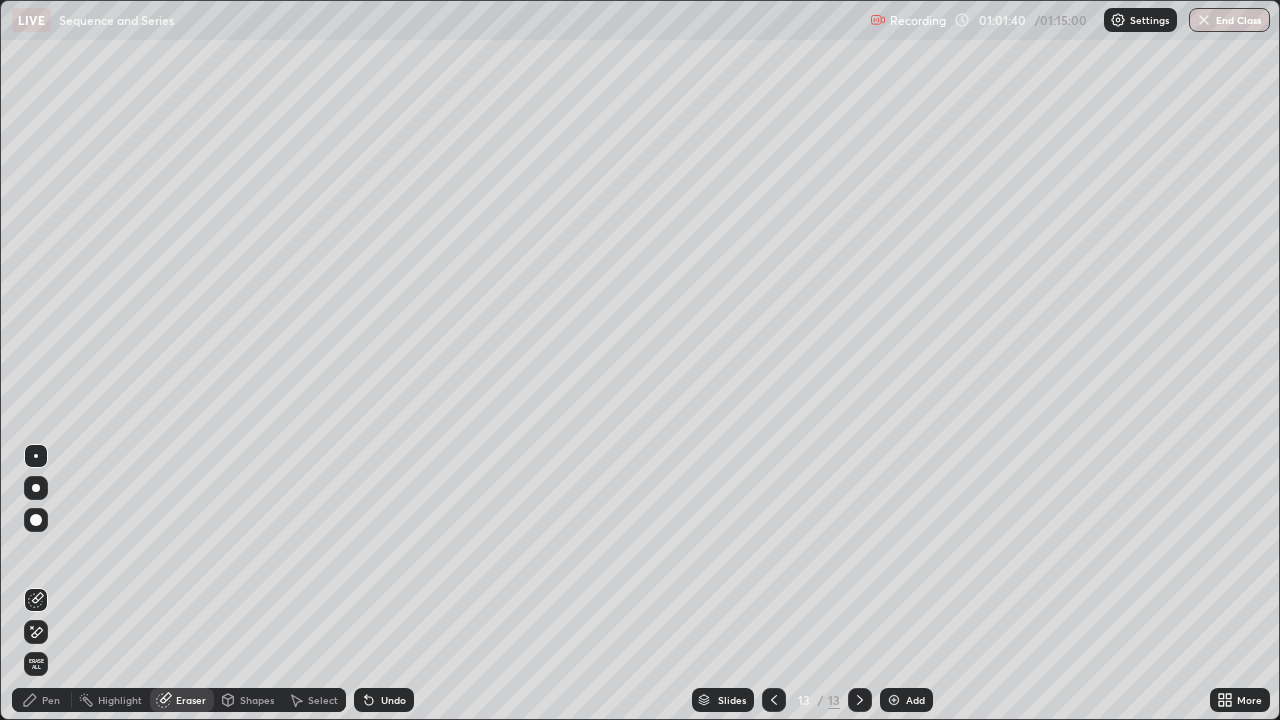 click on "Pen" at bounding box center [42, 700] 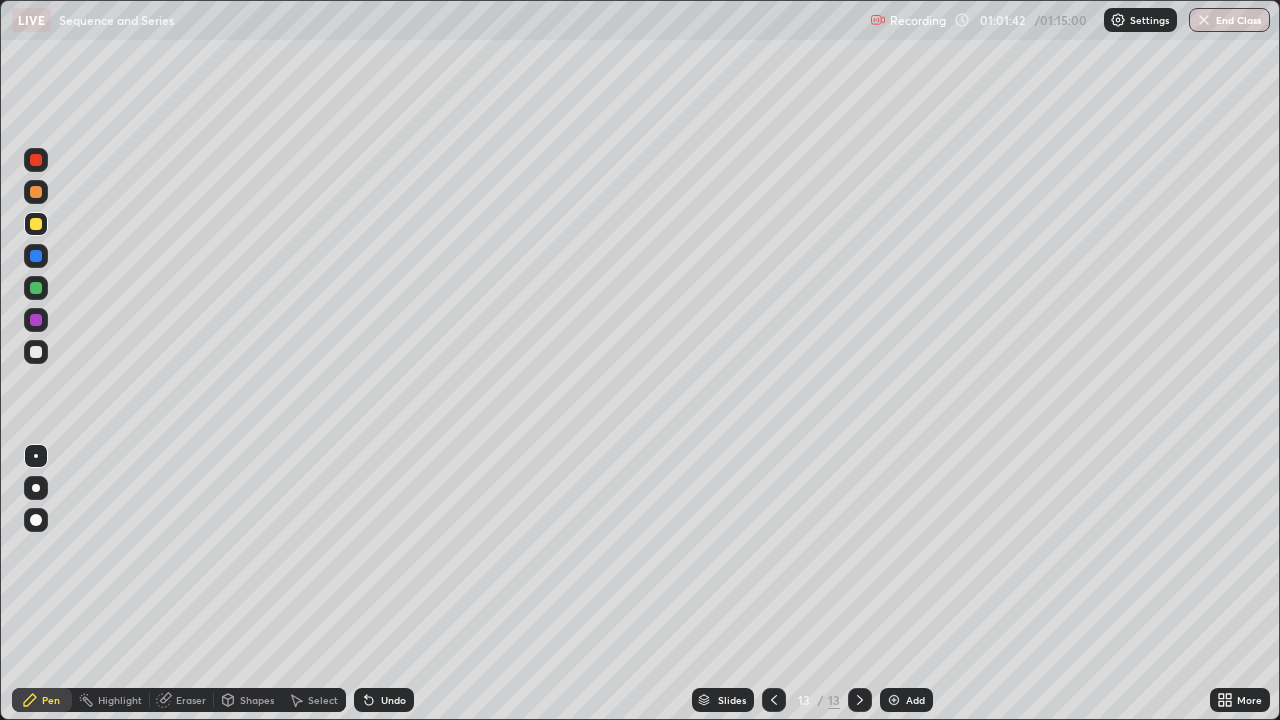 click at bounding box center (36, 352) 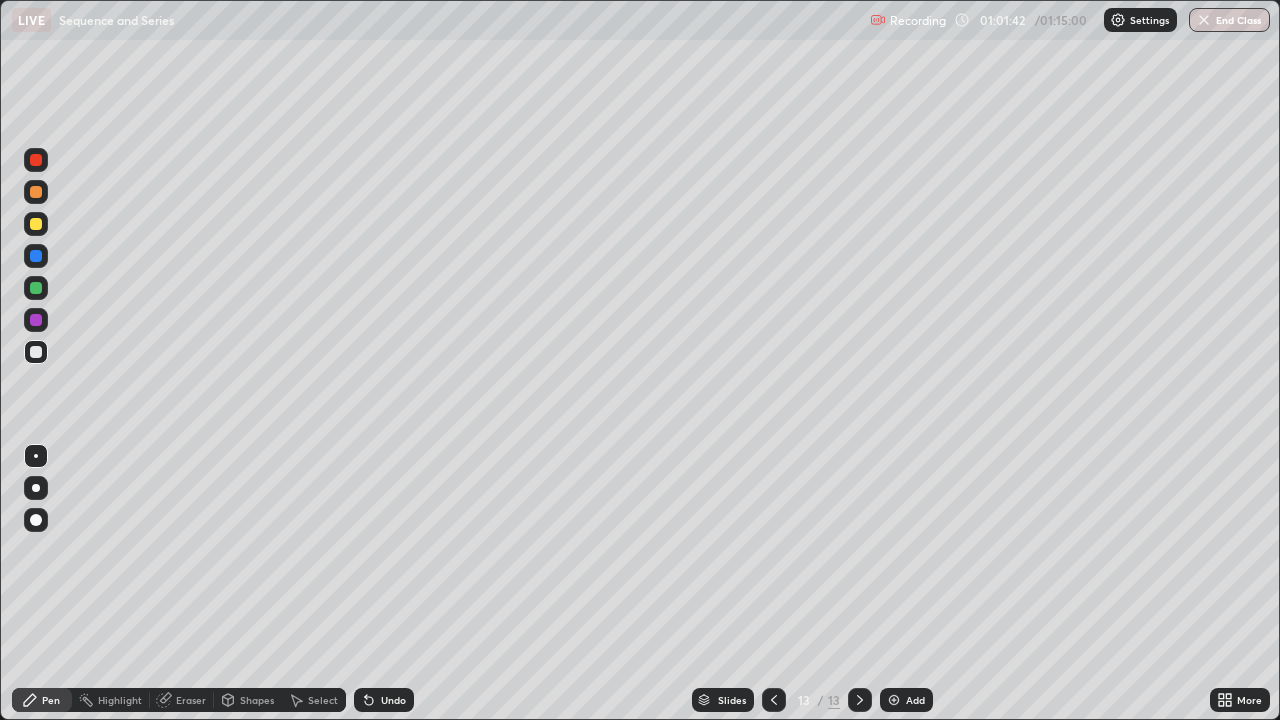 click at bounding box center [36, 224] 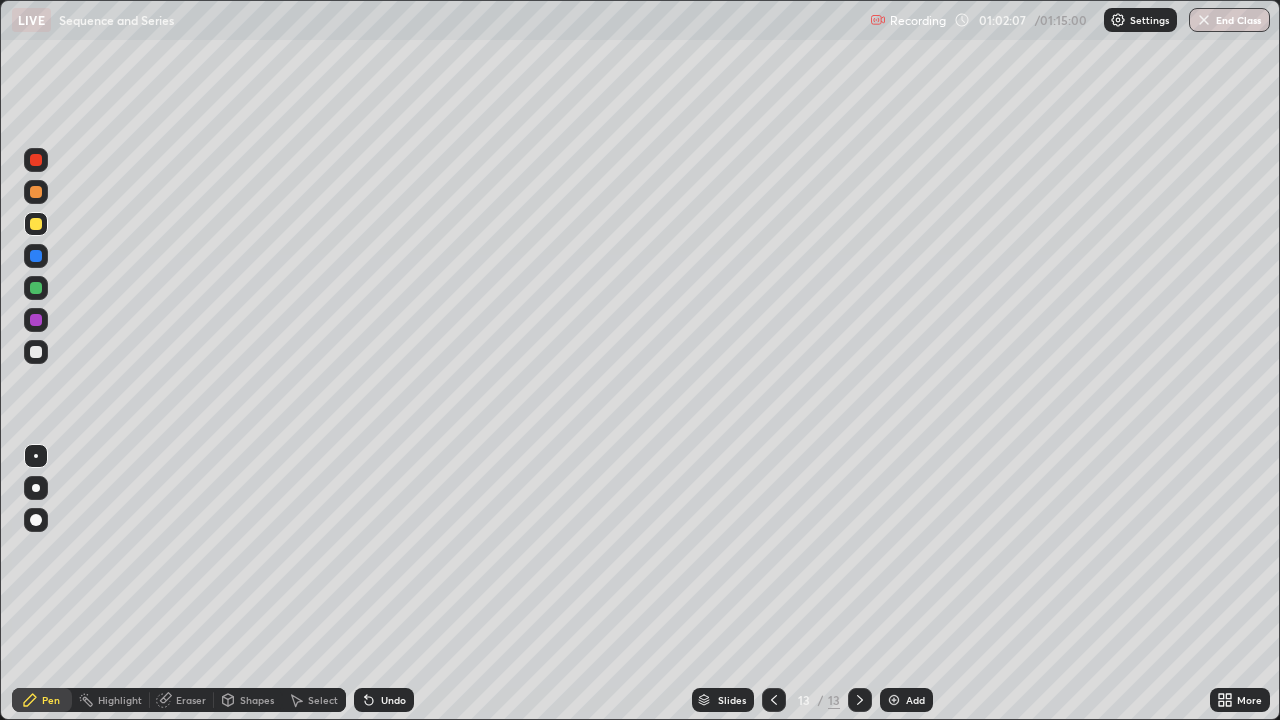 click on "Eraser" at bounding box center (191, 700) 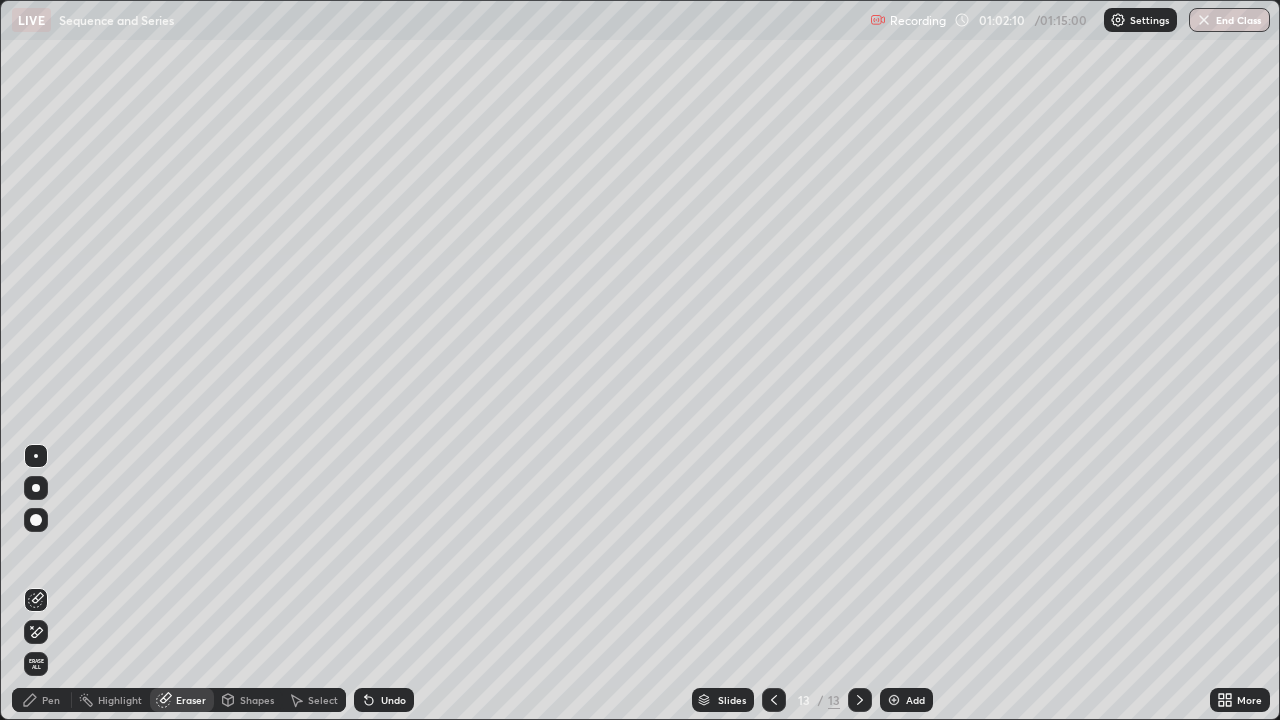 click on "Pen" at bounding box center [42, 700] 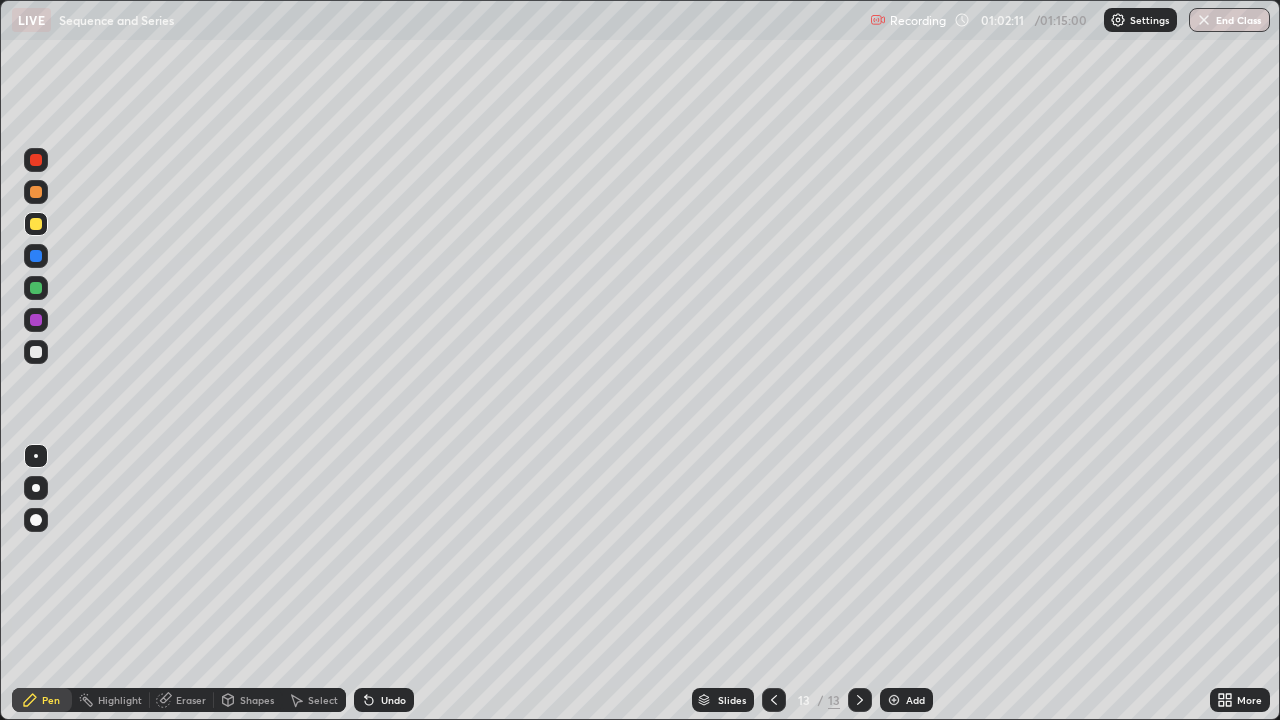 click at bounding box center (36, 224) 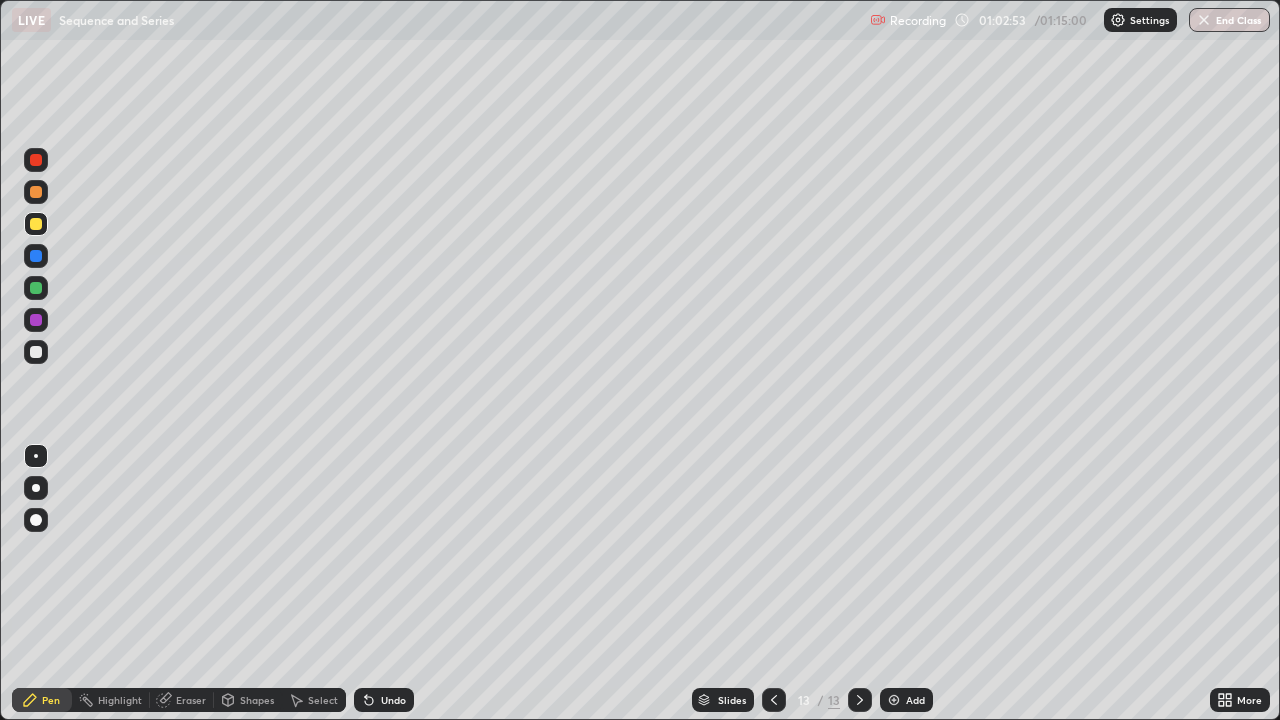 click at bounding box center (36, 352) 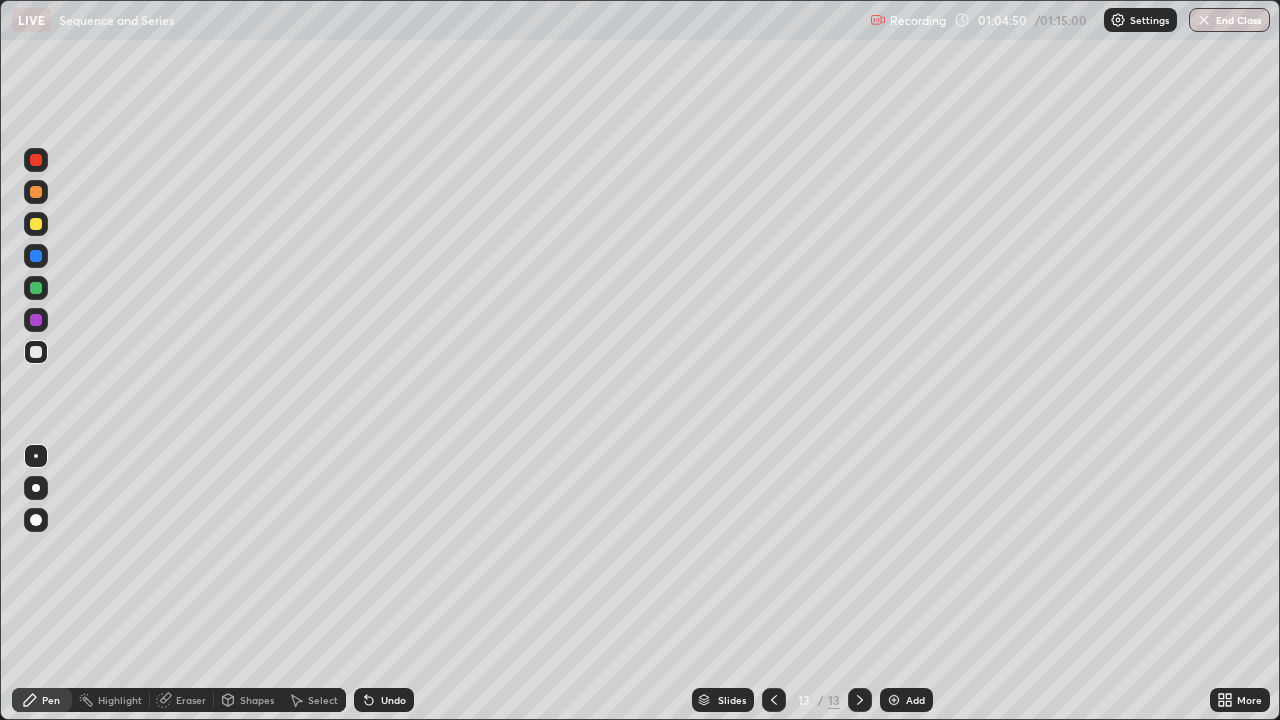 click on "Add" at bounding box center [906, 700] 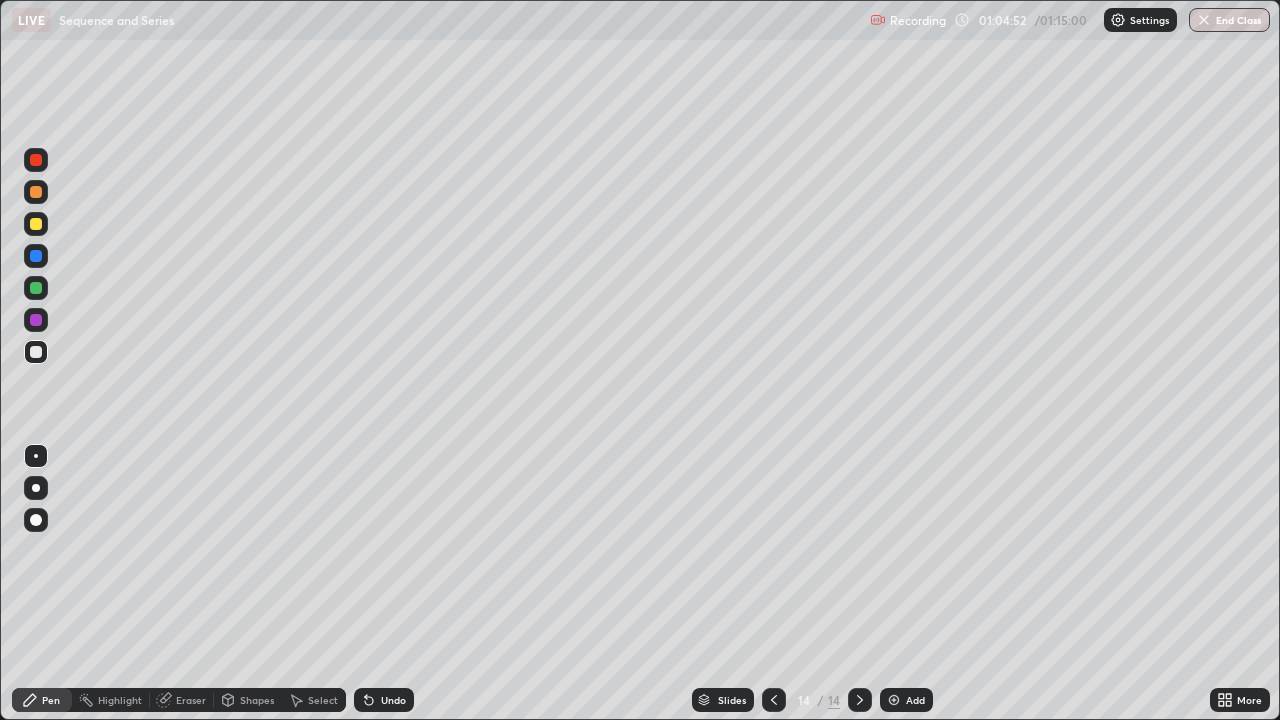 click at bounding box center [36, 352] 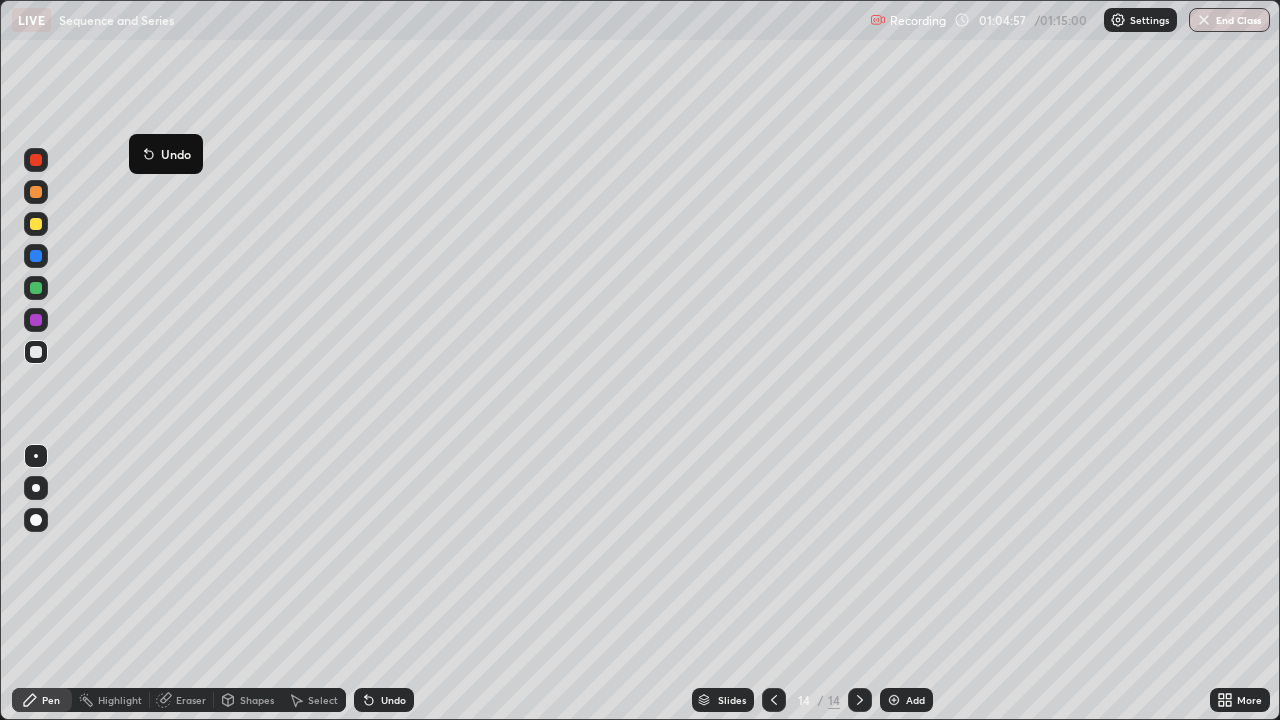 click 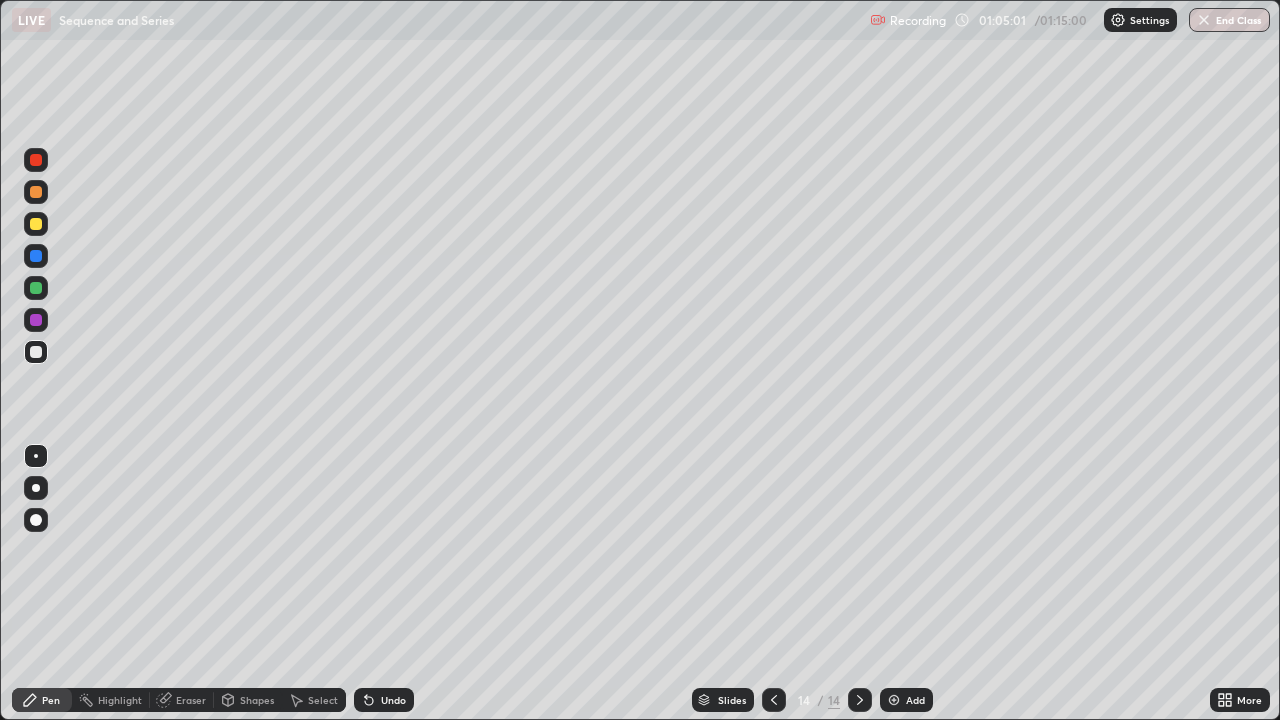 click at bounding box center [36, 224] 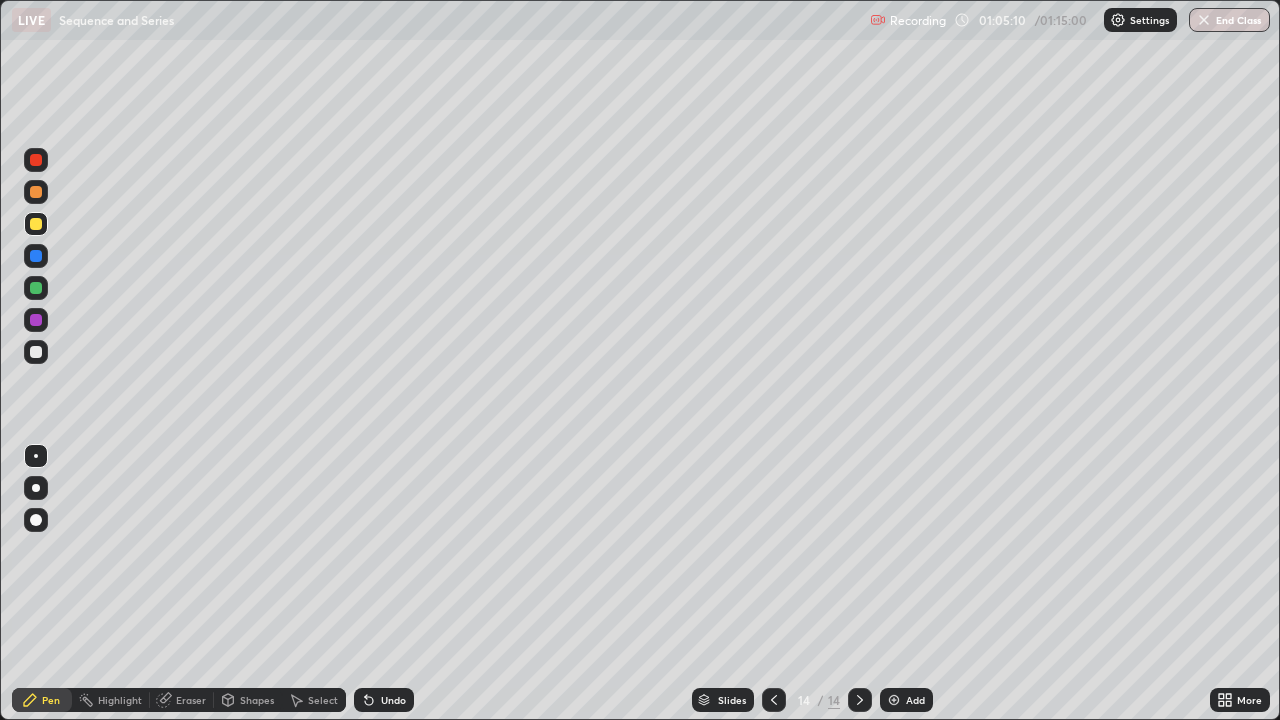 click at bounding box center (36, 352) 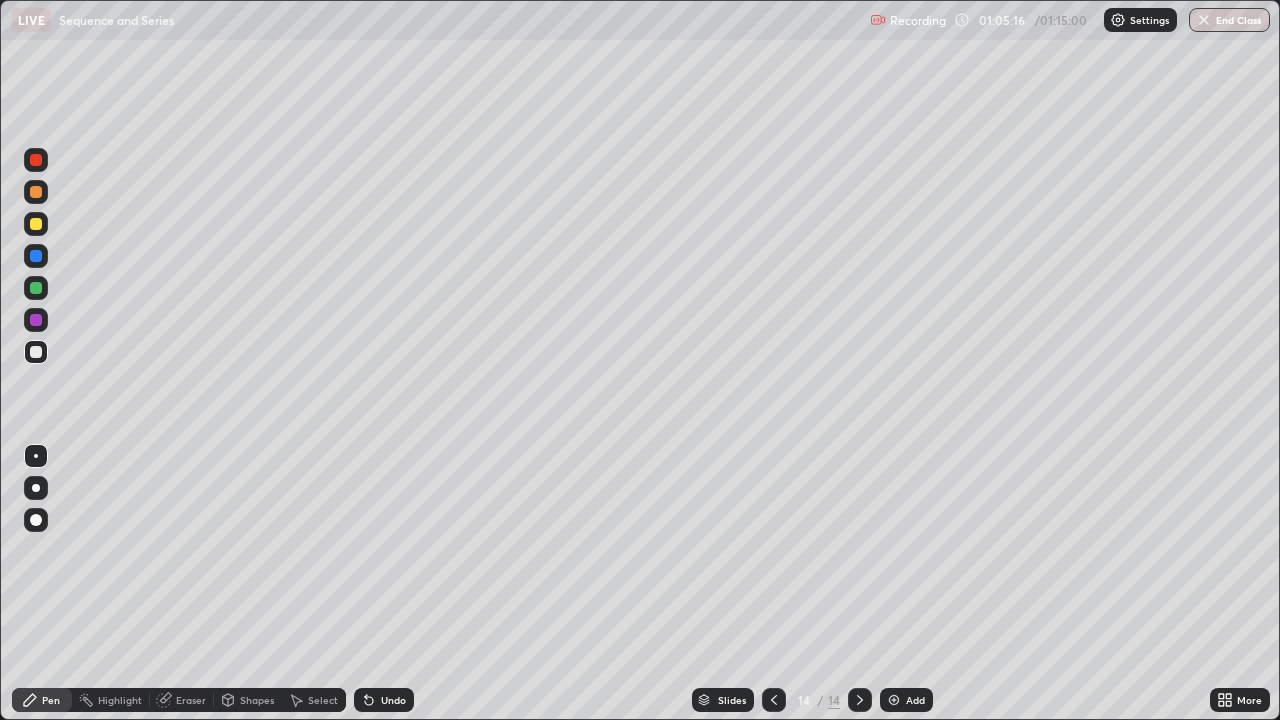 click at bounding box center (36, 288) 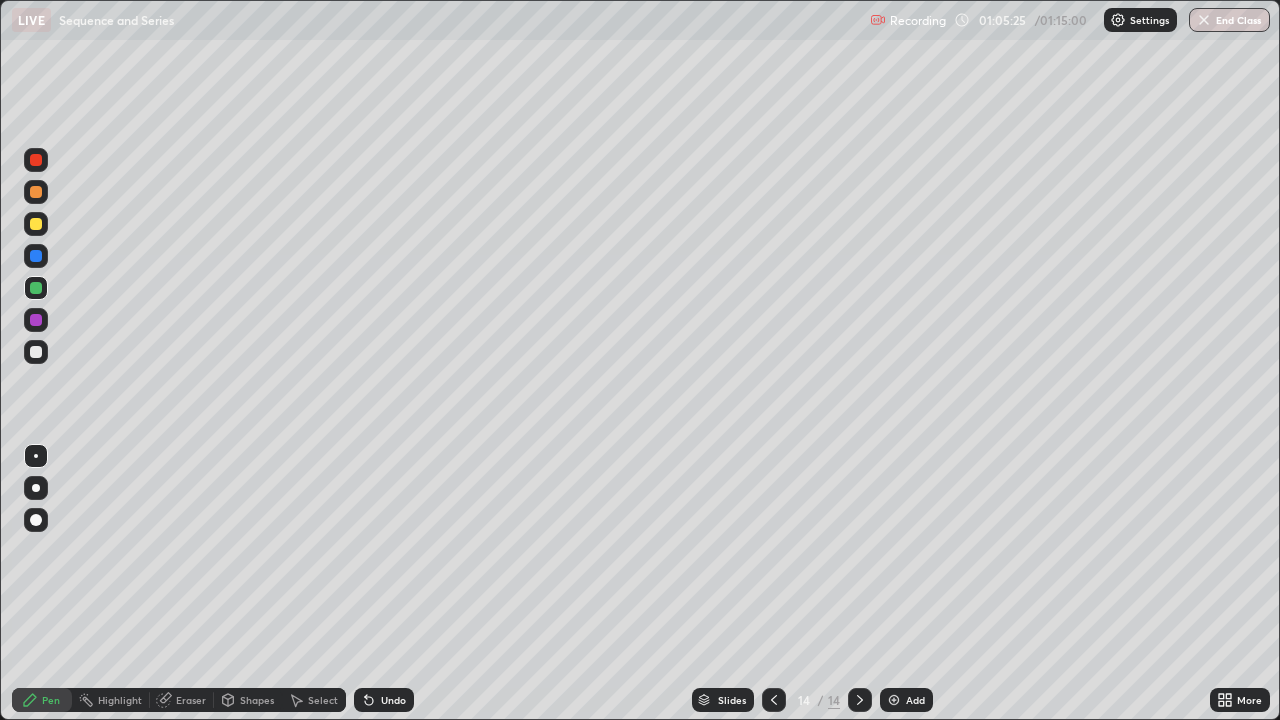 click at bounding box center (36, 352) 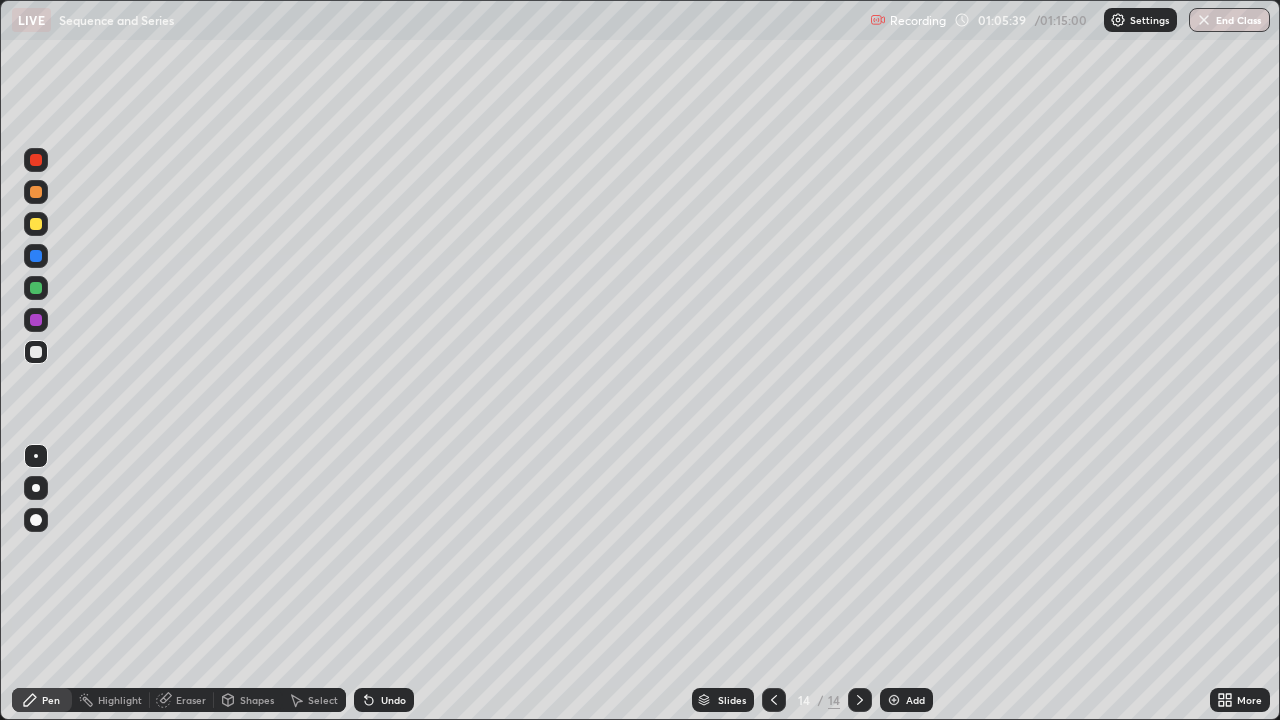 click at bounding box center (36, 352) 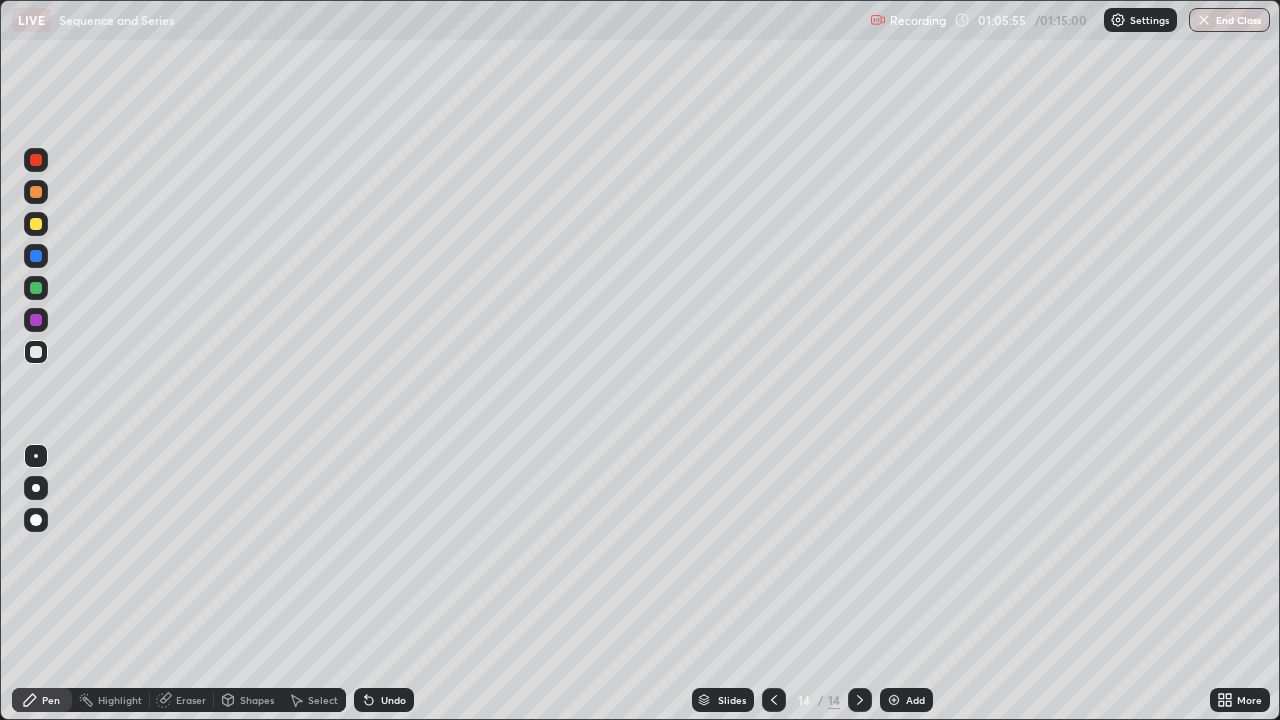 click at bounding box center [36, 192] 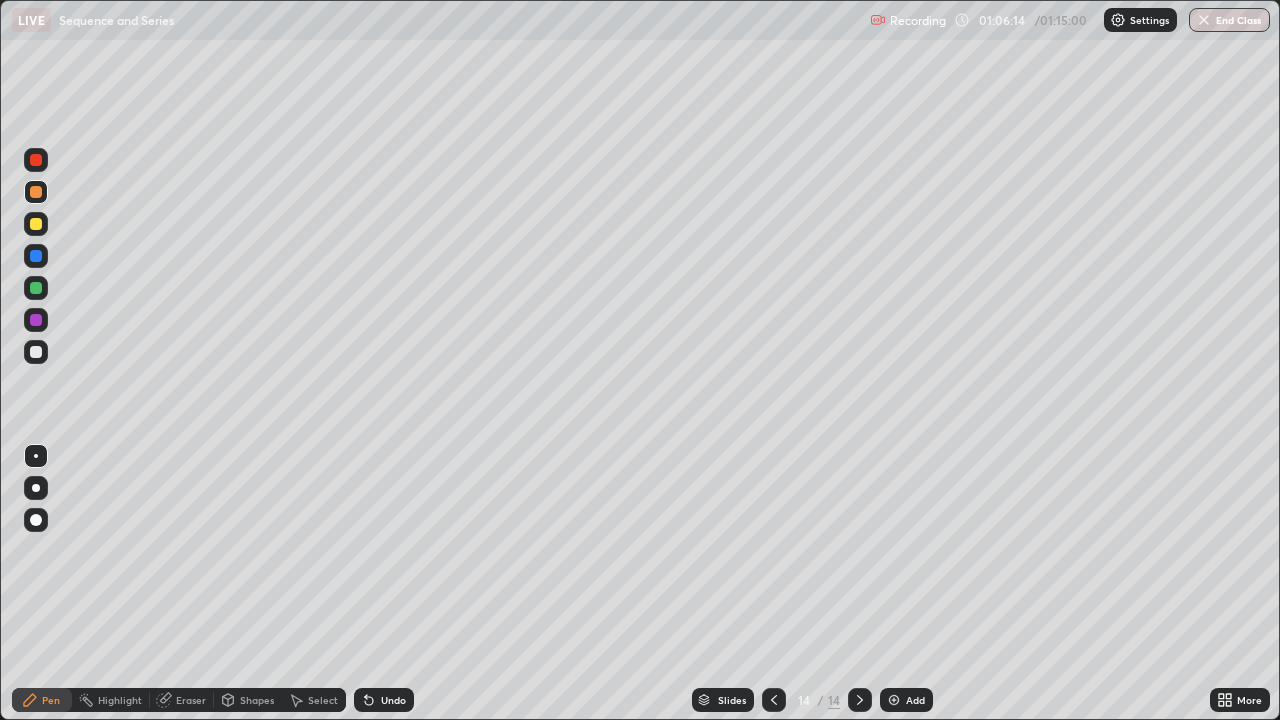 click on "Eraser" at bounding box center (182, 700) 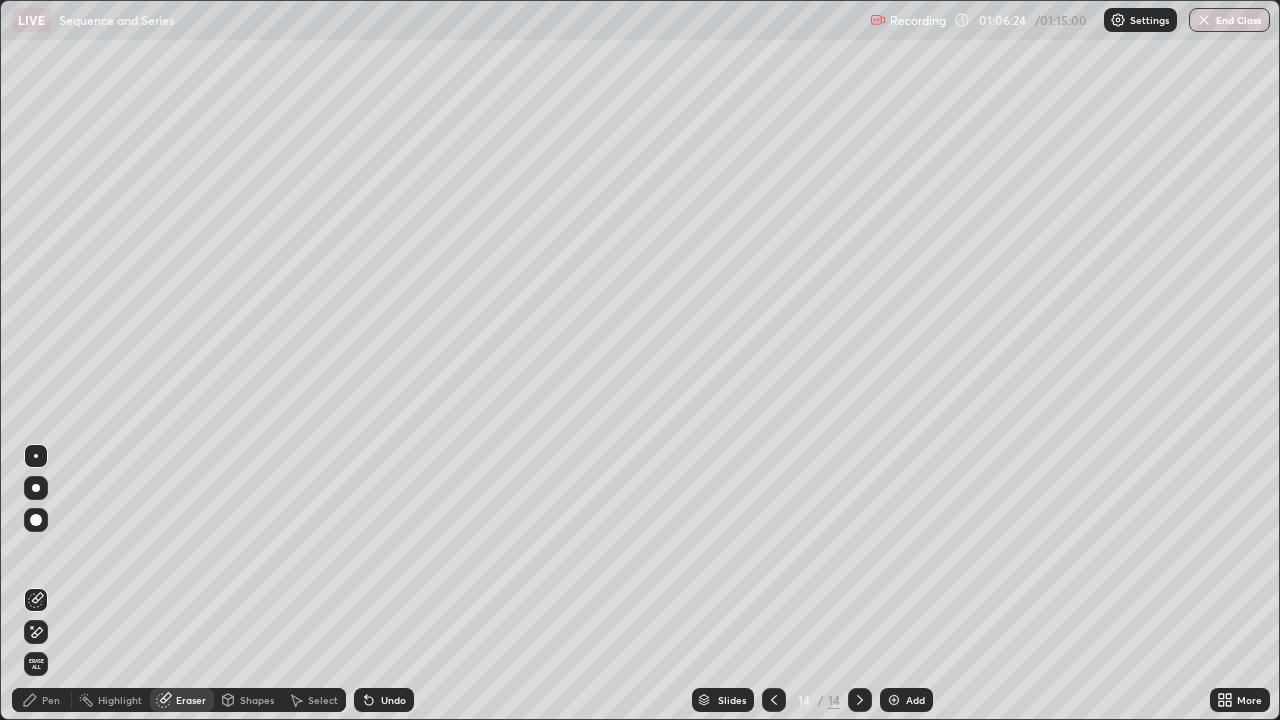 click on "Pen" at bounding box center [51, 700] 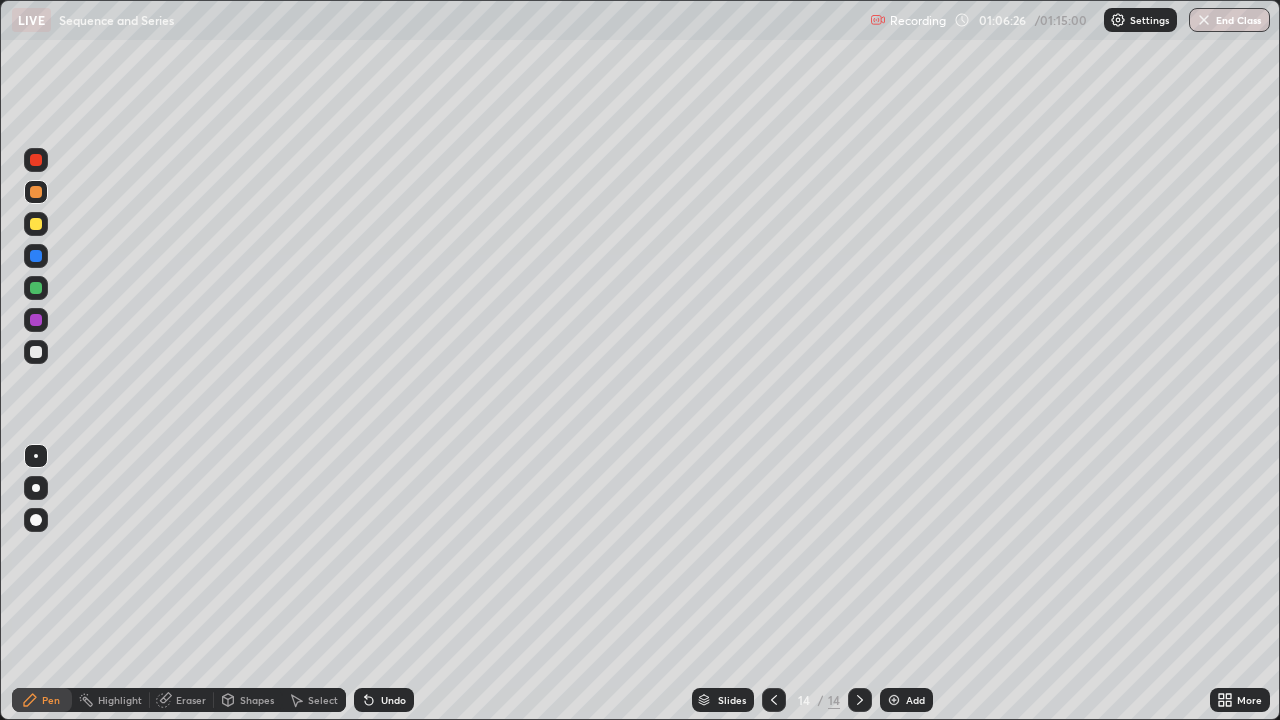 click at bounding box center [36, 192] 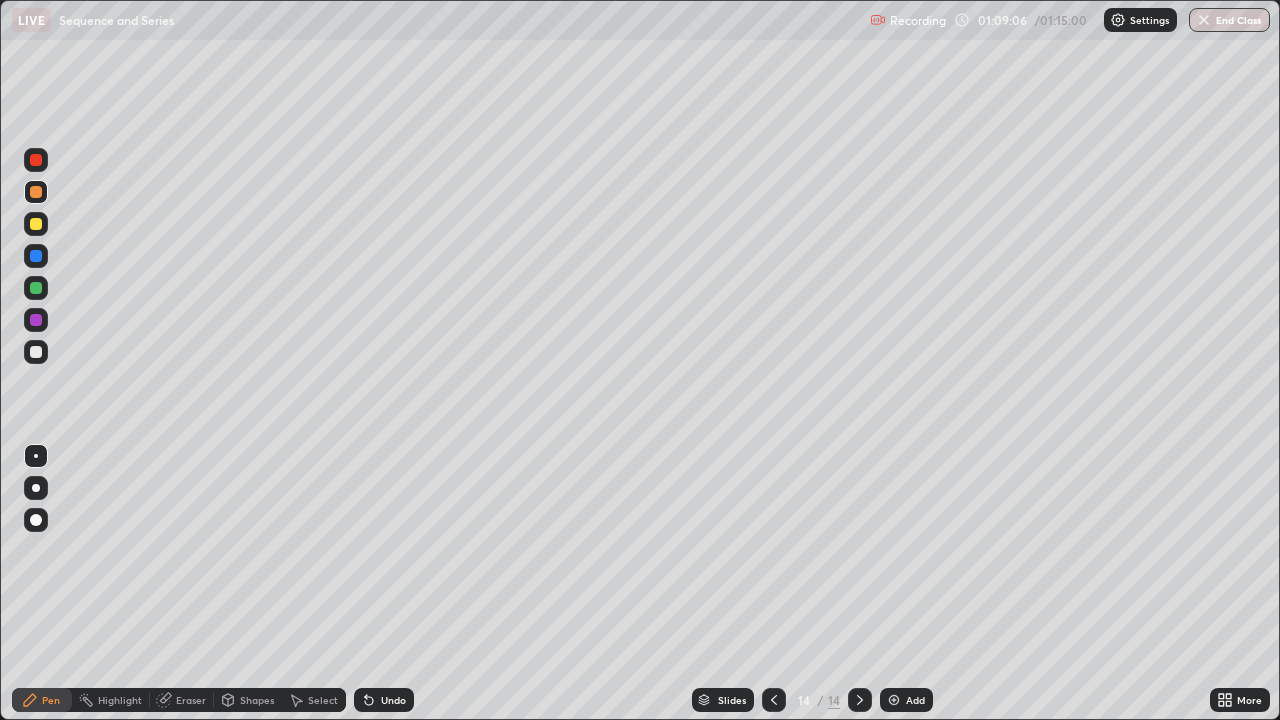 click on "Add" at bounding box center (915, 700) 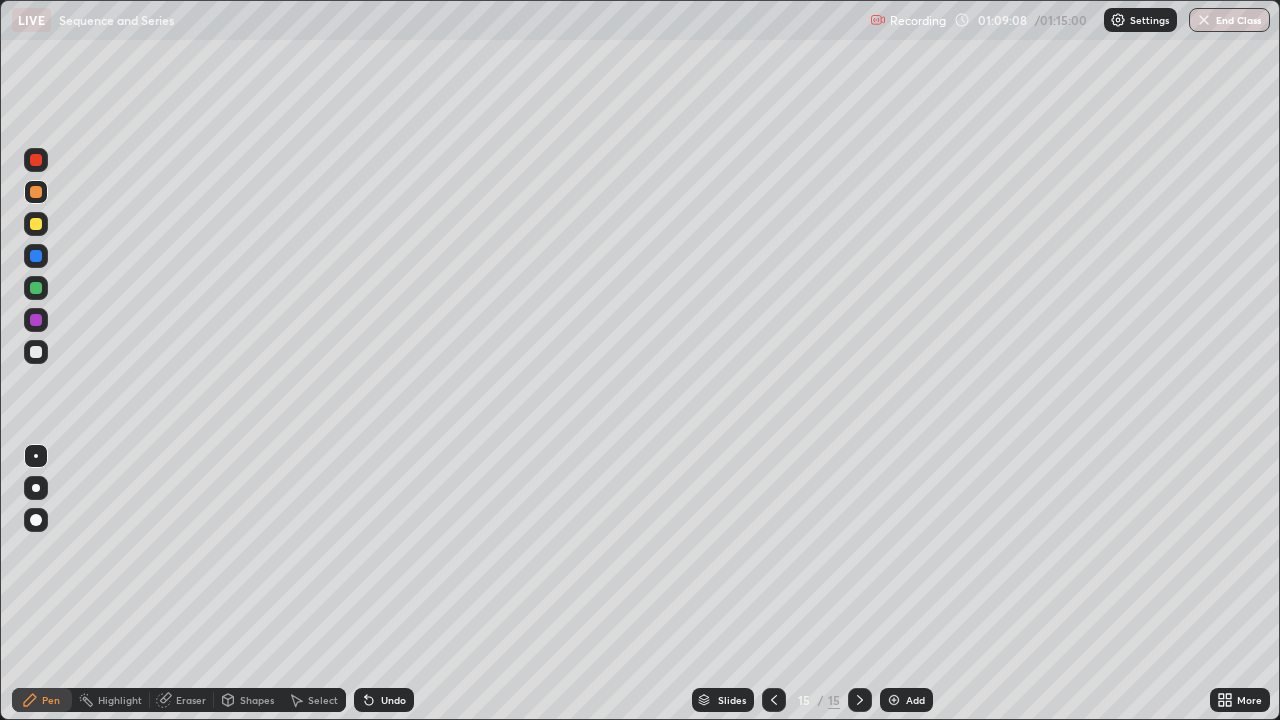 click at bounding box center [36, 352] 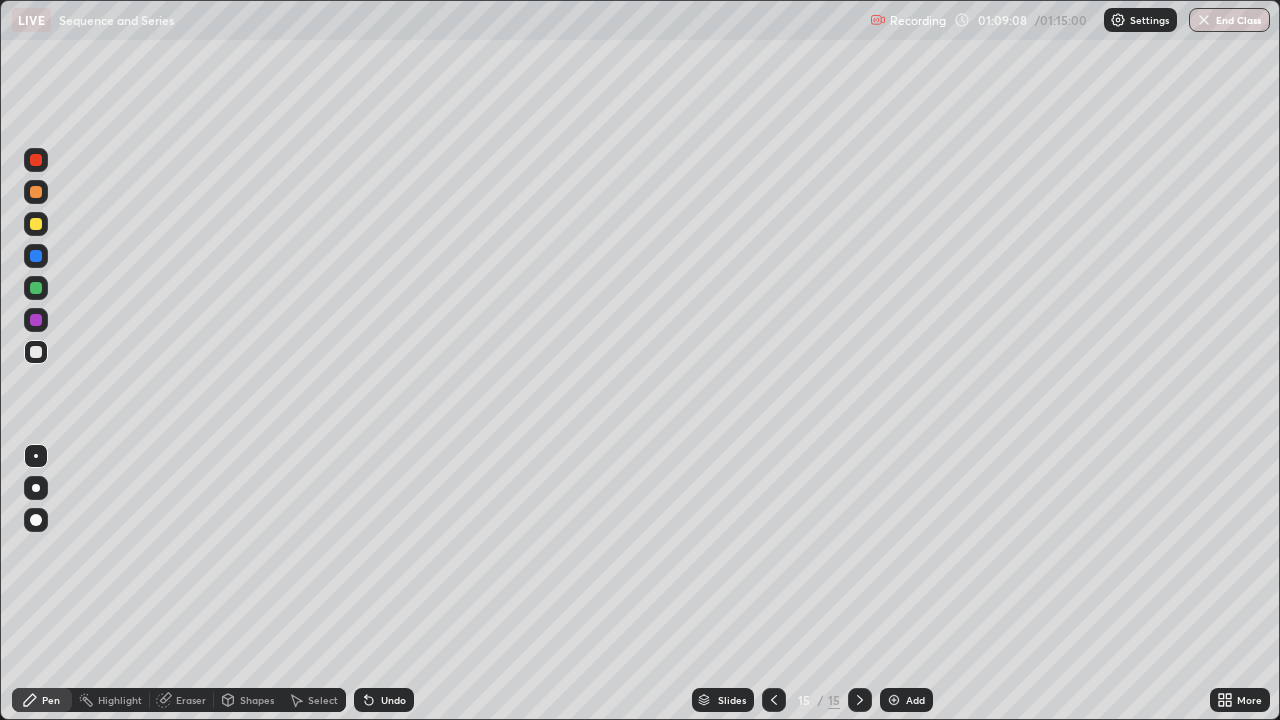 click at bounding box center (36, 352) 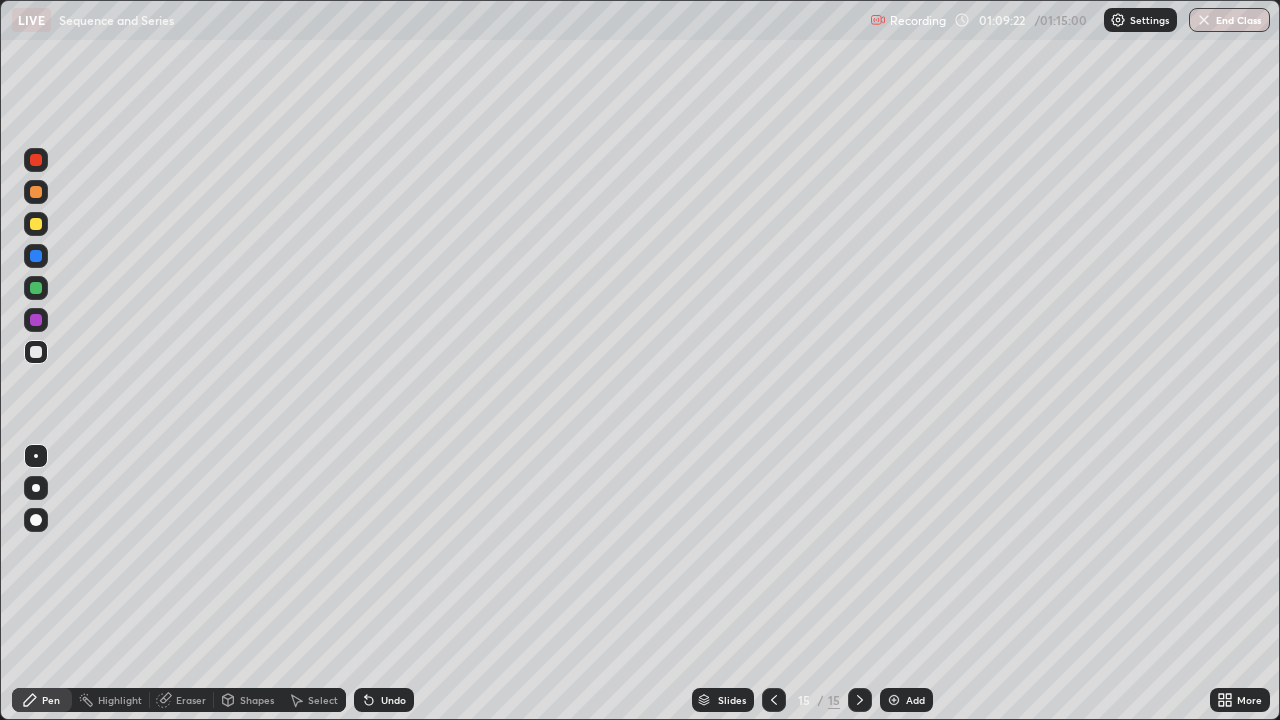 click at bounding box center [36, 224] 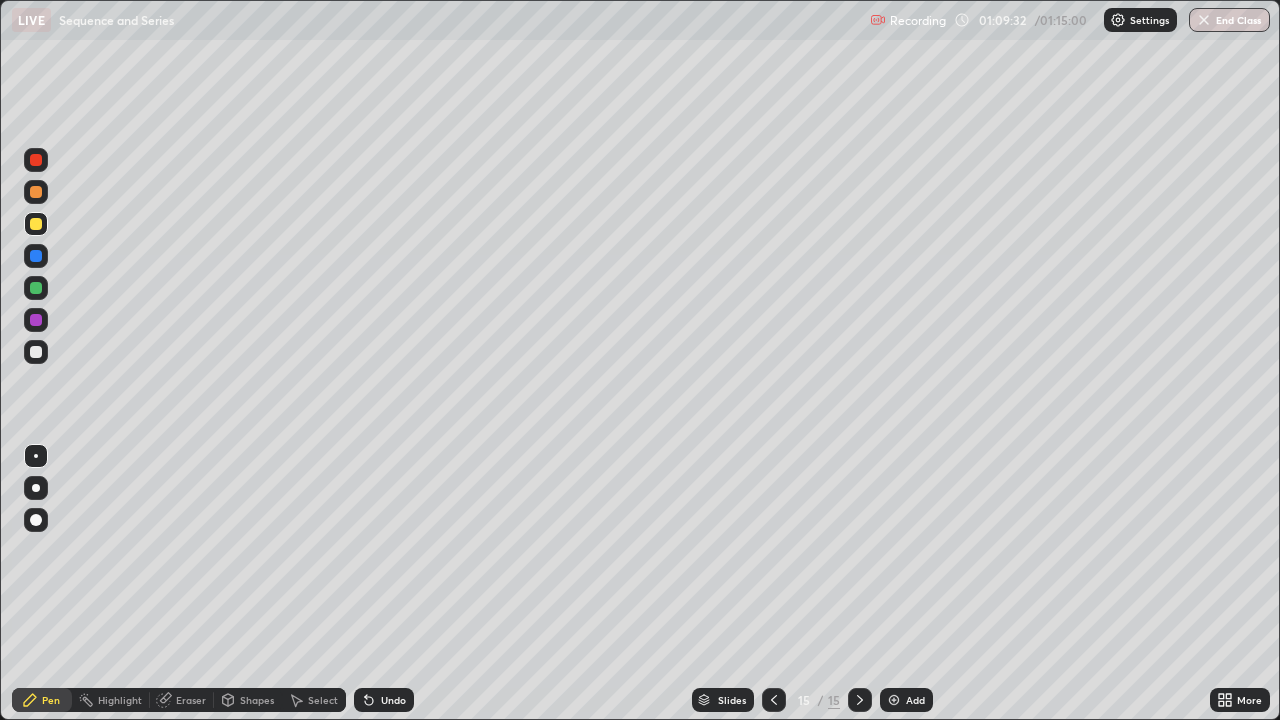 click at bounding box center (36, 352) 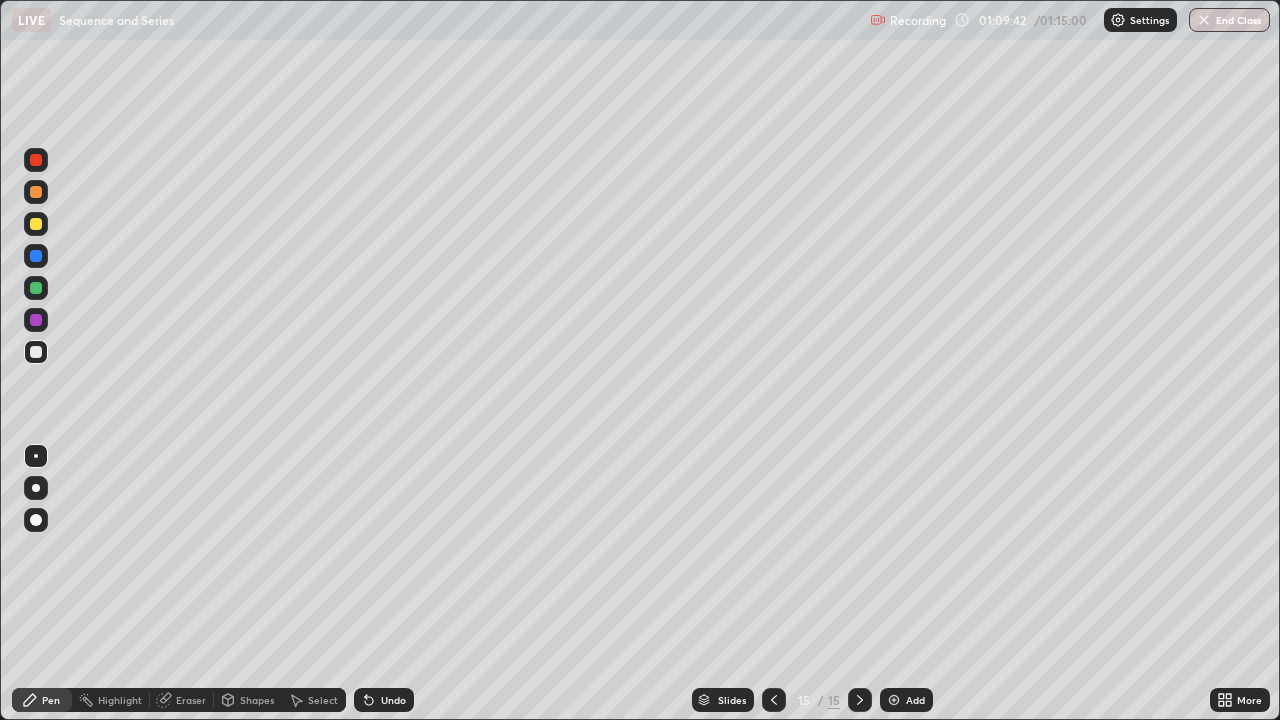 click at bounding box center (36, 352) 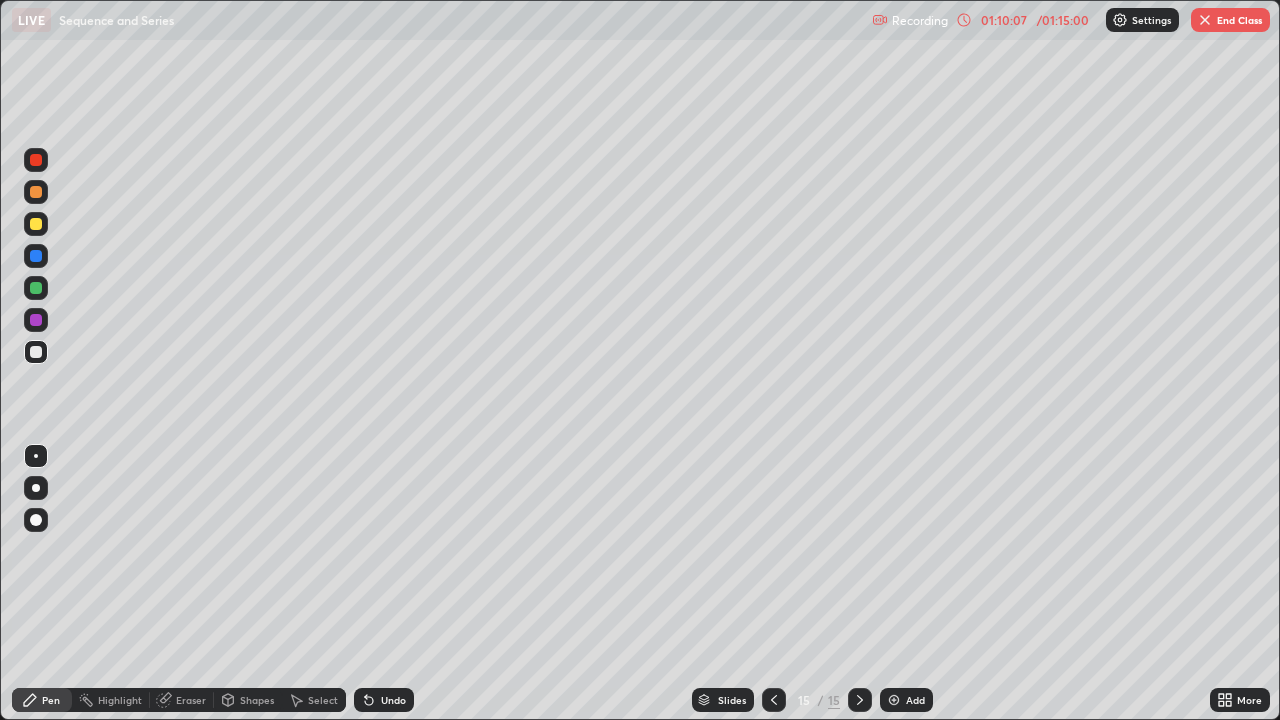 click at bounding box center [36, 288] 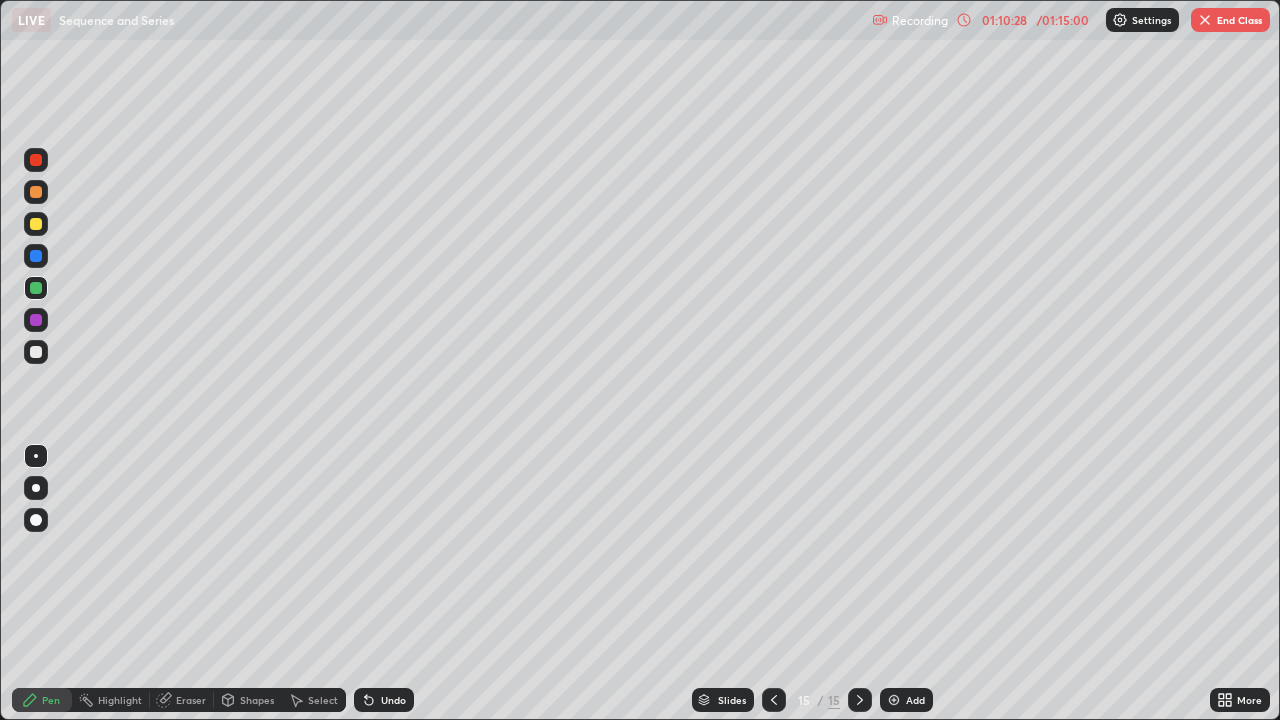 click at bounding box center (36, 352) 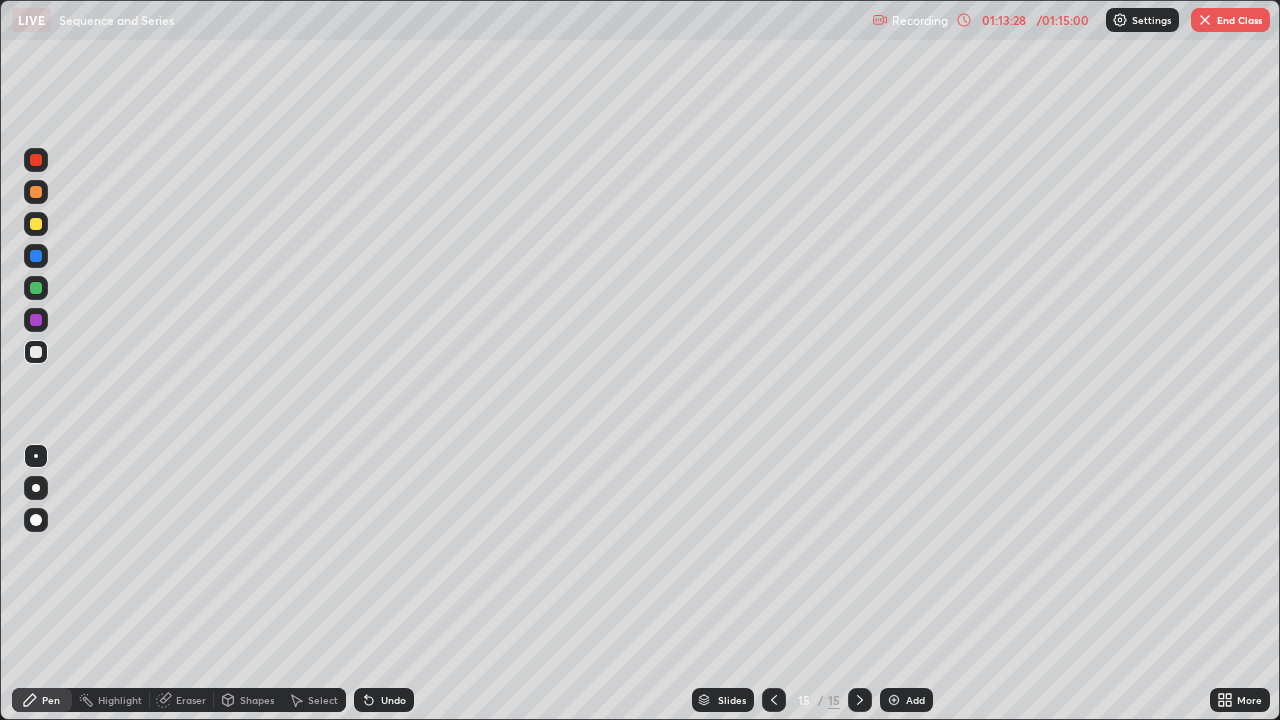 click on "End Class" at bounding box center [1230, 20] 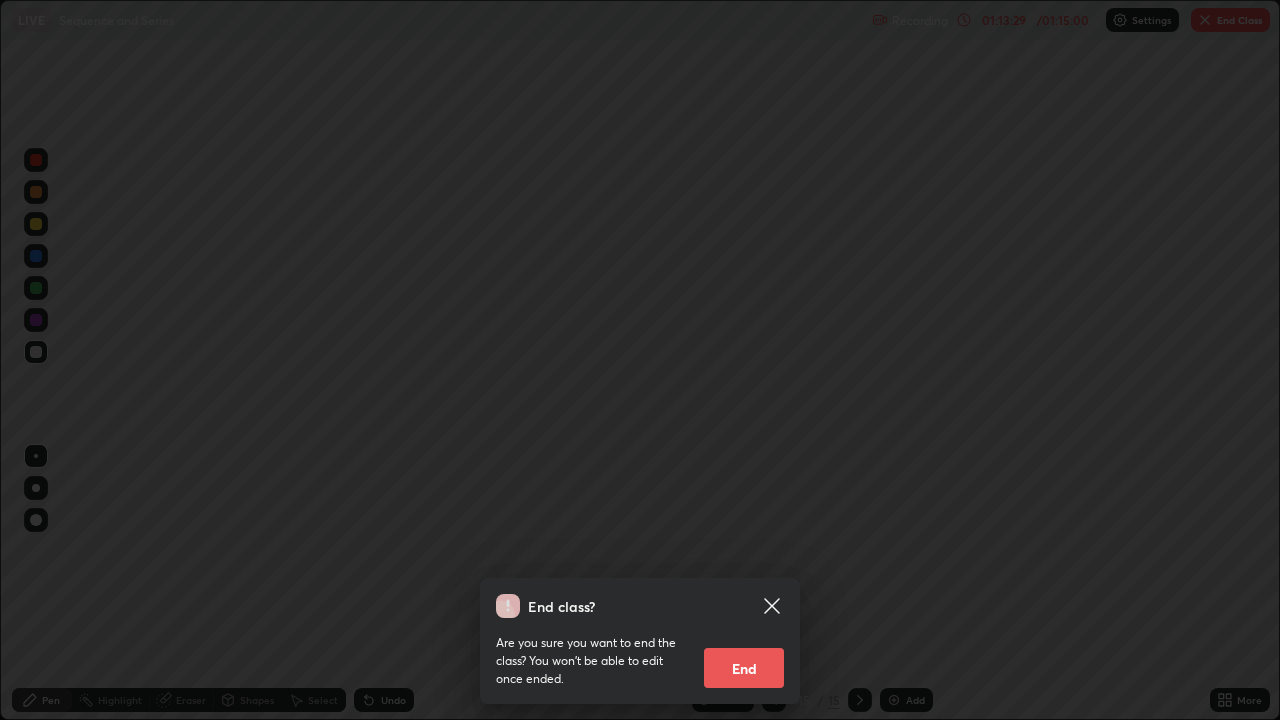 click on "End" at bounding box center (744, 668) 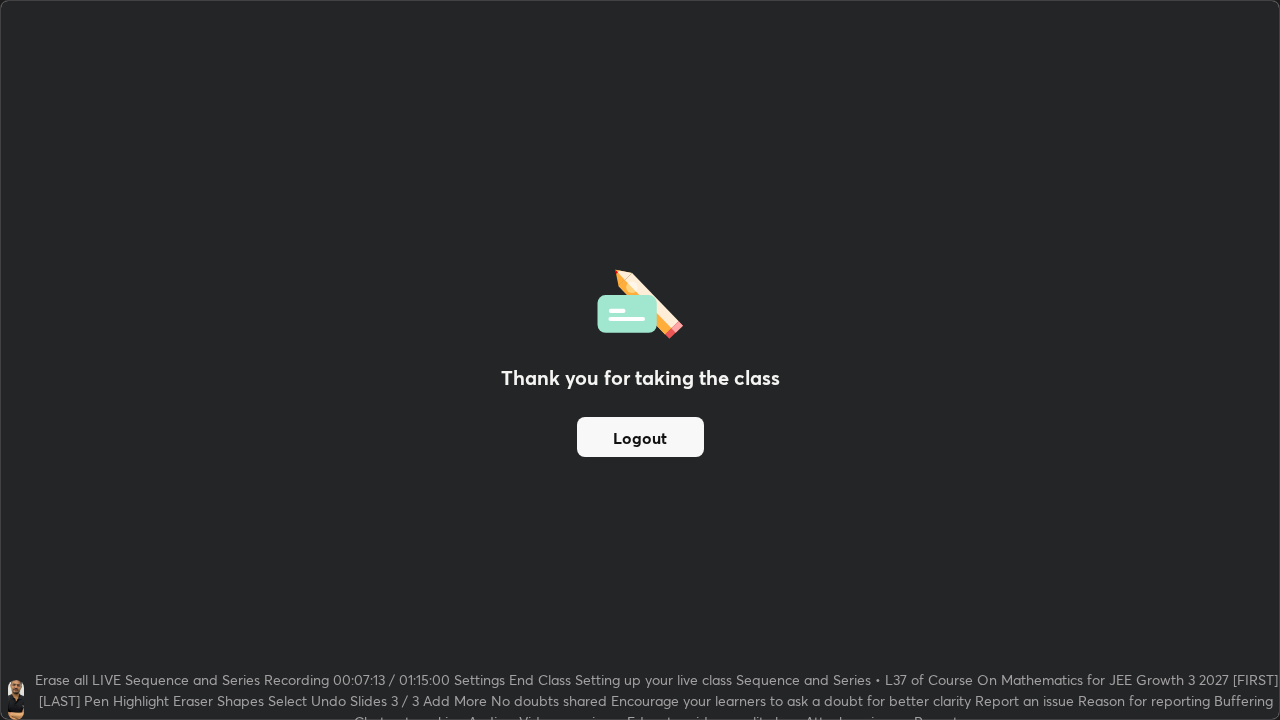 click on "Logout" at bounding box center (640, 437) 